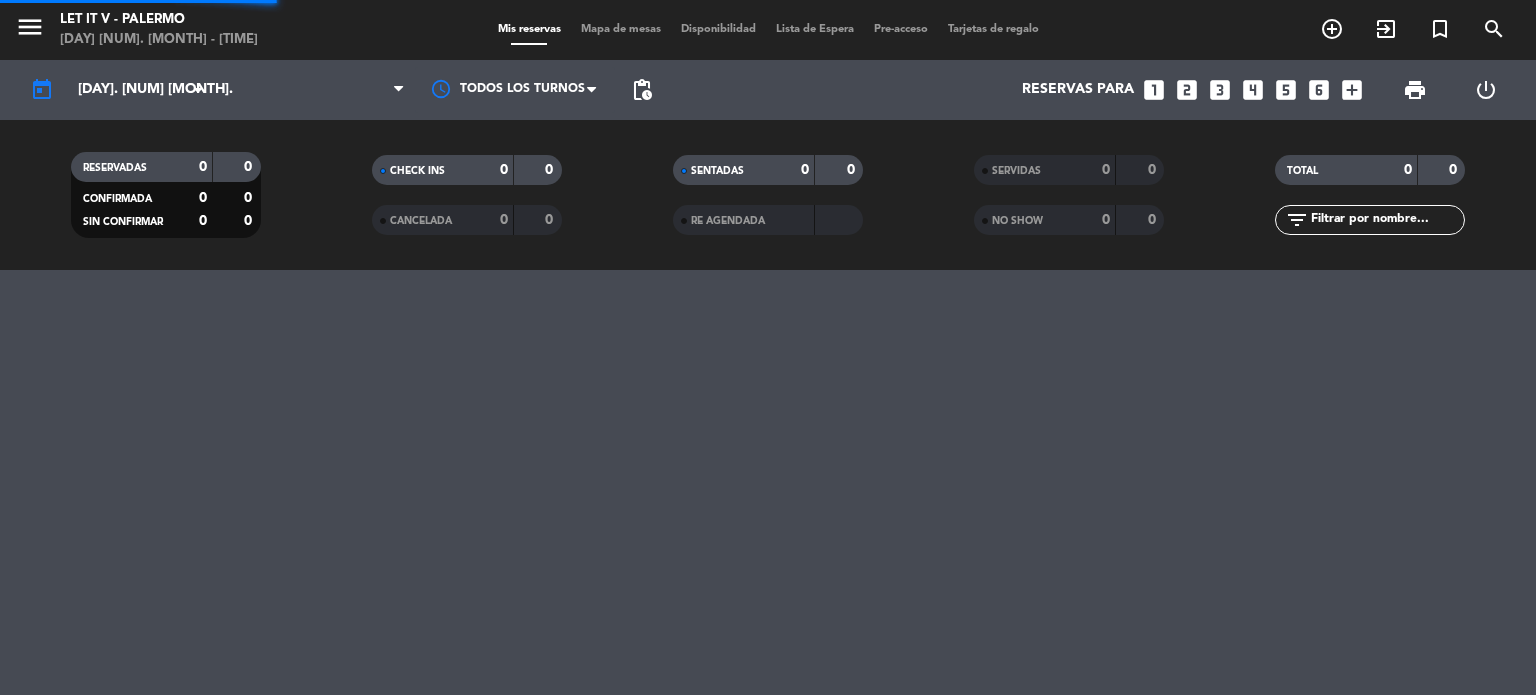 scroll, scrollTop: 0, scrollLeft: 0, axis: both 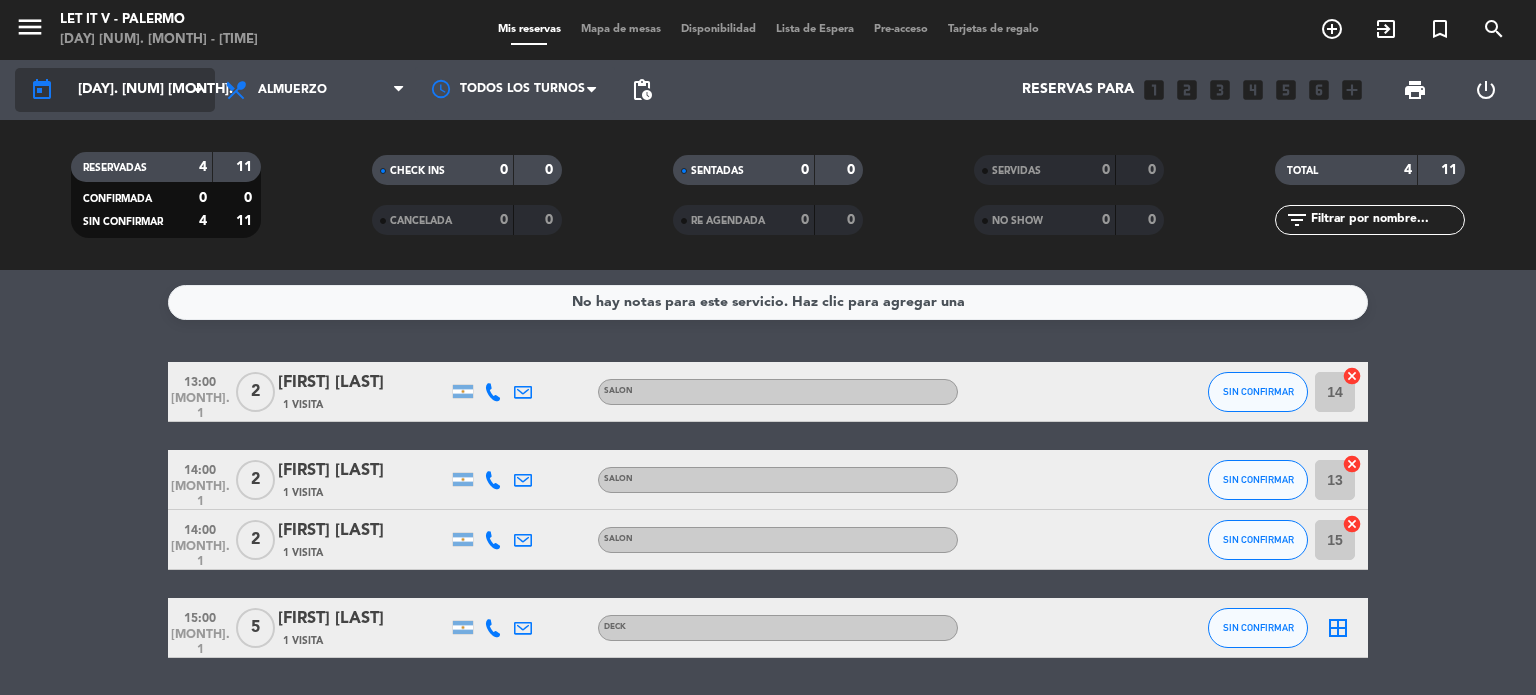 click on "[DAY]. [NUM] [MONTH]." 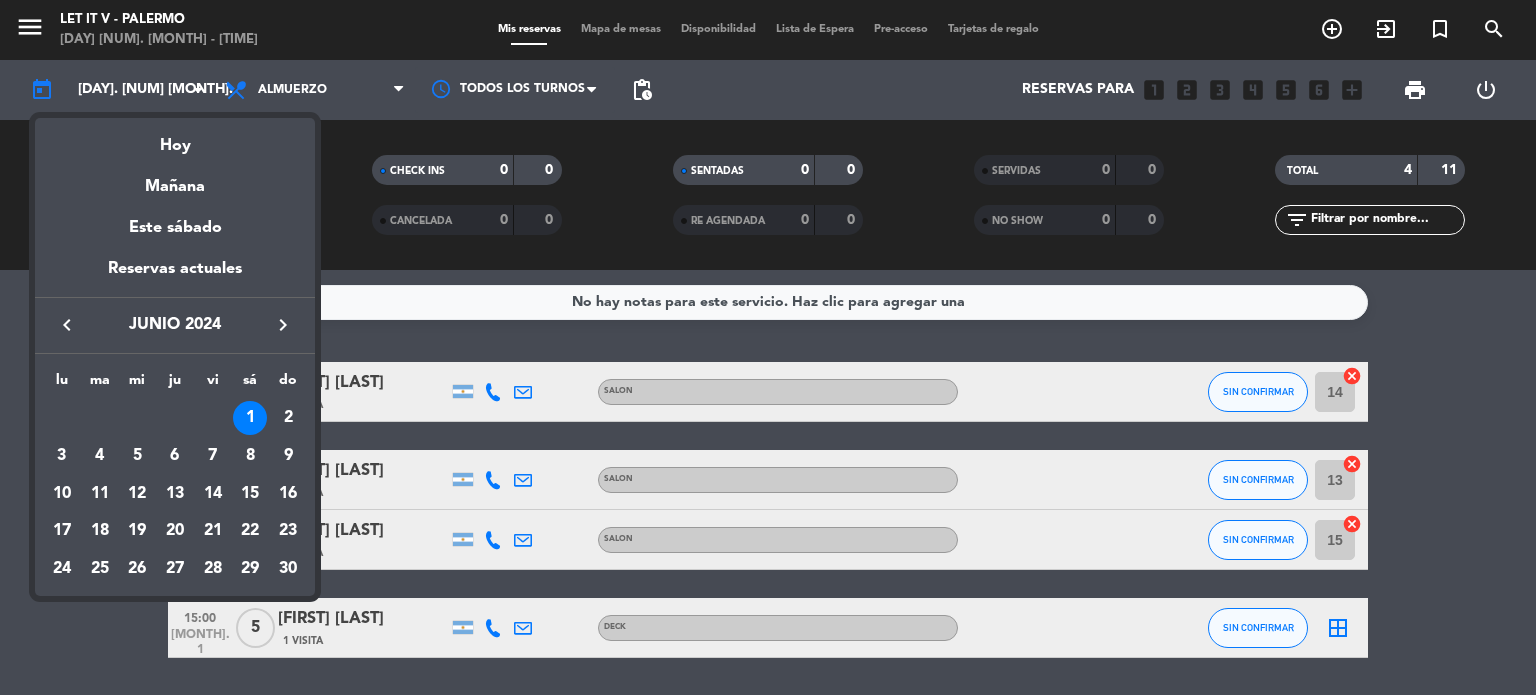 click on "1" at bounding box center [250, 418] 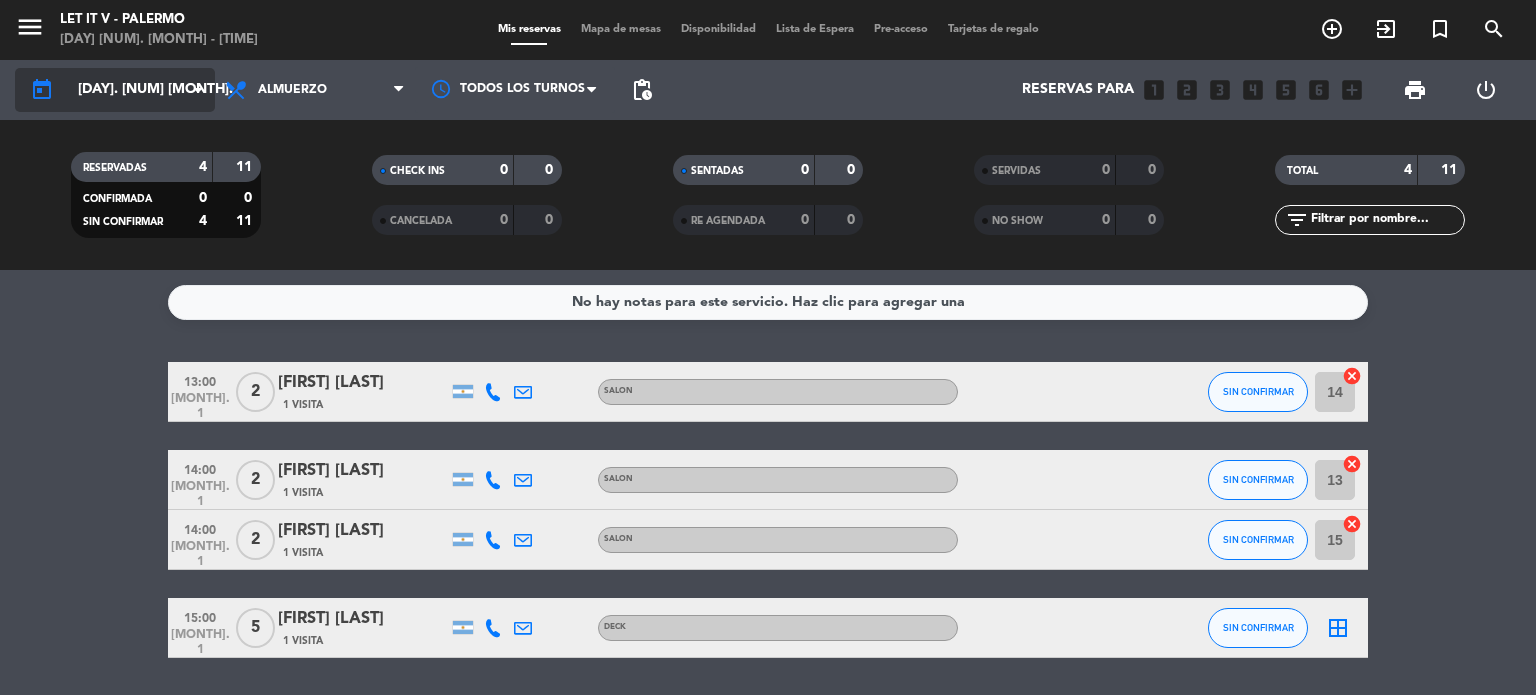 click on "[DAY]. [NUM] [MONTH]." 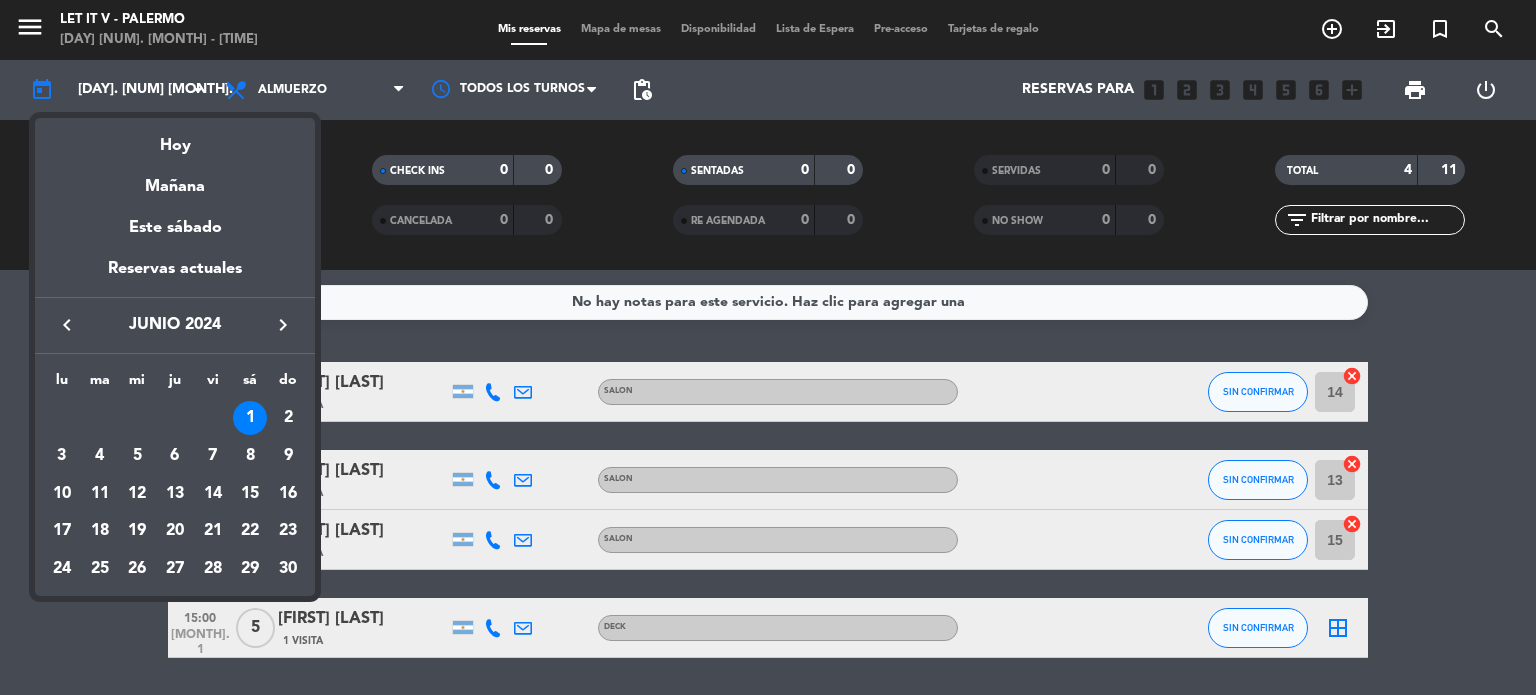 click at bounding box center [768, 347] 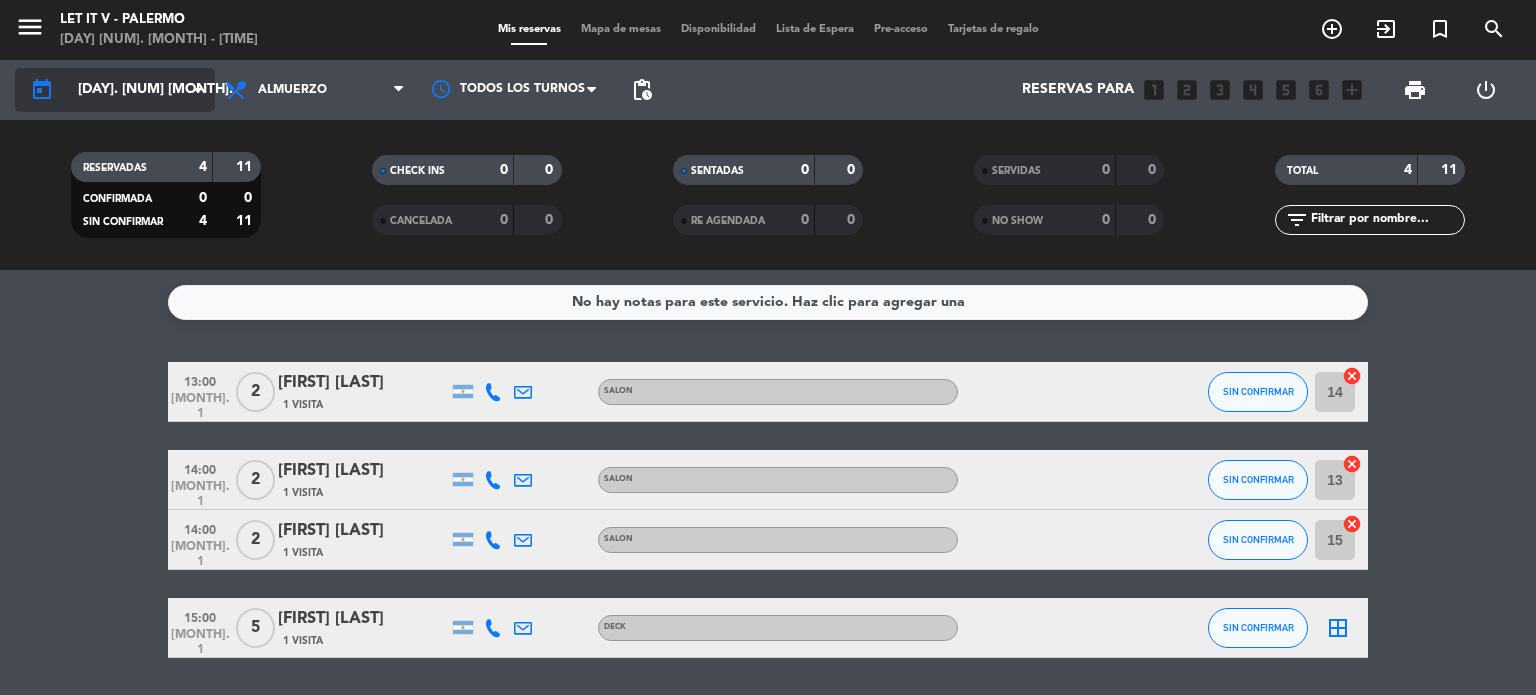 click on "today    [DAY]. [NUM] [MONTH]. arrow_drop_down" 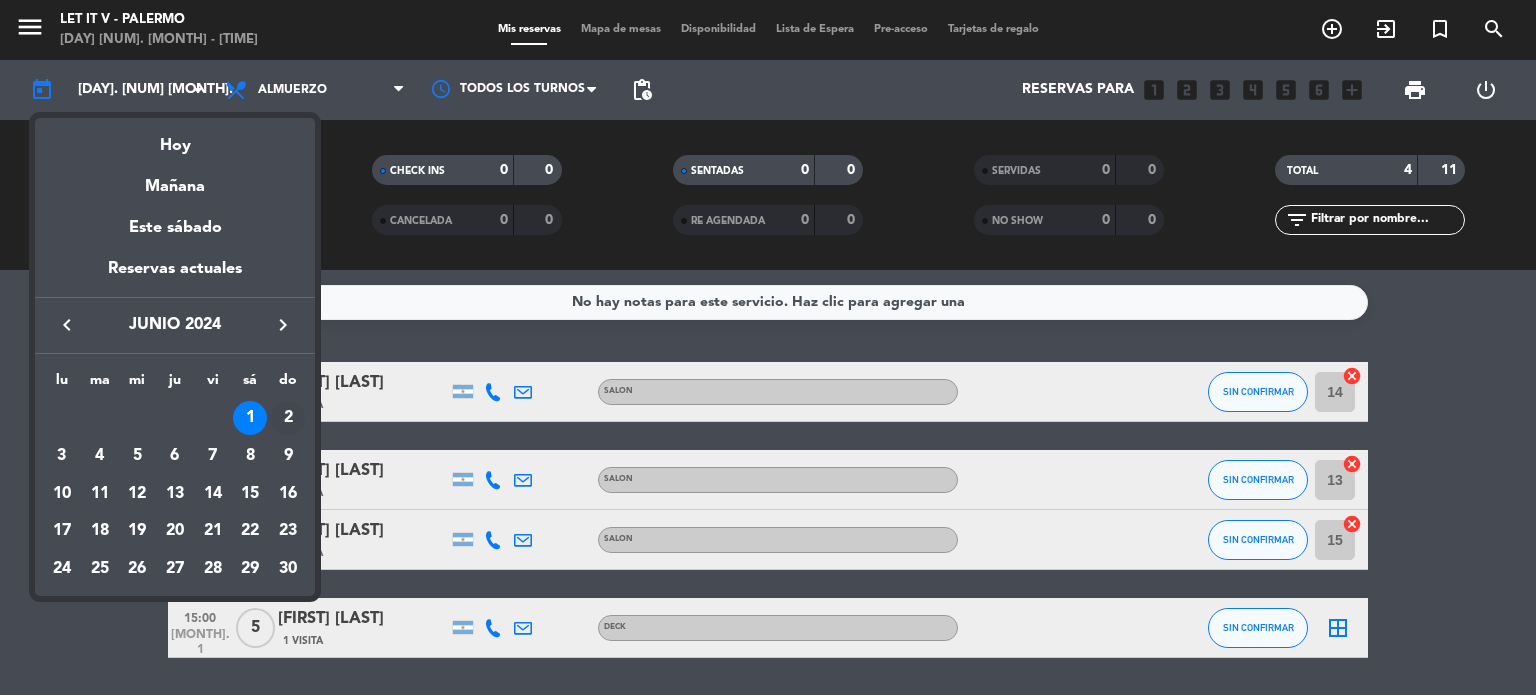 click on "2" at bounding box center [288, 418] 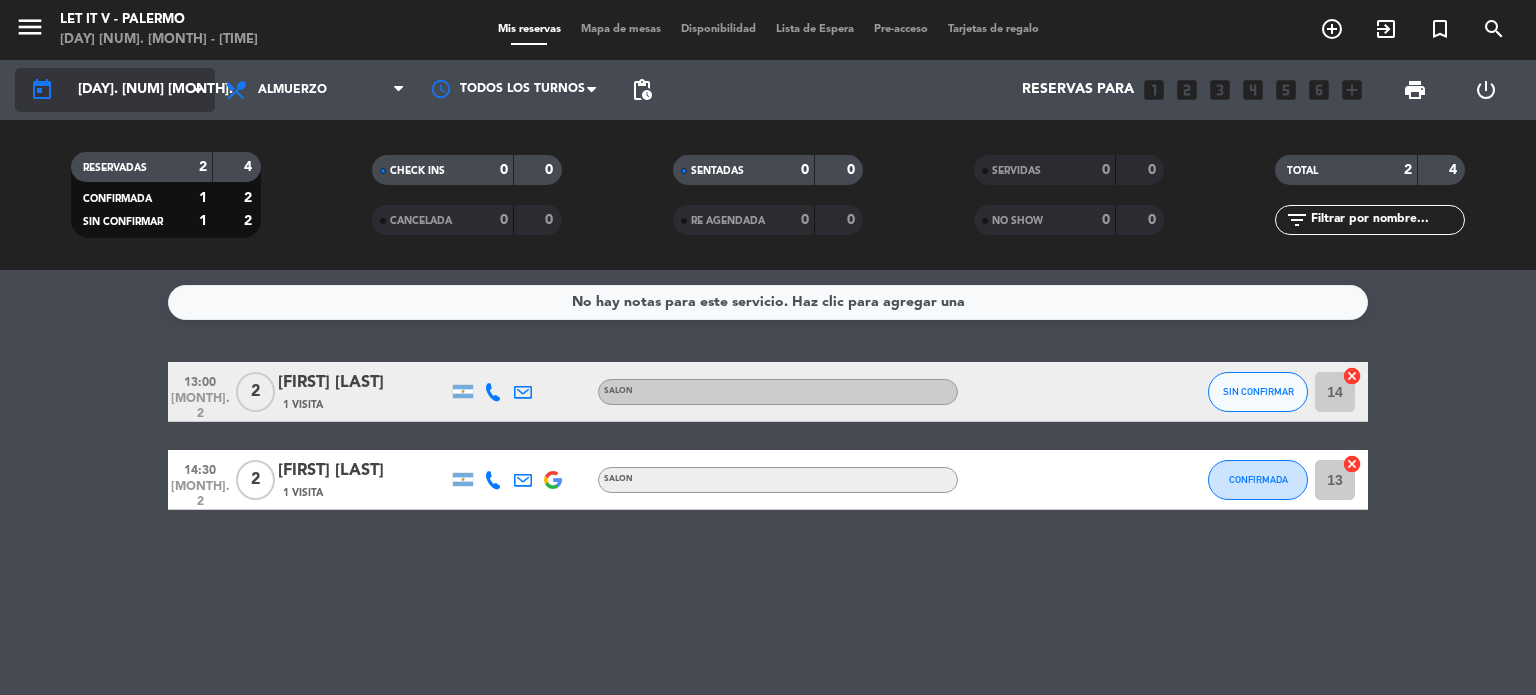 click on "arrow_drop_down" 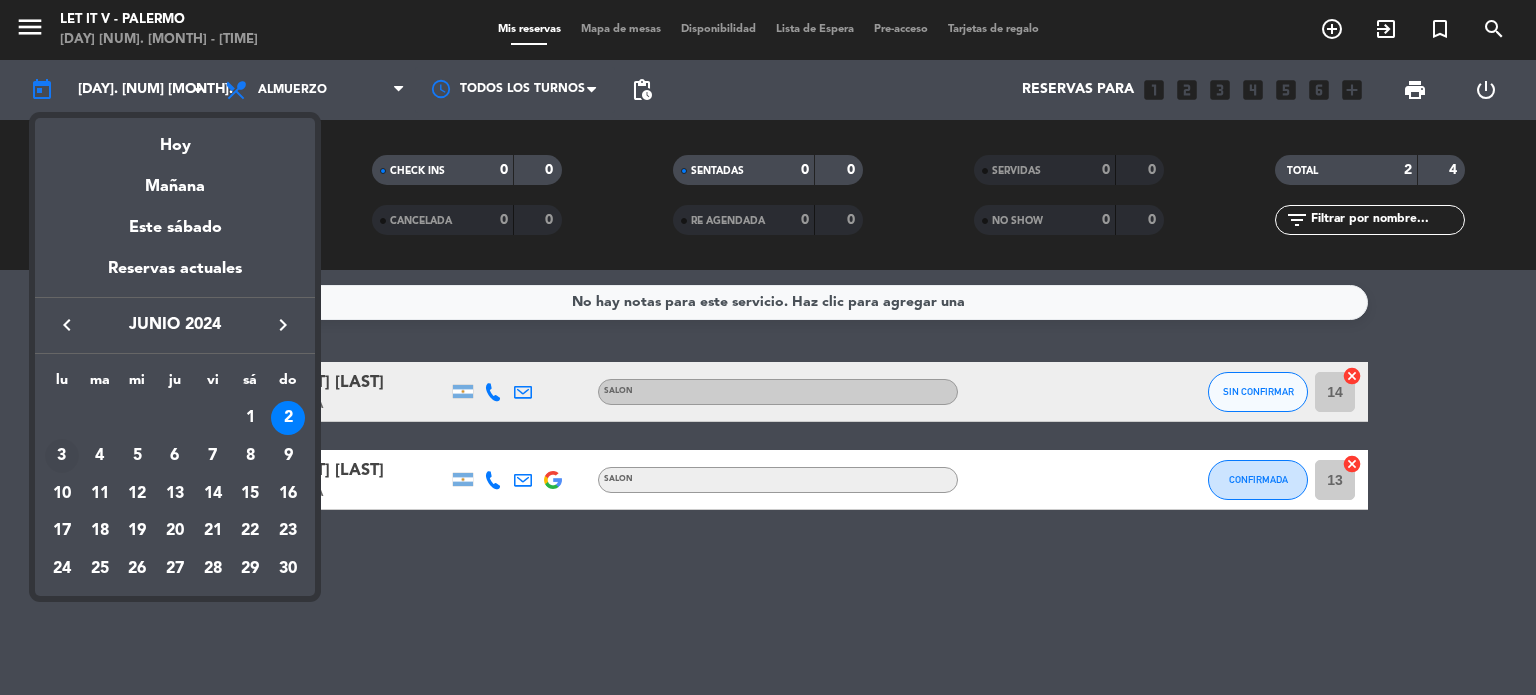 click on "3" at bounding box center (62, 456) 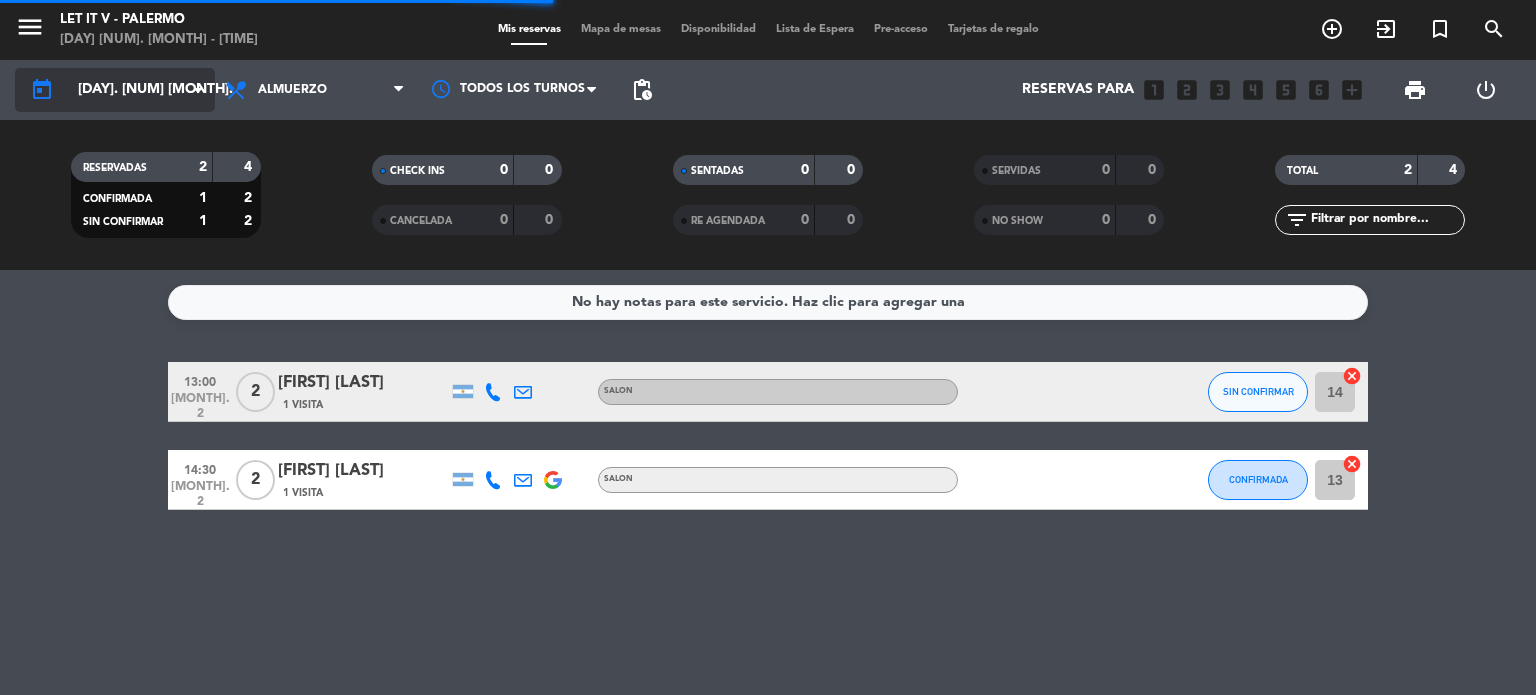 click on "today    [DAY]. [NUM] [MONTH]. arrow_drop_down" 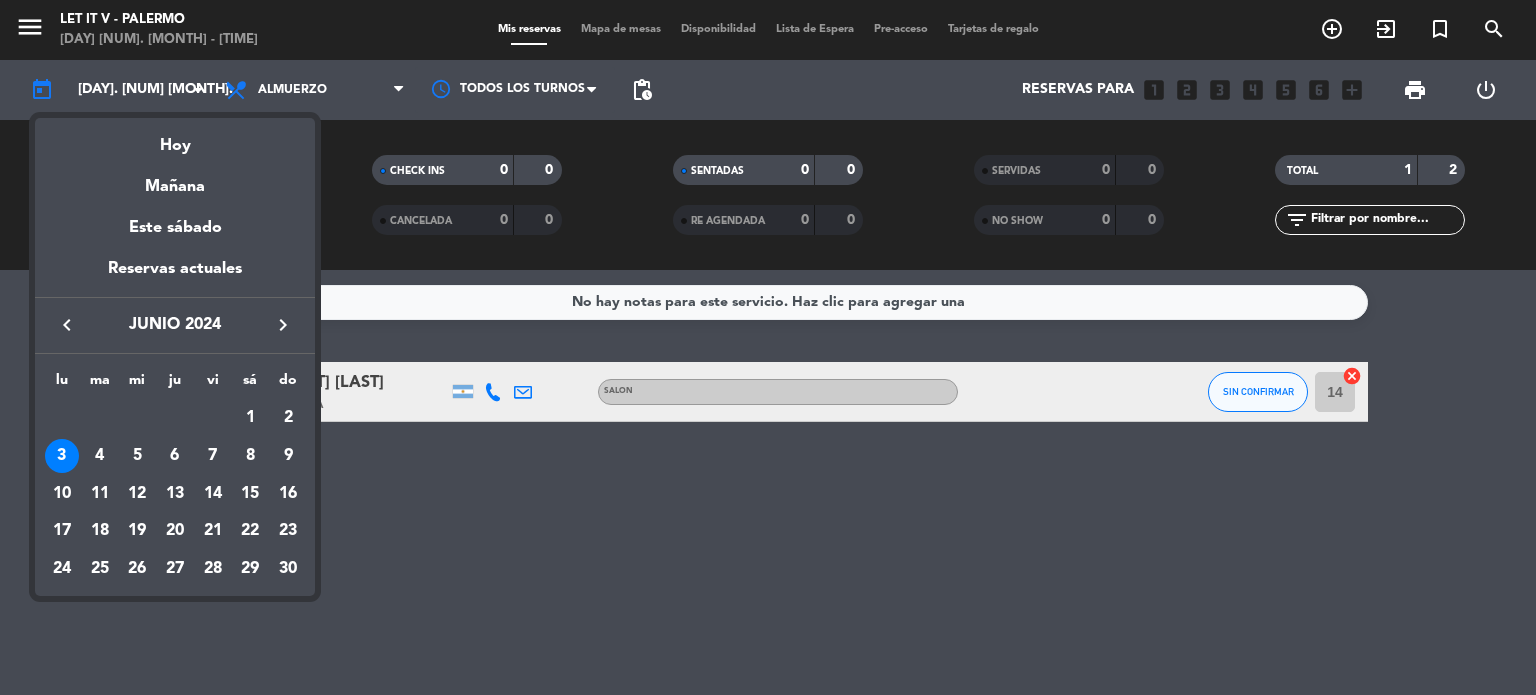 click on "junio 2024" at bounding box center (175, 325) 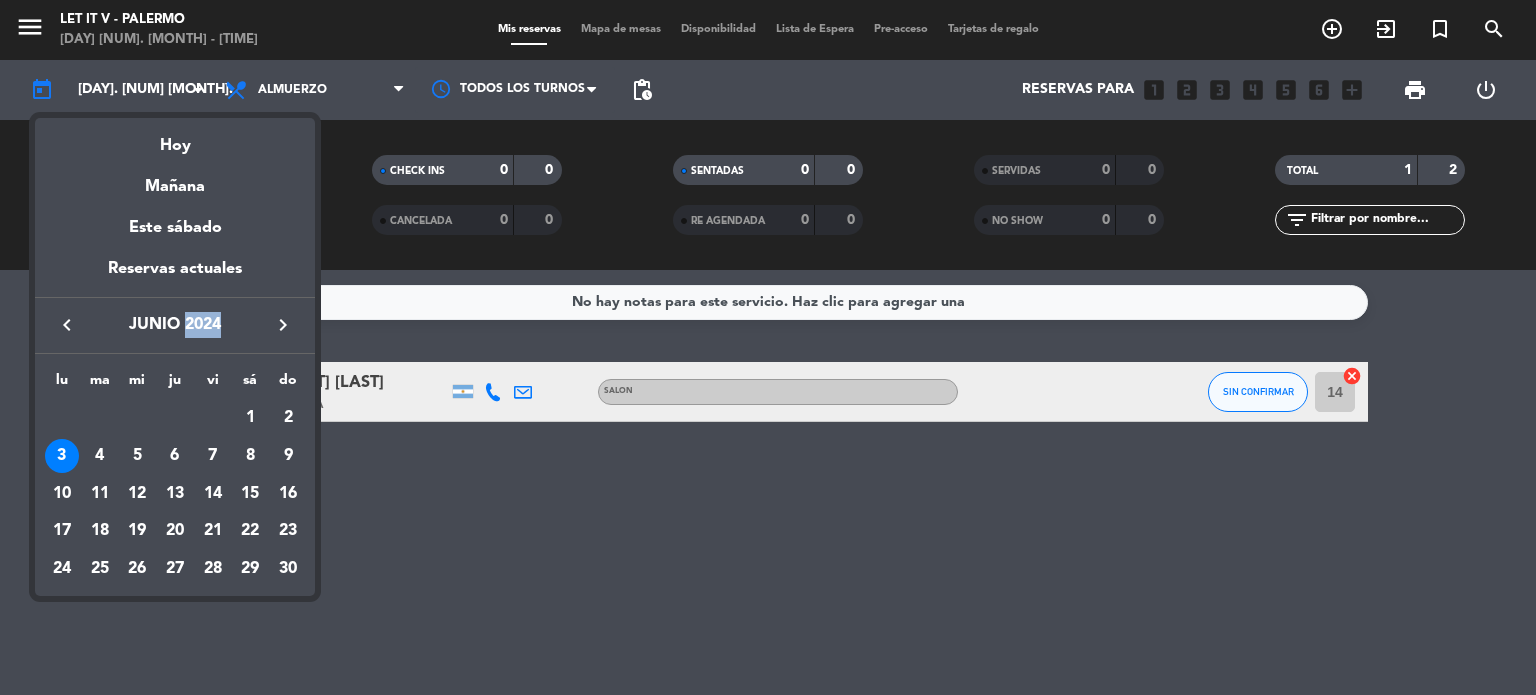click on "junio 2024" at bounding box center (175, 325) 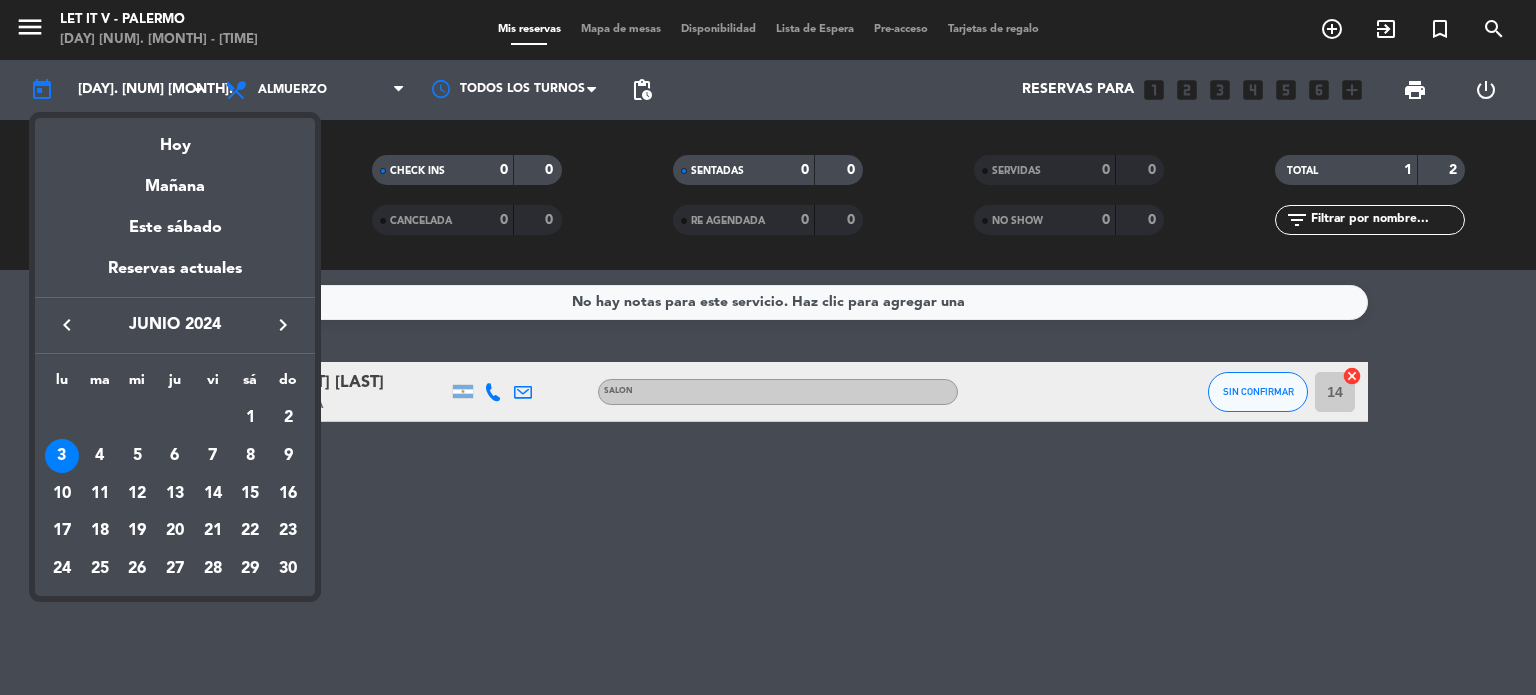 click on "keyboard_arrow_left [MONTH] 2024 keyboard_arrow_right" at bounding box center (175, 325) 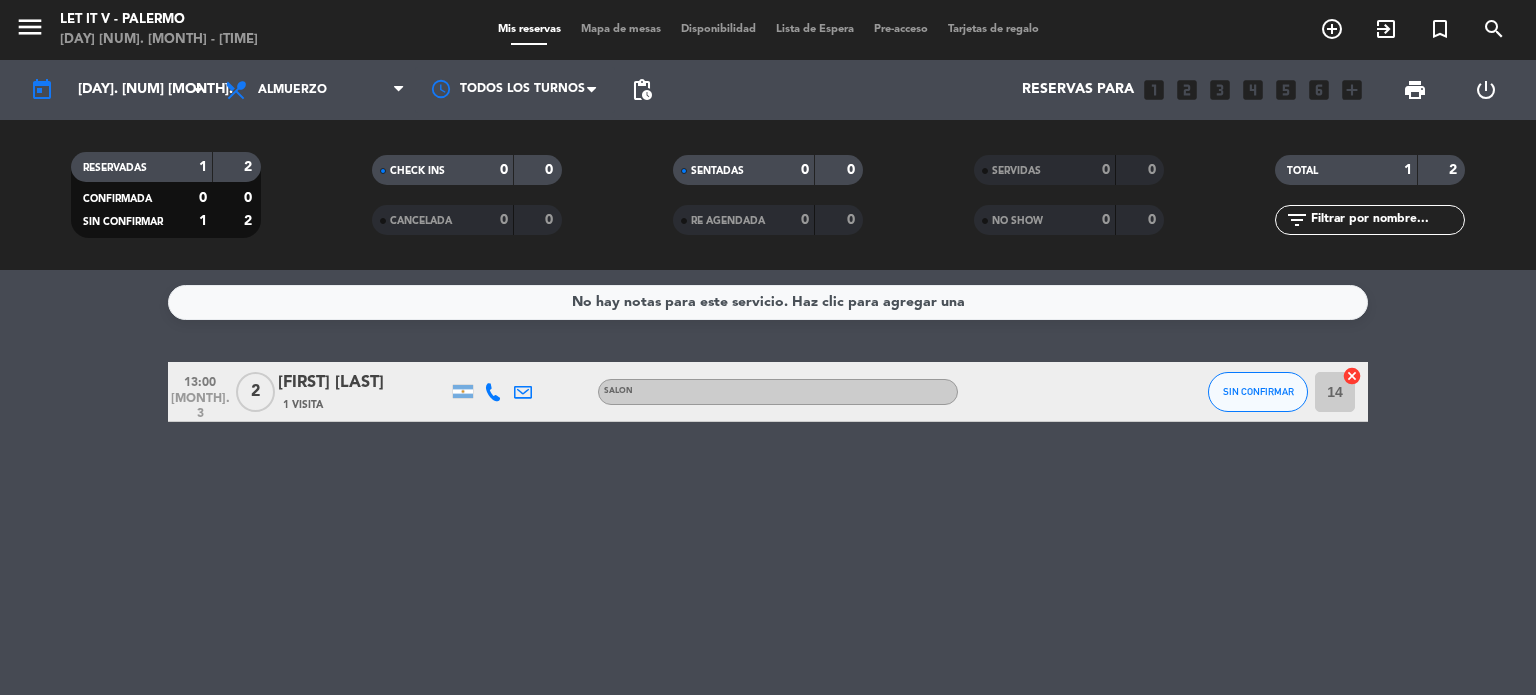 click on "2" 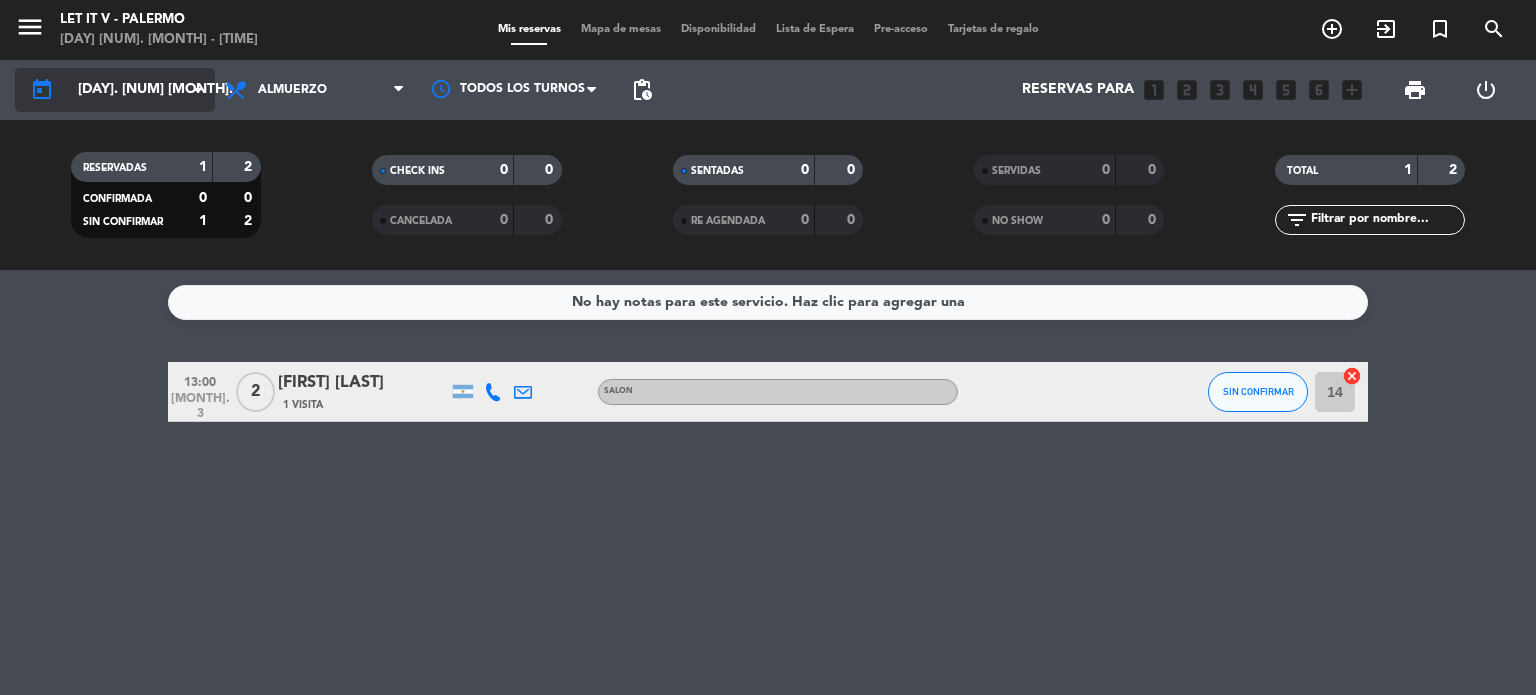 click on "[DAY]. [NUM] [MONTH]." 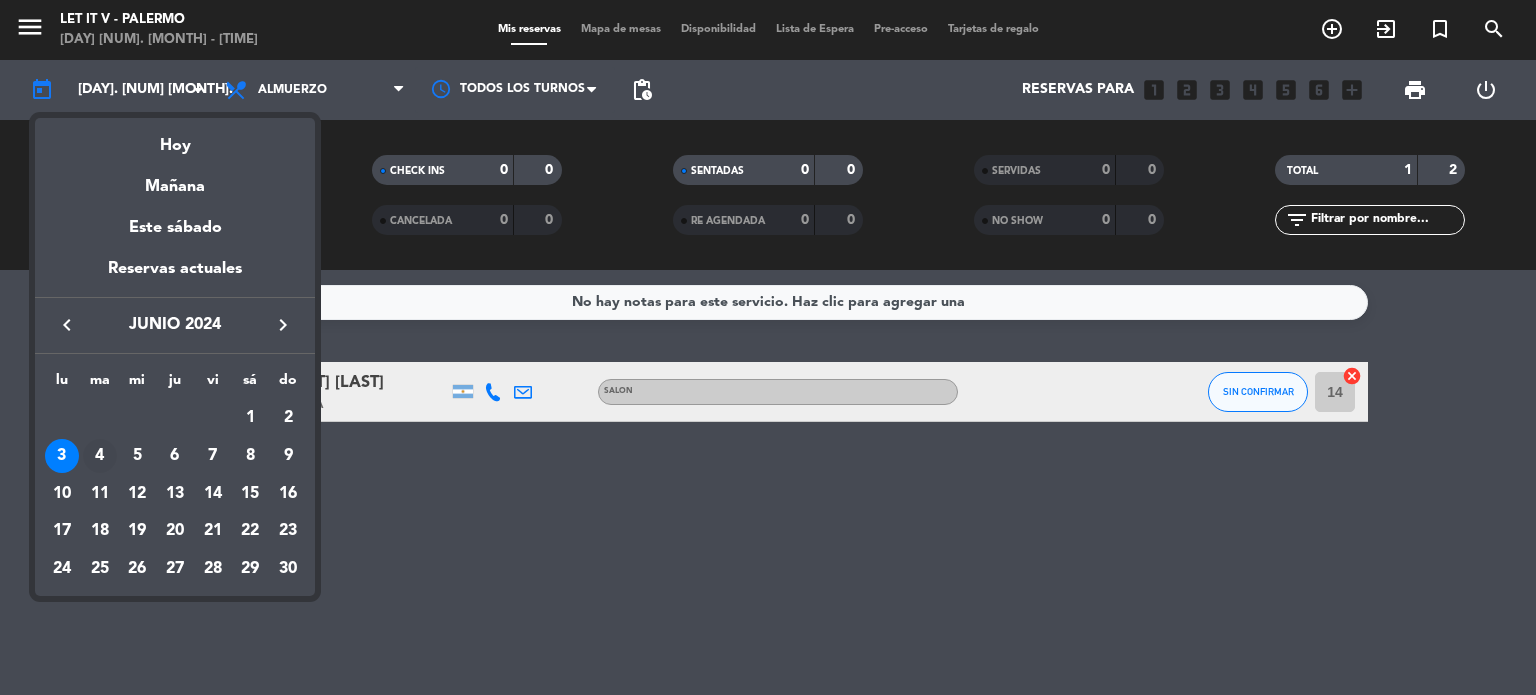 click on "4" at bounding box center (100, 456) 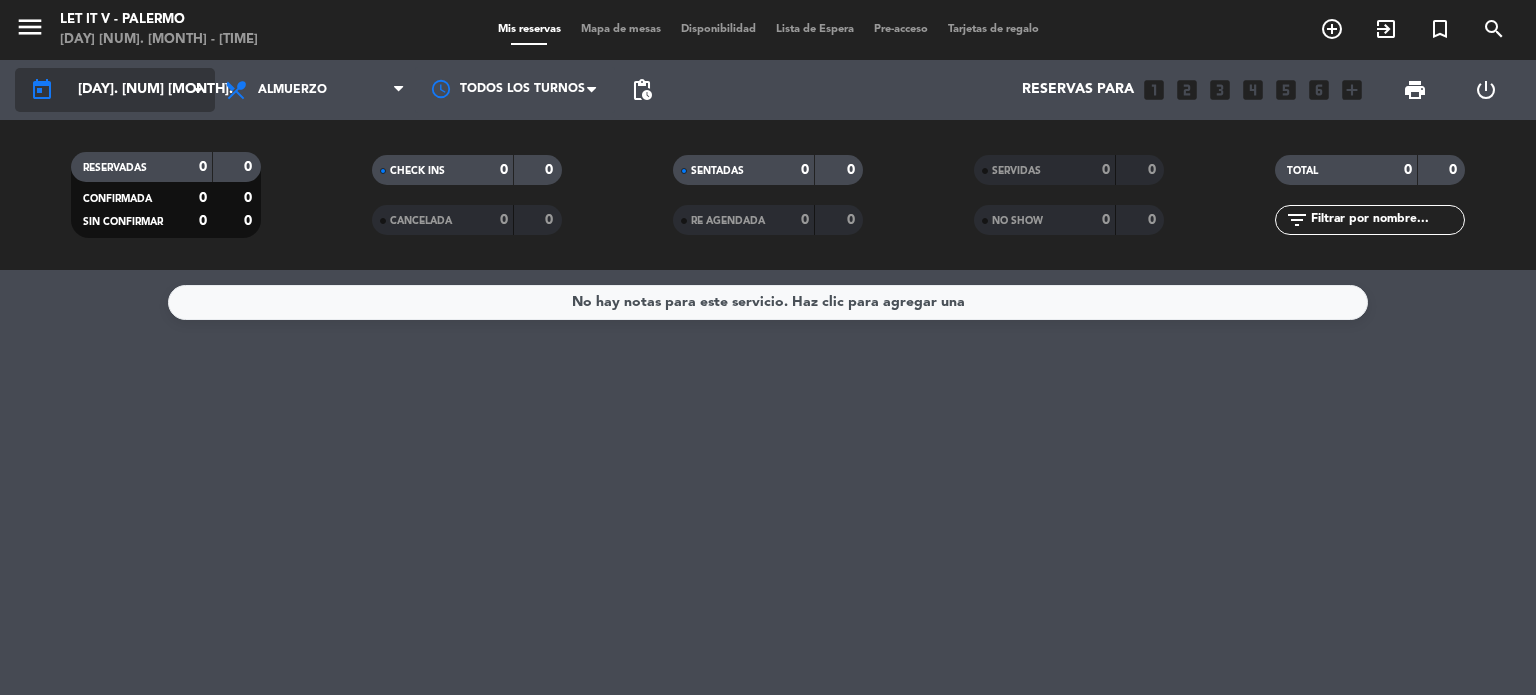 click on "[DAY]. [NUM] [MONTH]." 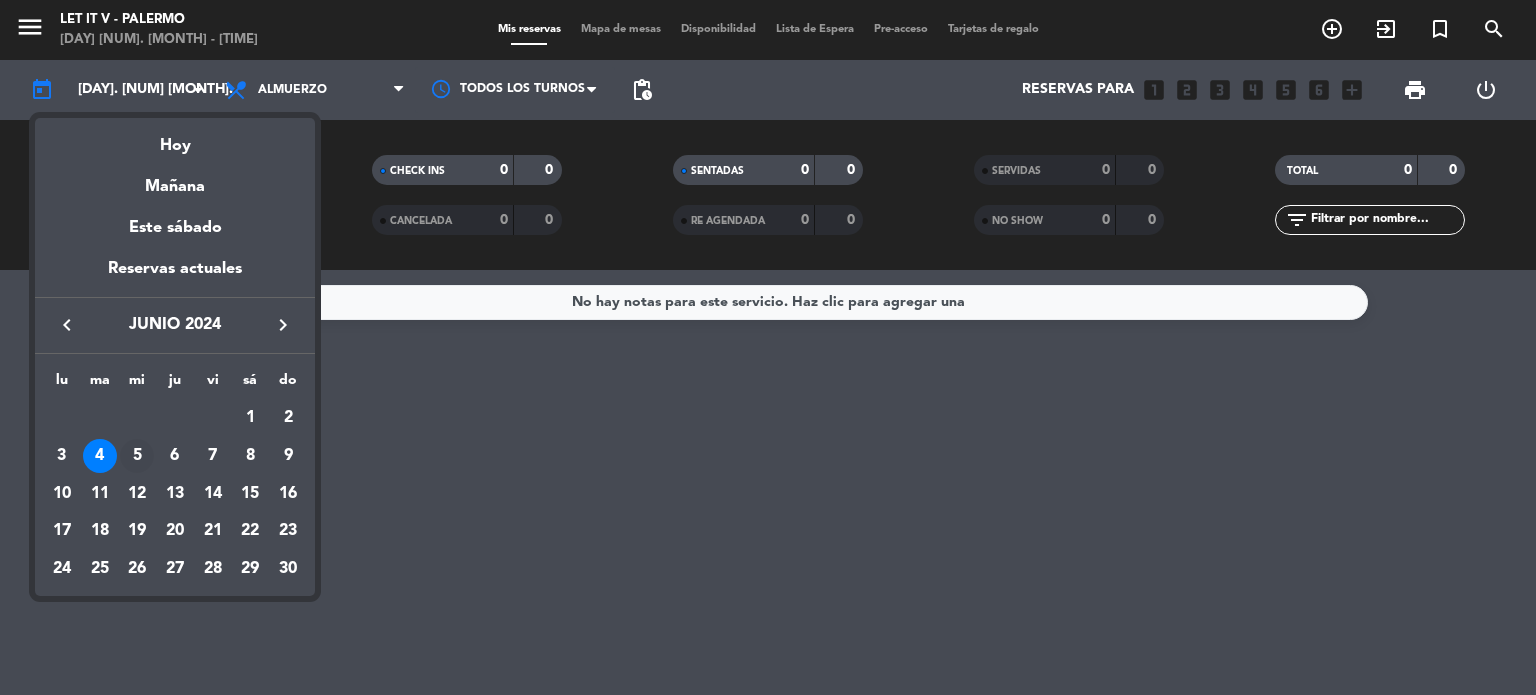 click on "5" at bounding box center (137, 456) 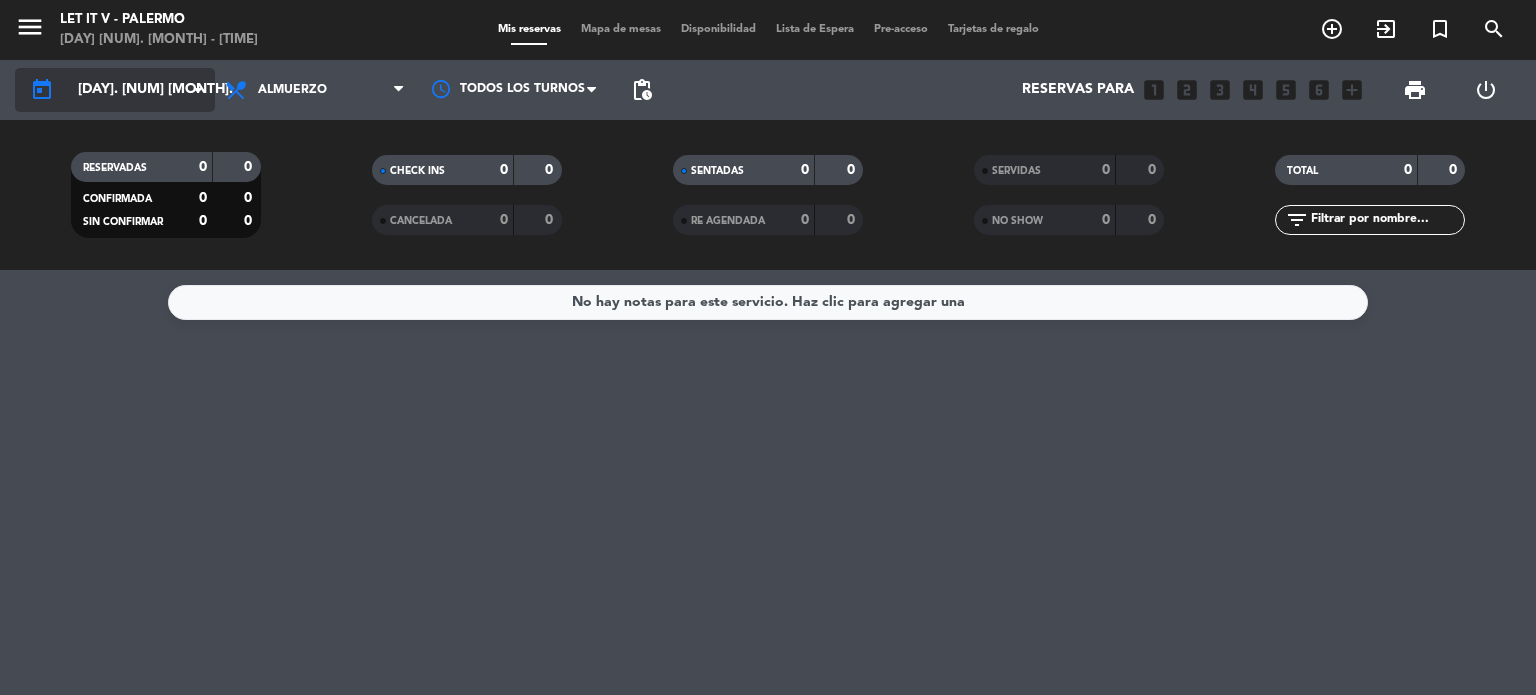 click on "[DAY]. [NUM] [MONTH]." 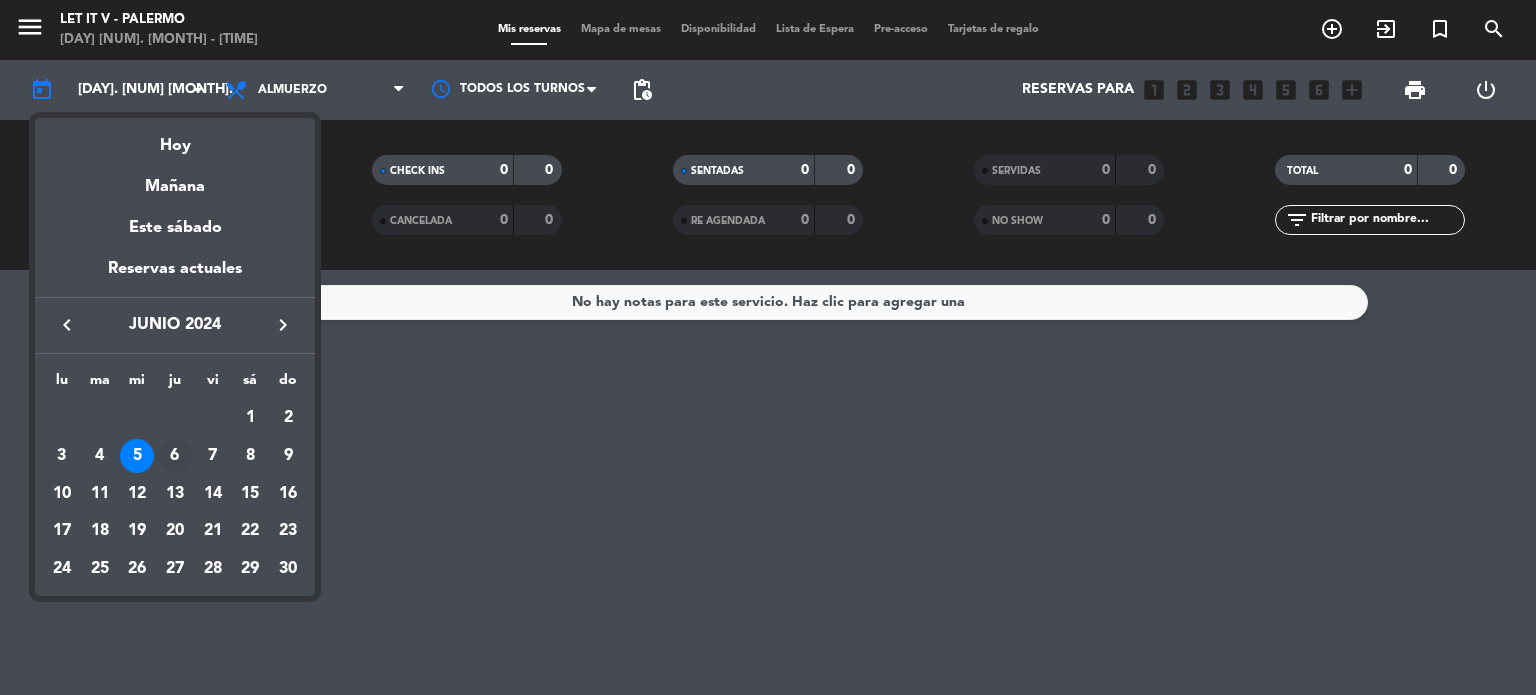 click on "6" at bounding box center (175, 456) 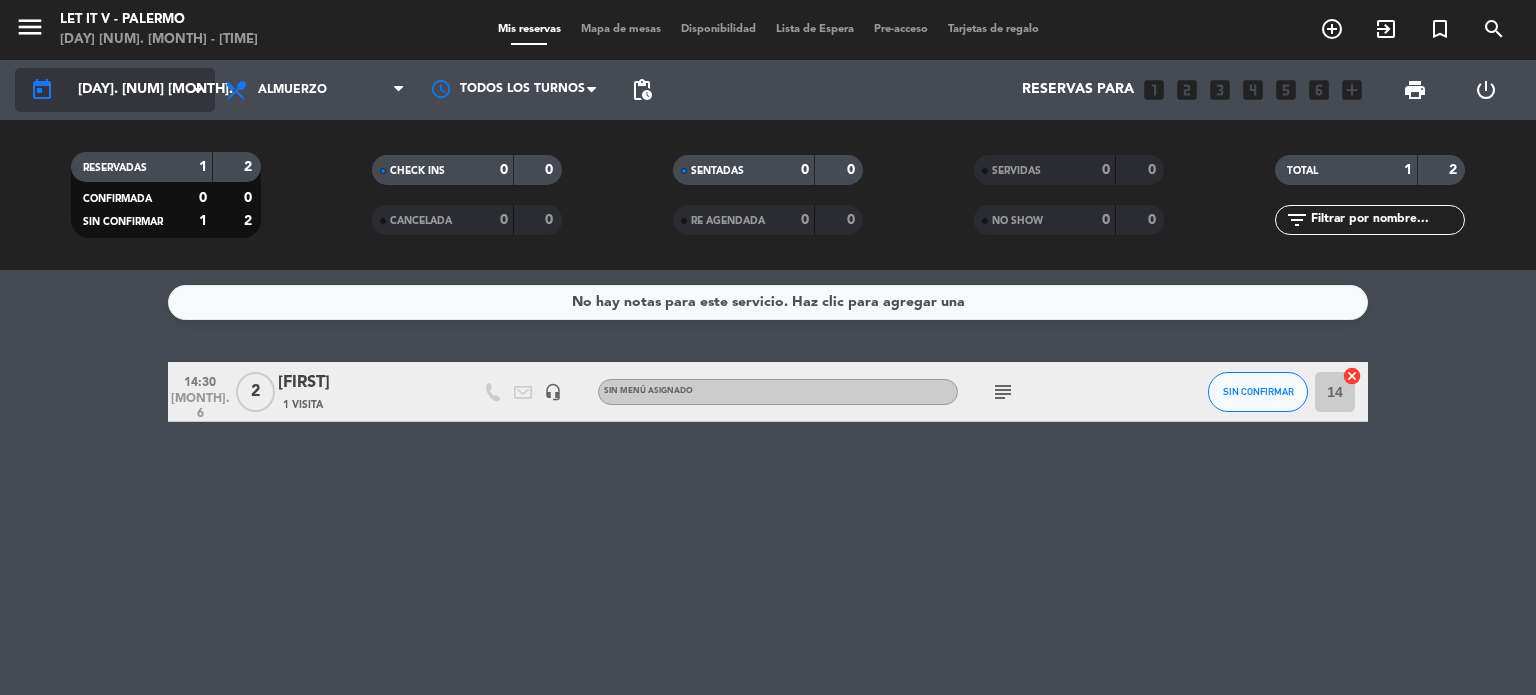 click on "[DAY]. [NUM] [MONTH]." 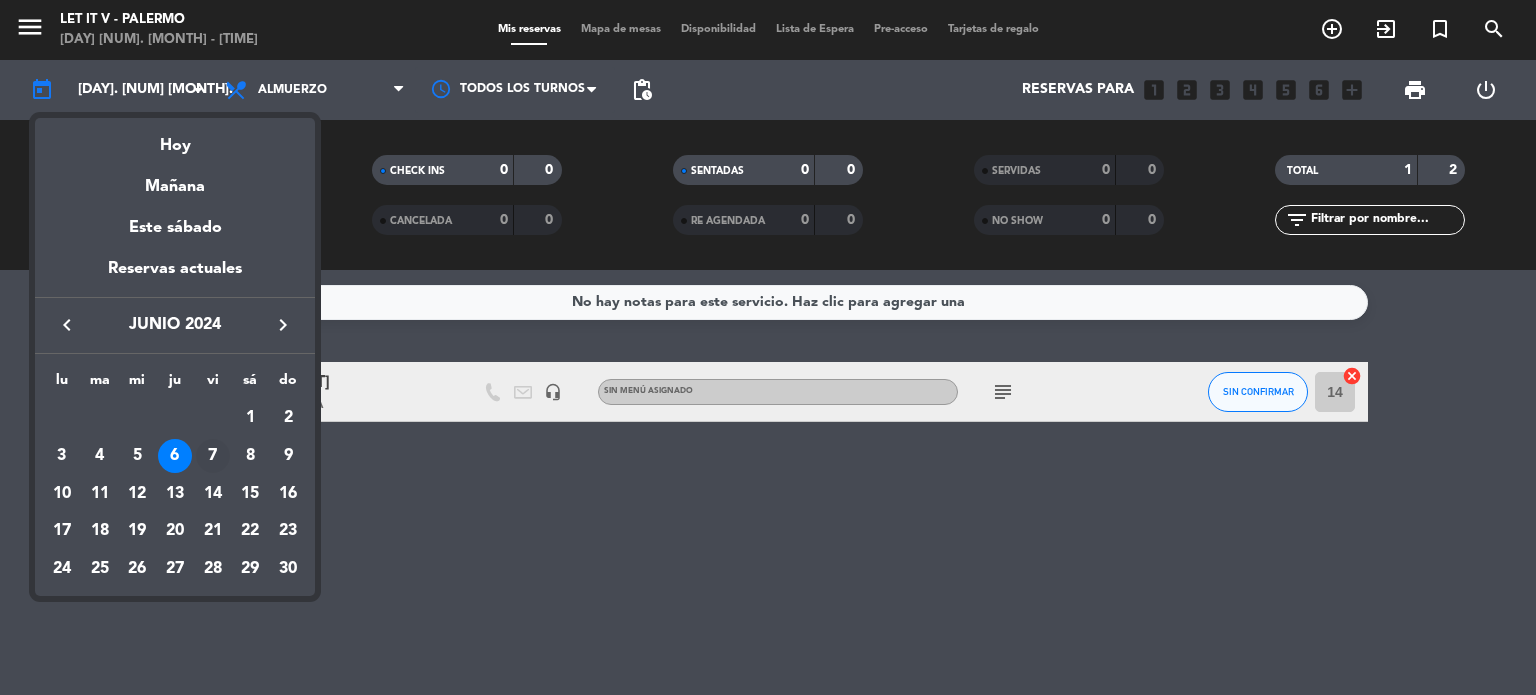 click on "7" at bounding box center [213, 456] 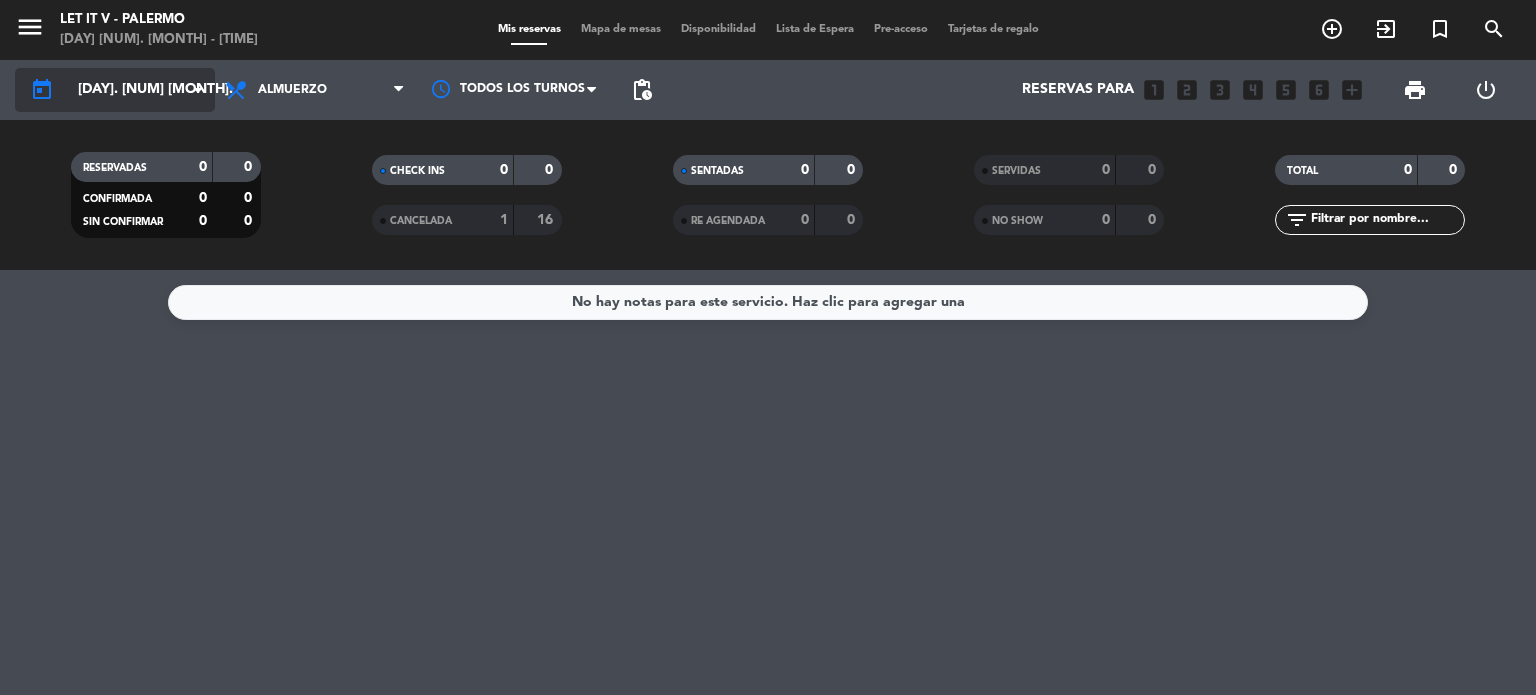click on "arrow_drop_down" 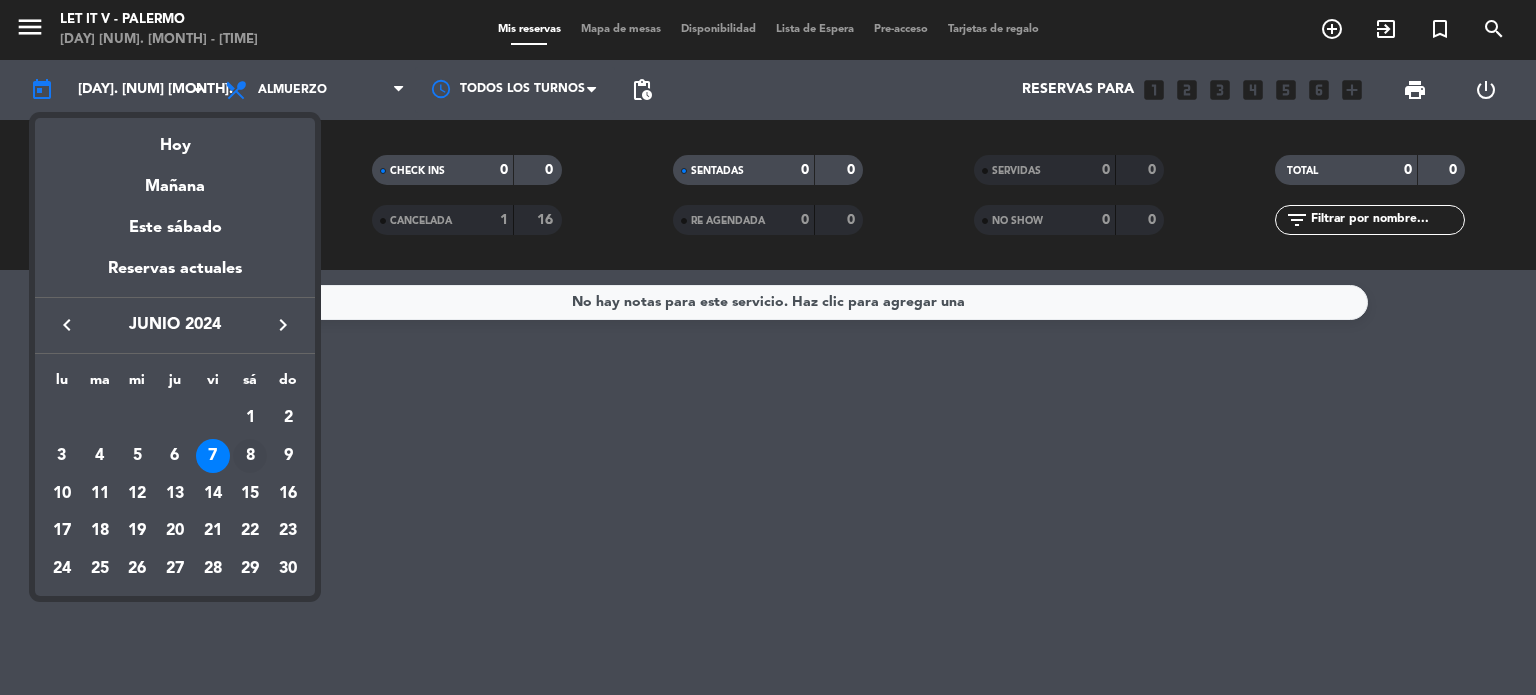 click on "8" at bounding box center (250, 456) 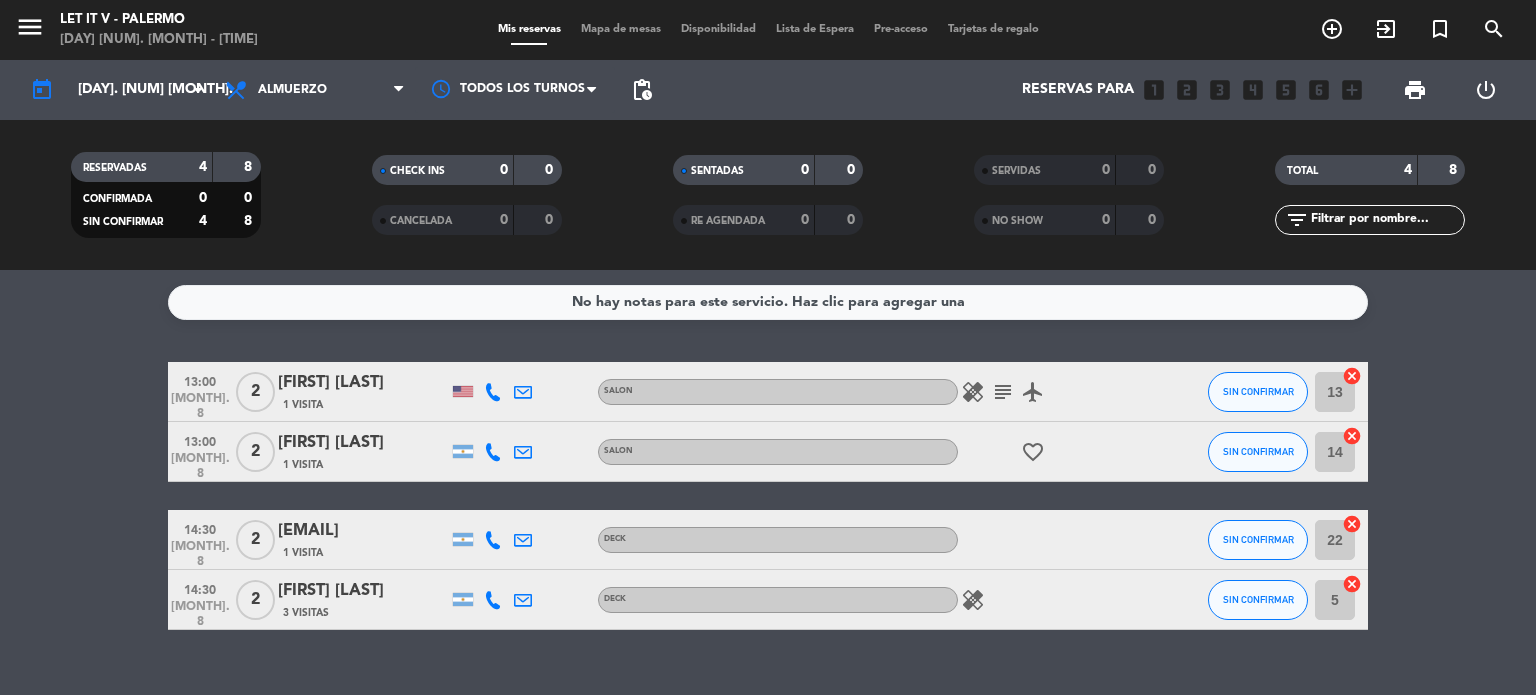 click on "4" 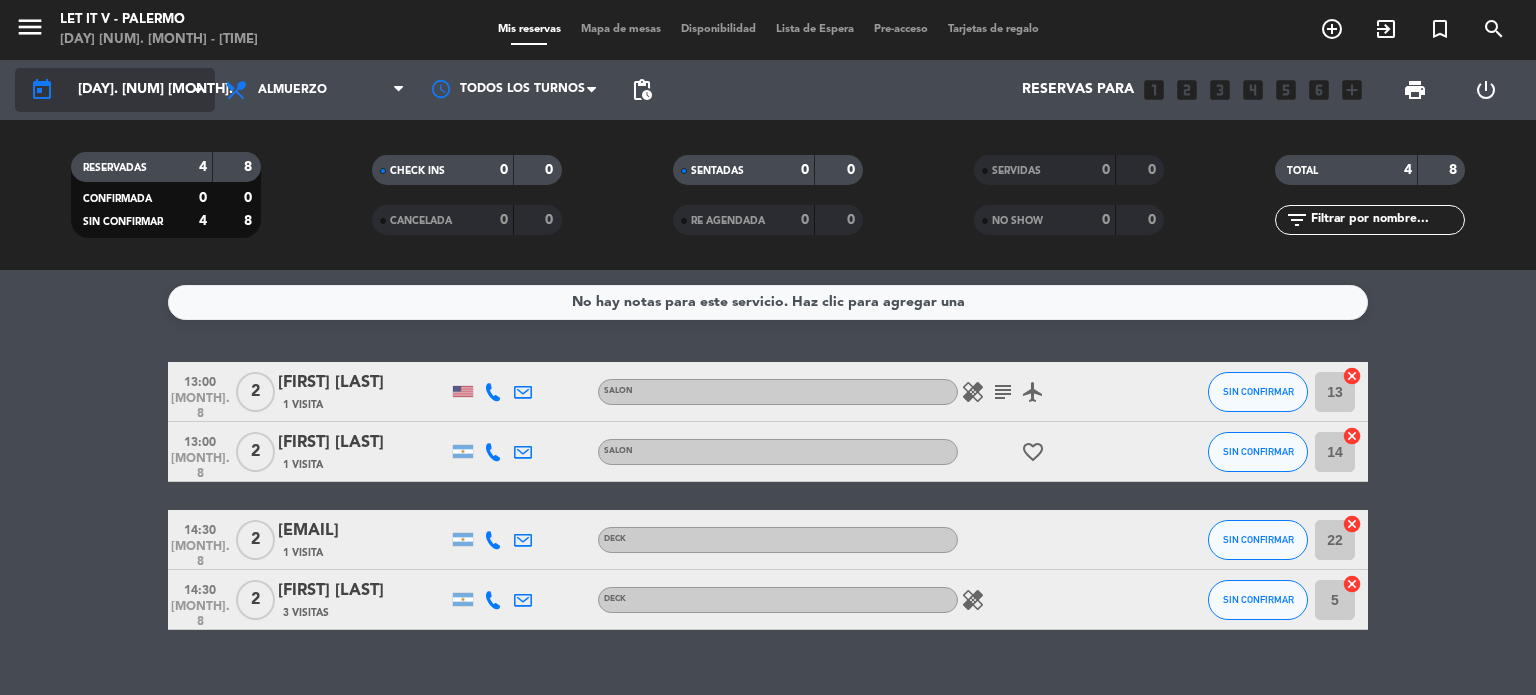 click on "[DAY]. [NUM] [MONTH]." 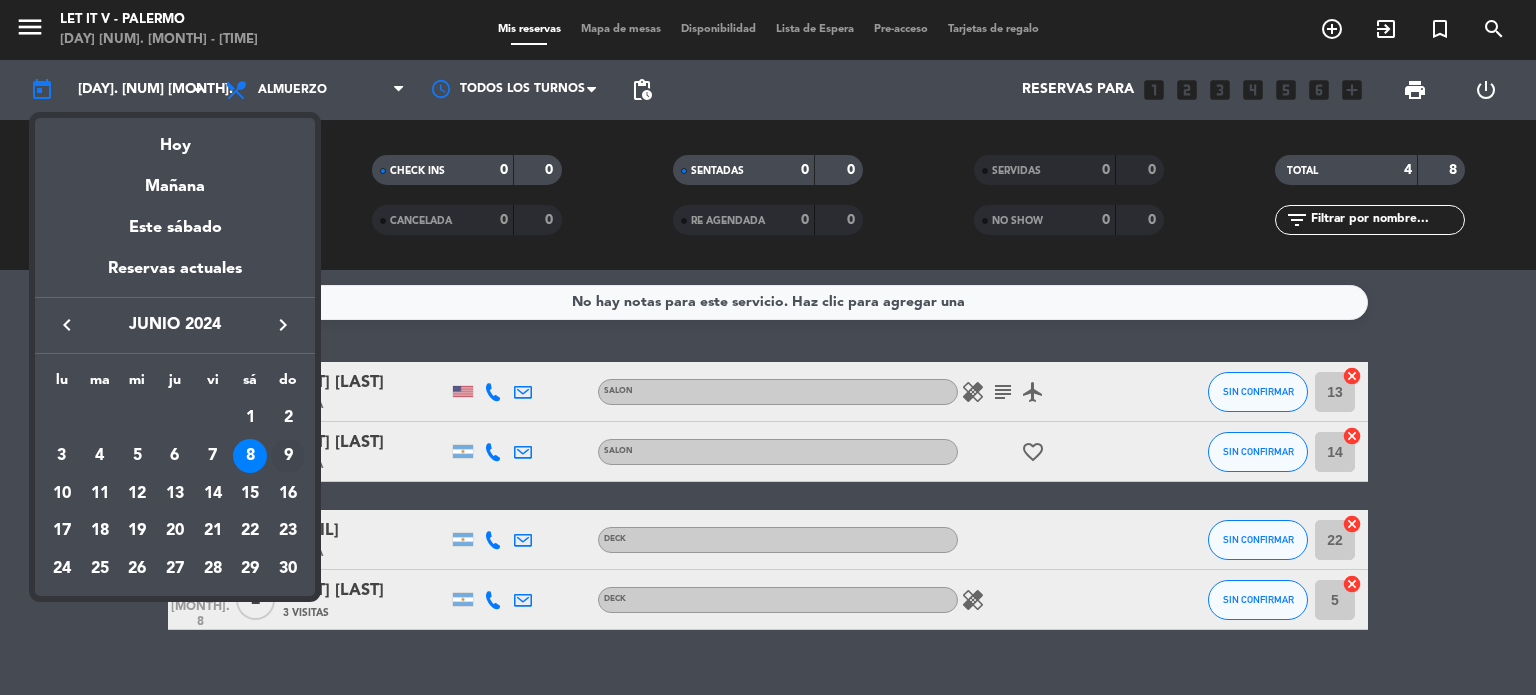 click on "9" at bounding box center (288, 456) 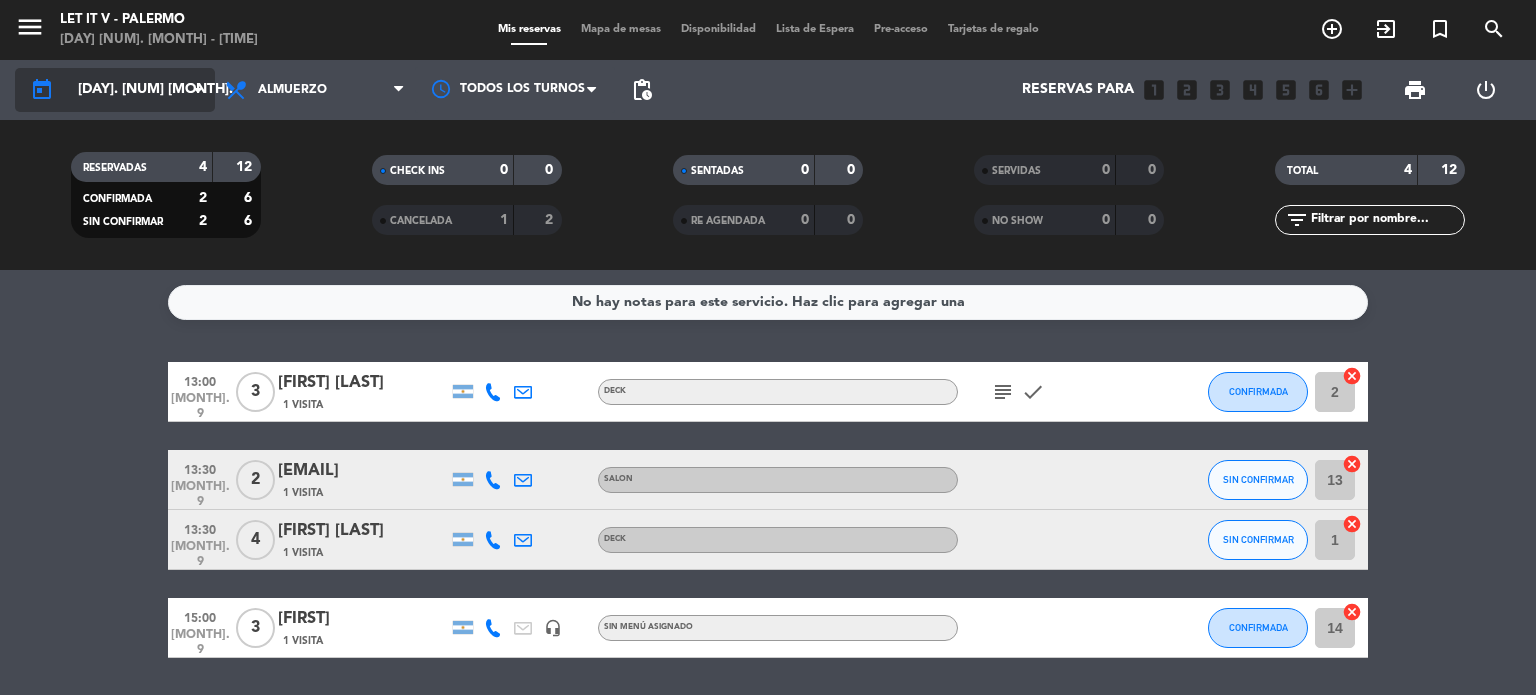 click on "[DAY]. [NUM] [MONTH]." 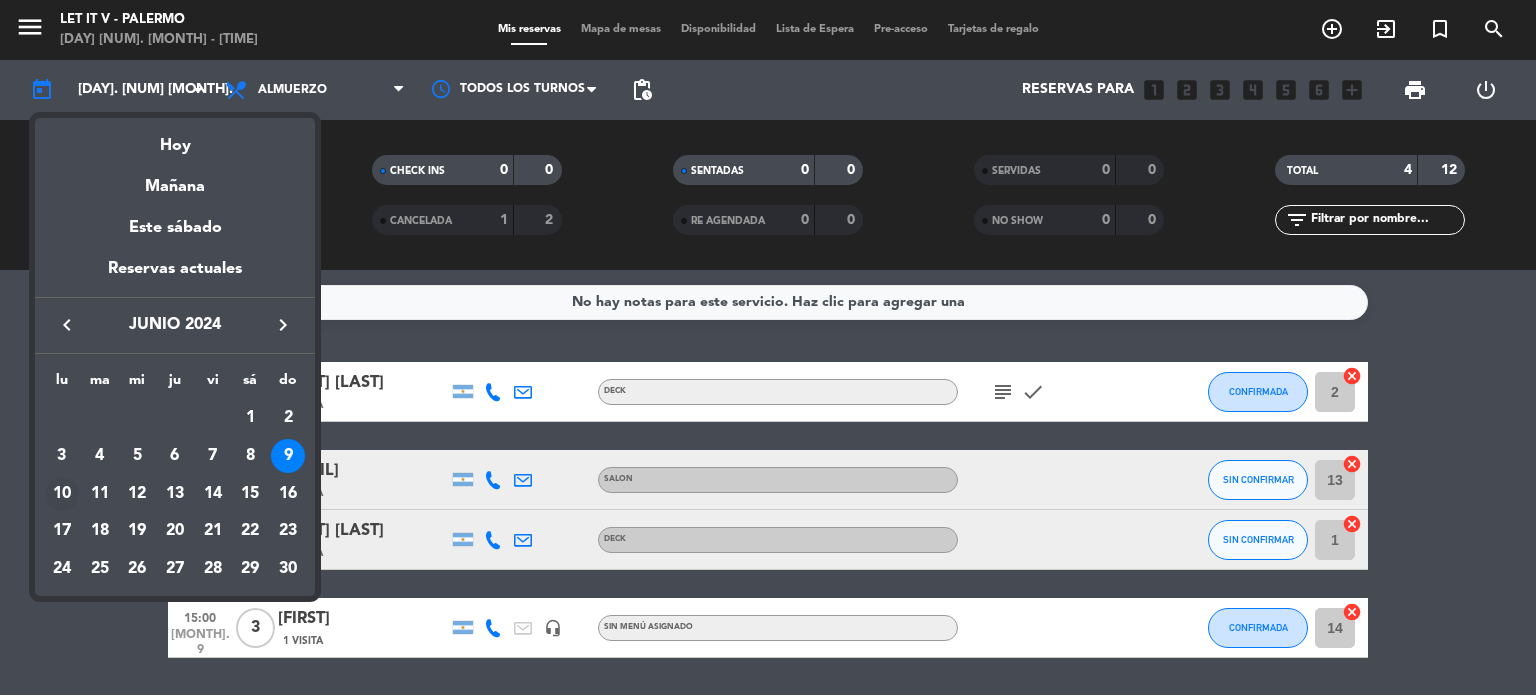 click on "10" at bounding box center [62, 494] 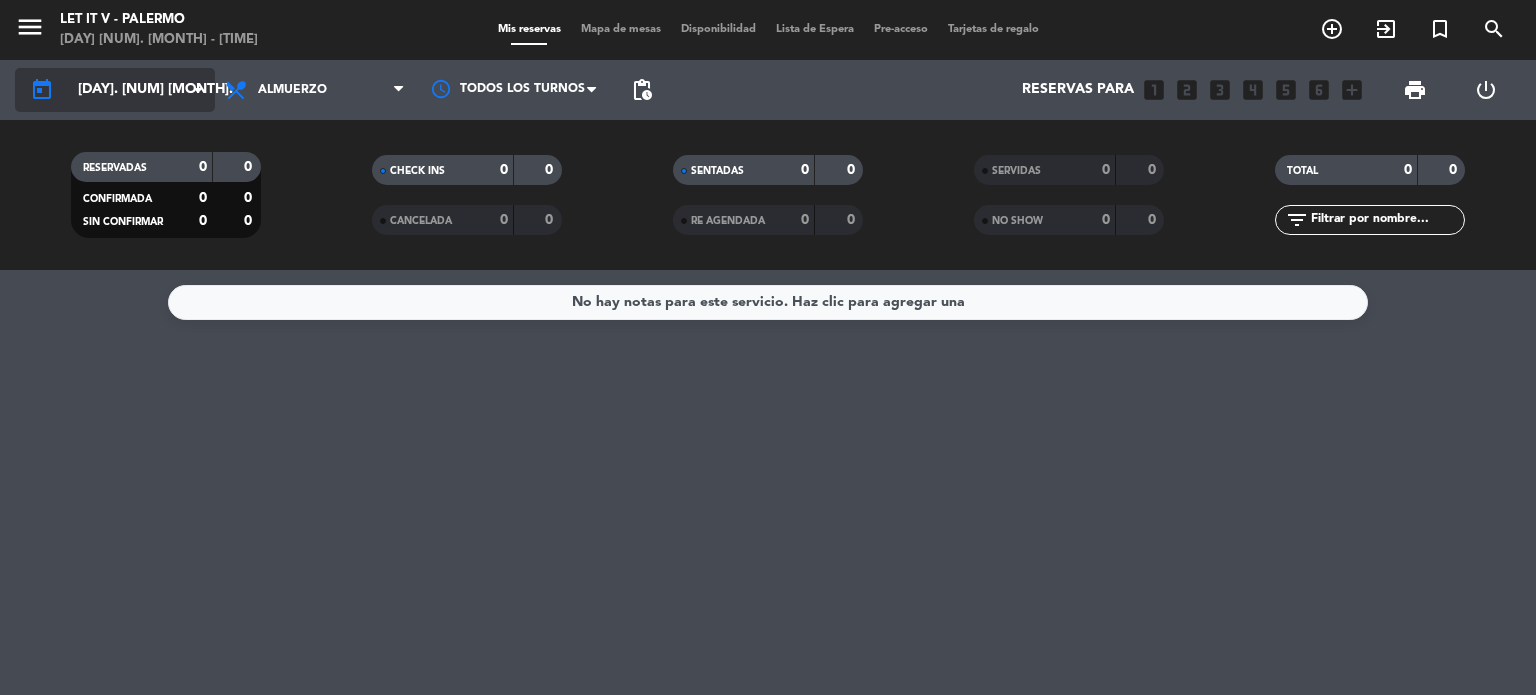 click on "[DAY]. [NUM] [MONTH]." 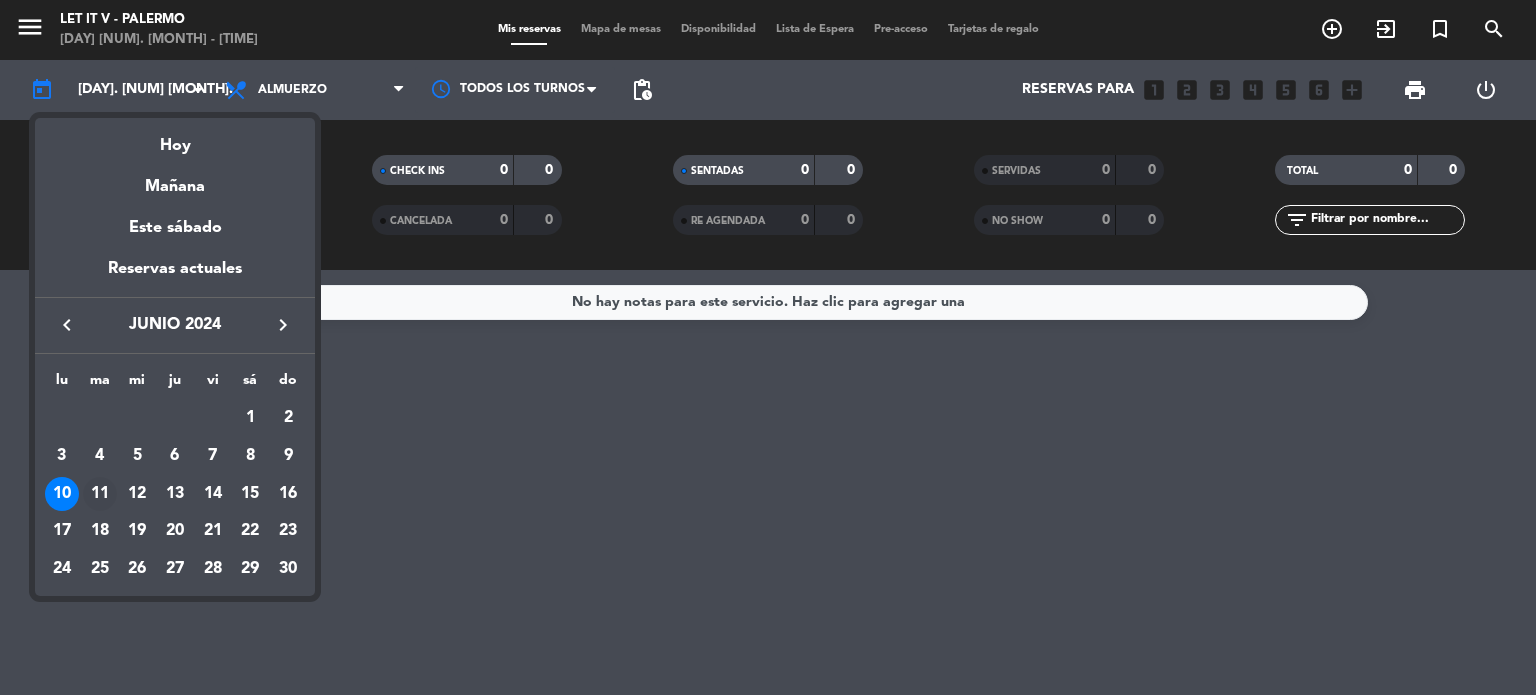 click on "11" at bounding box center (100, 494) 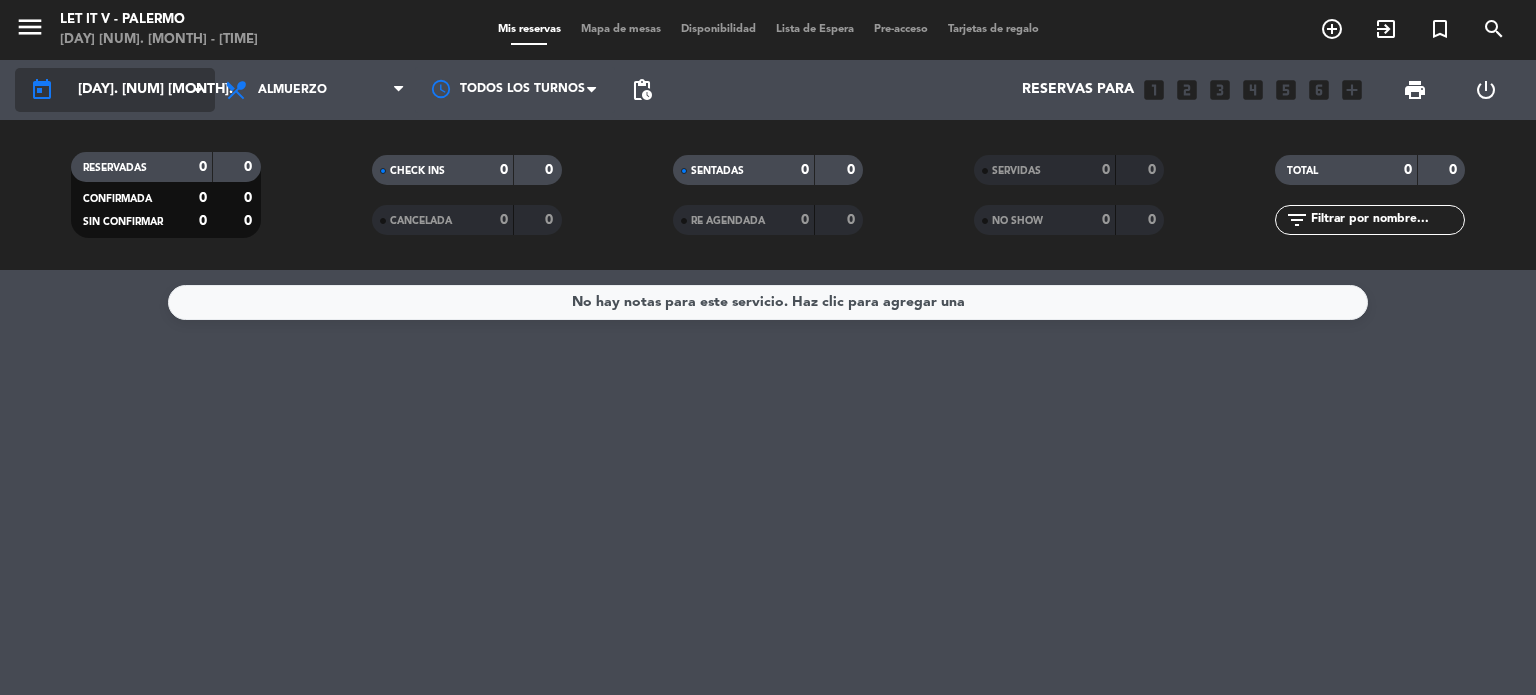 click on "[DAY]. [NUM] [MONTH]." 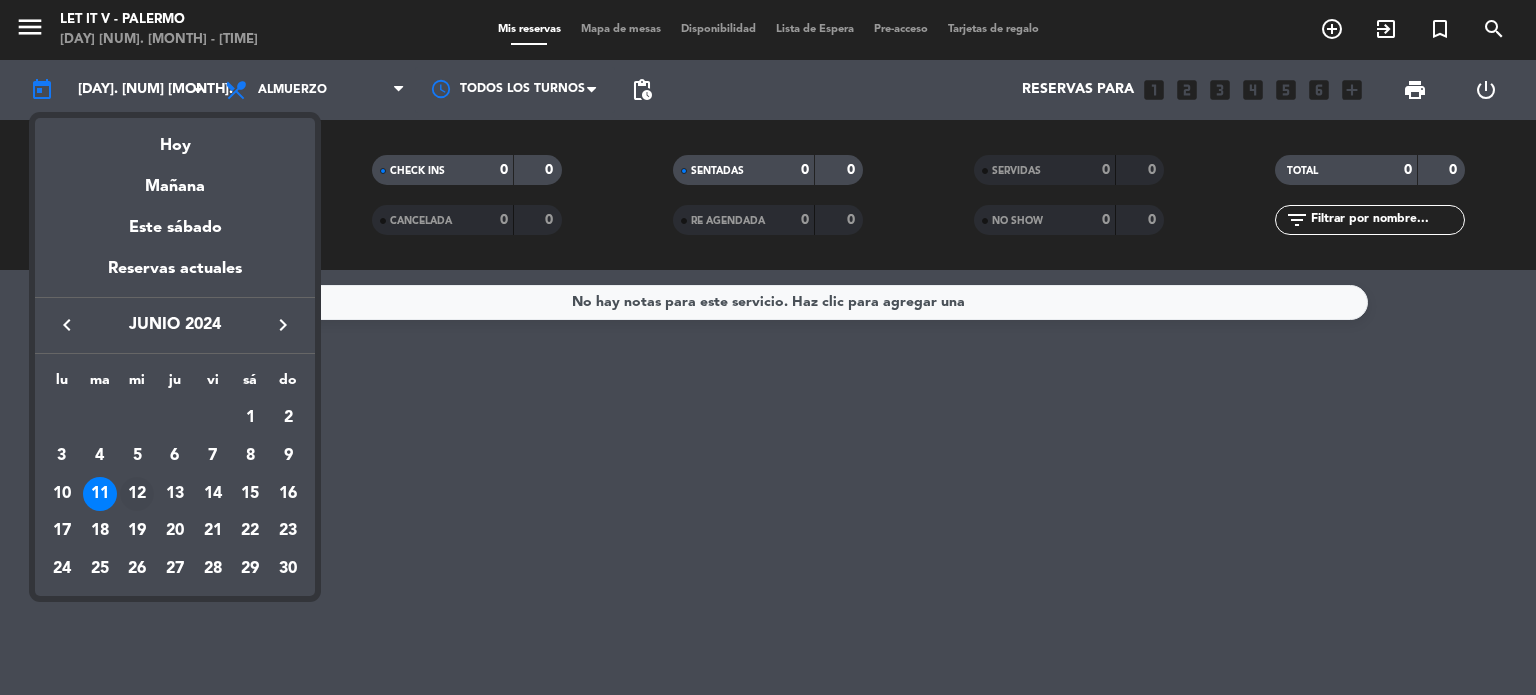 click on "12" at bounding box center [137, 494] 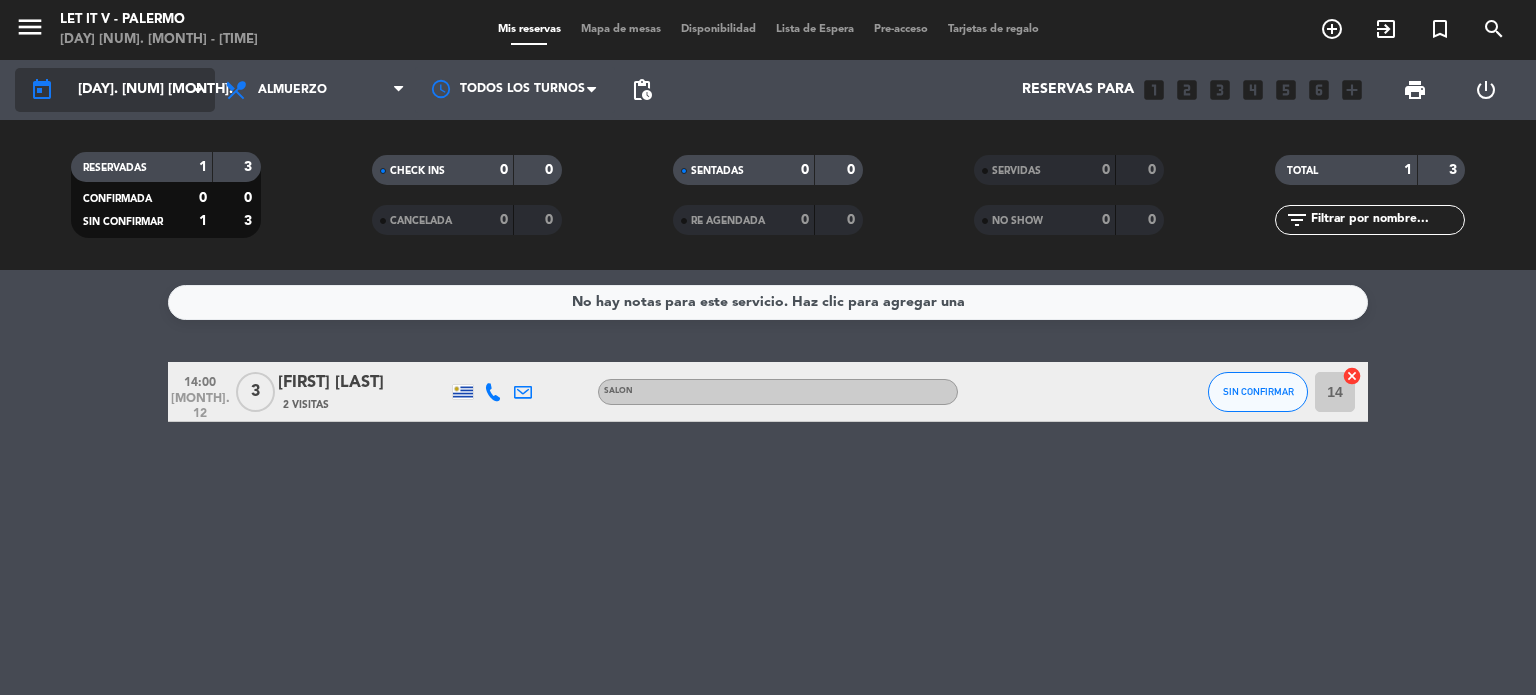 click on "[DAY]. [NUM] [MONTH]." 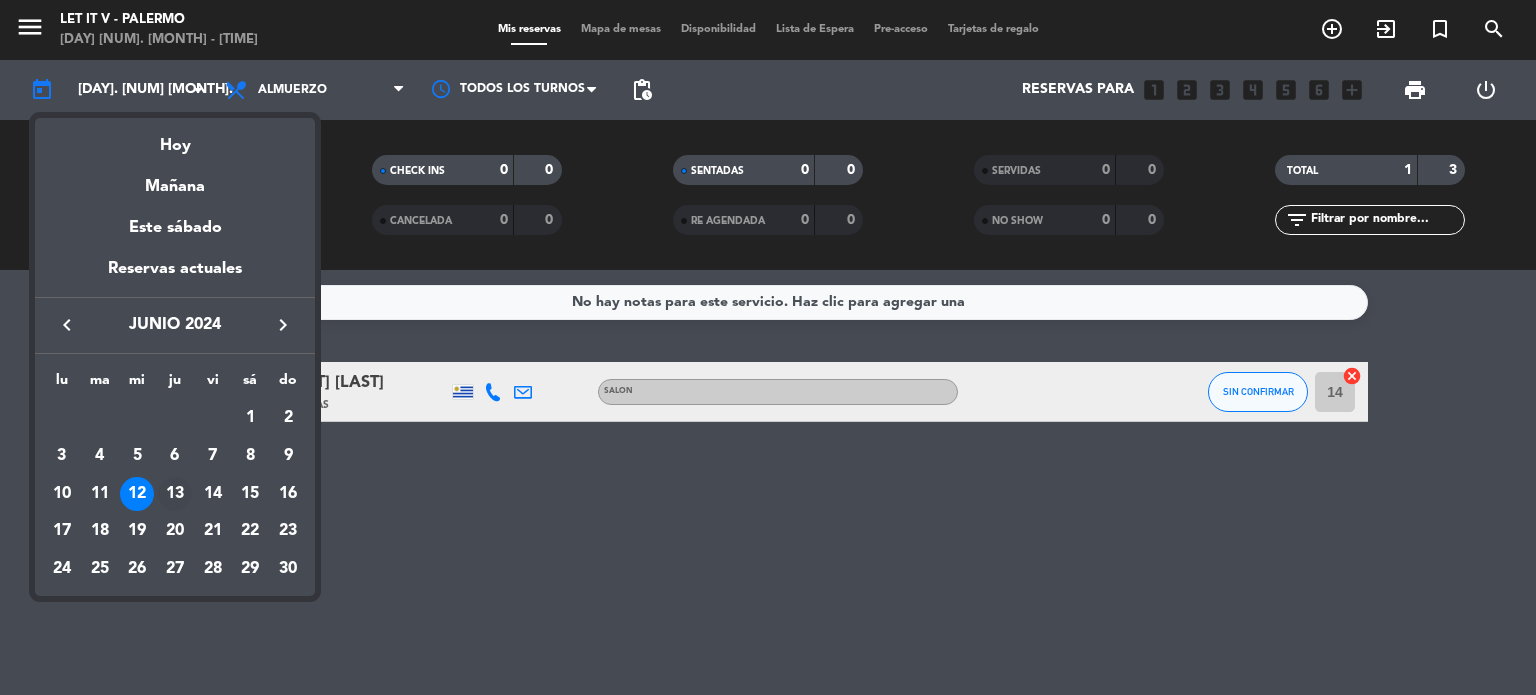 click on "13" at bounding box center (175, 494) 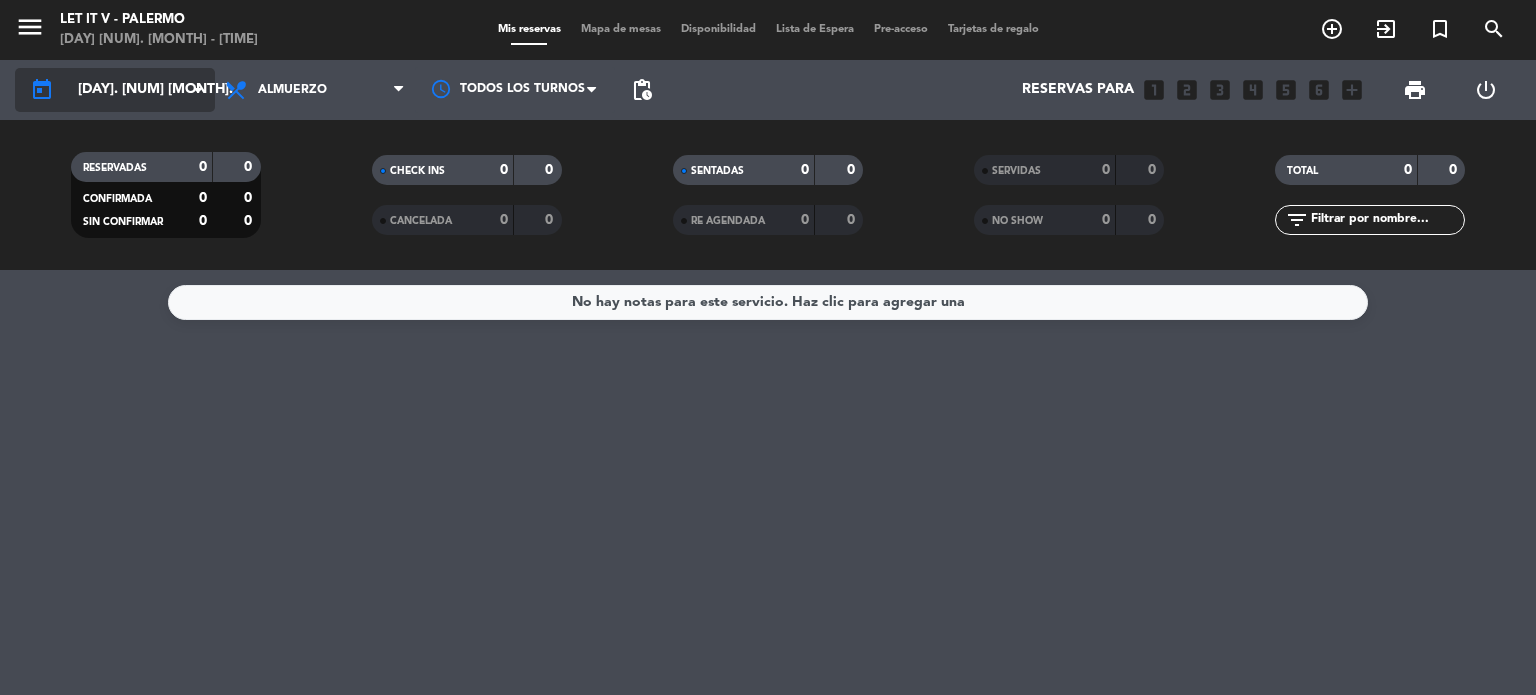 click on "[DAY]. [NUM] [MONTH]." 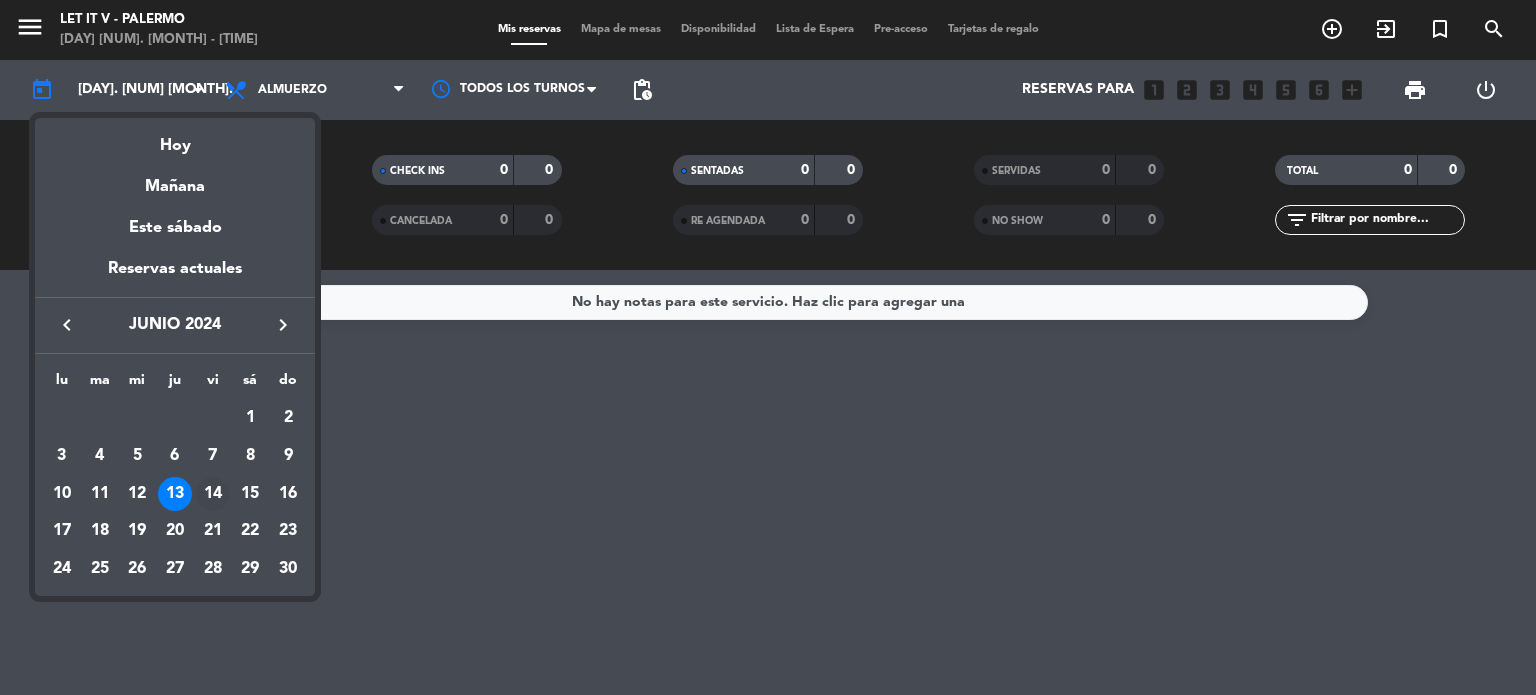 click on "14" at bounding box center [213, 494] 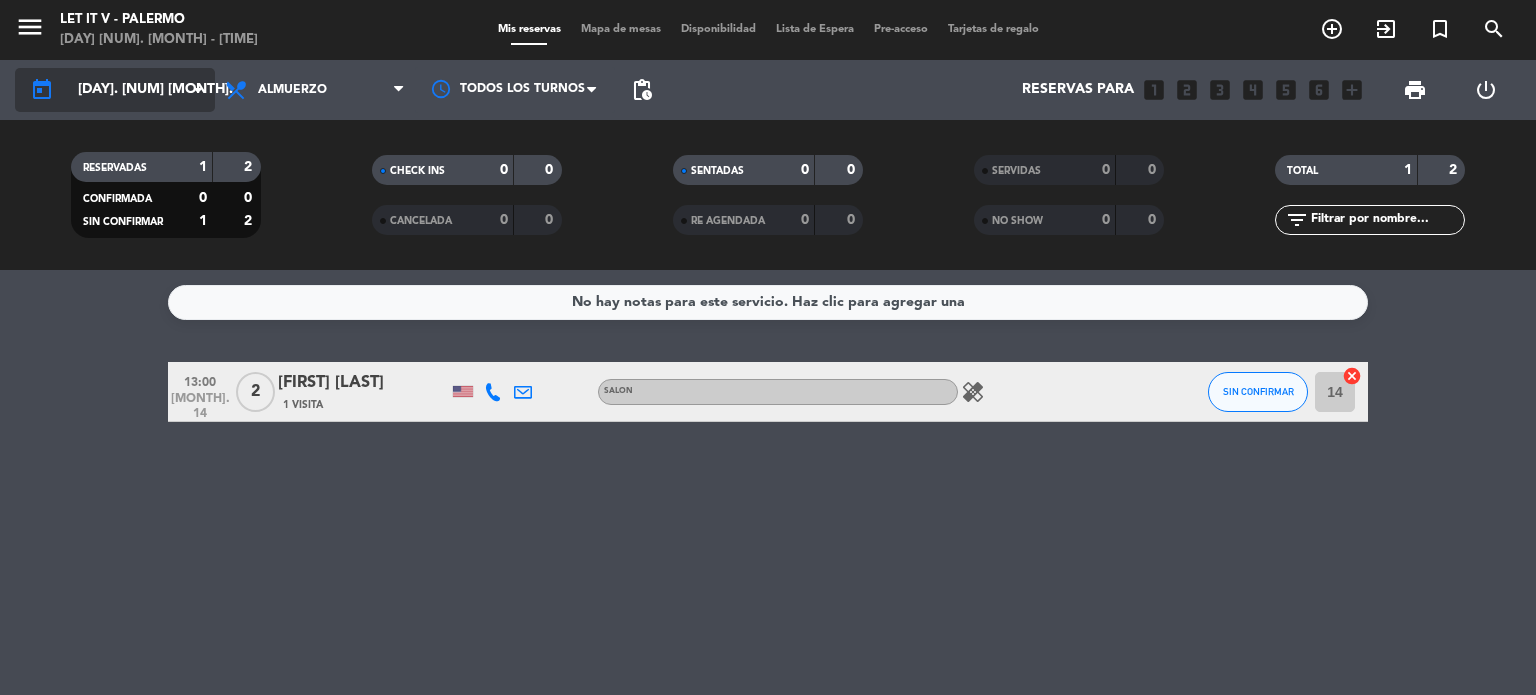 click on "[DAY]. [NUM] [MONTH]." 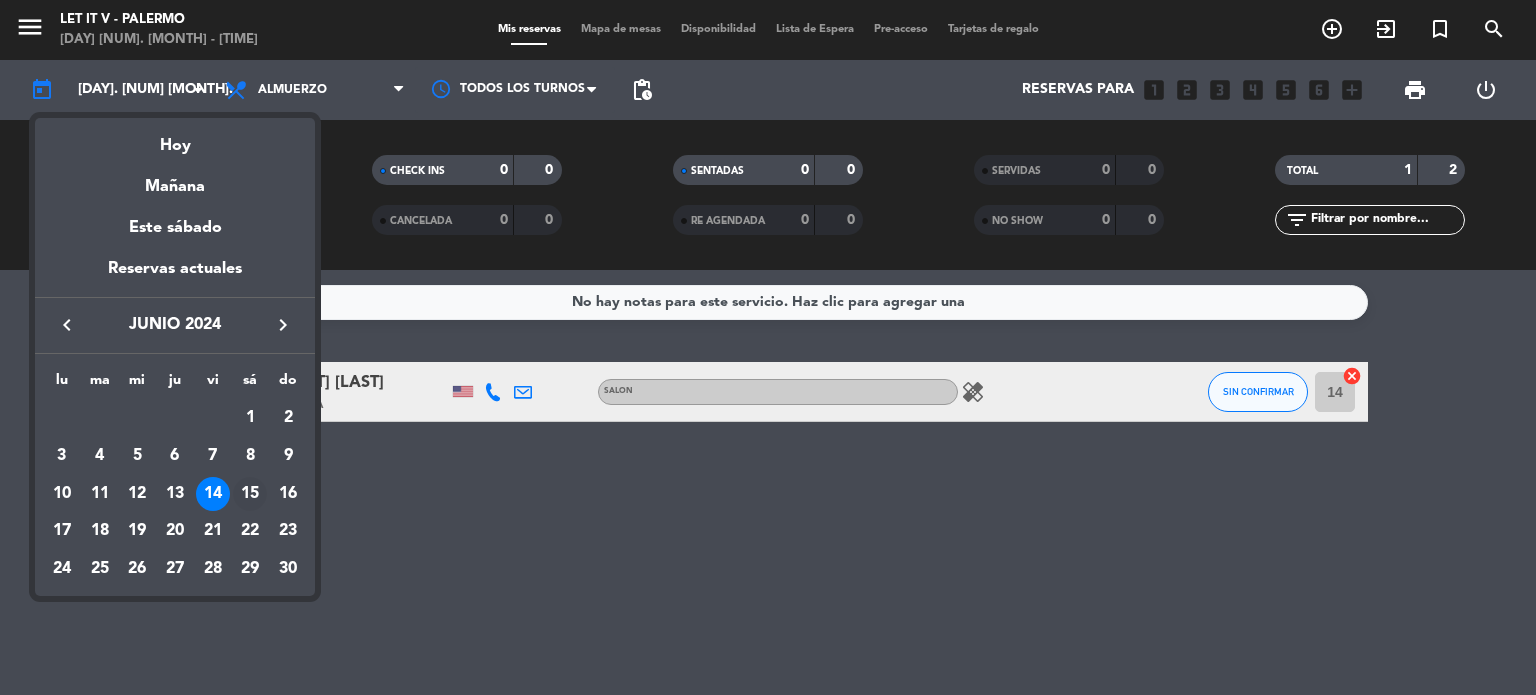 click on "15" at bounding box center (250, 494) 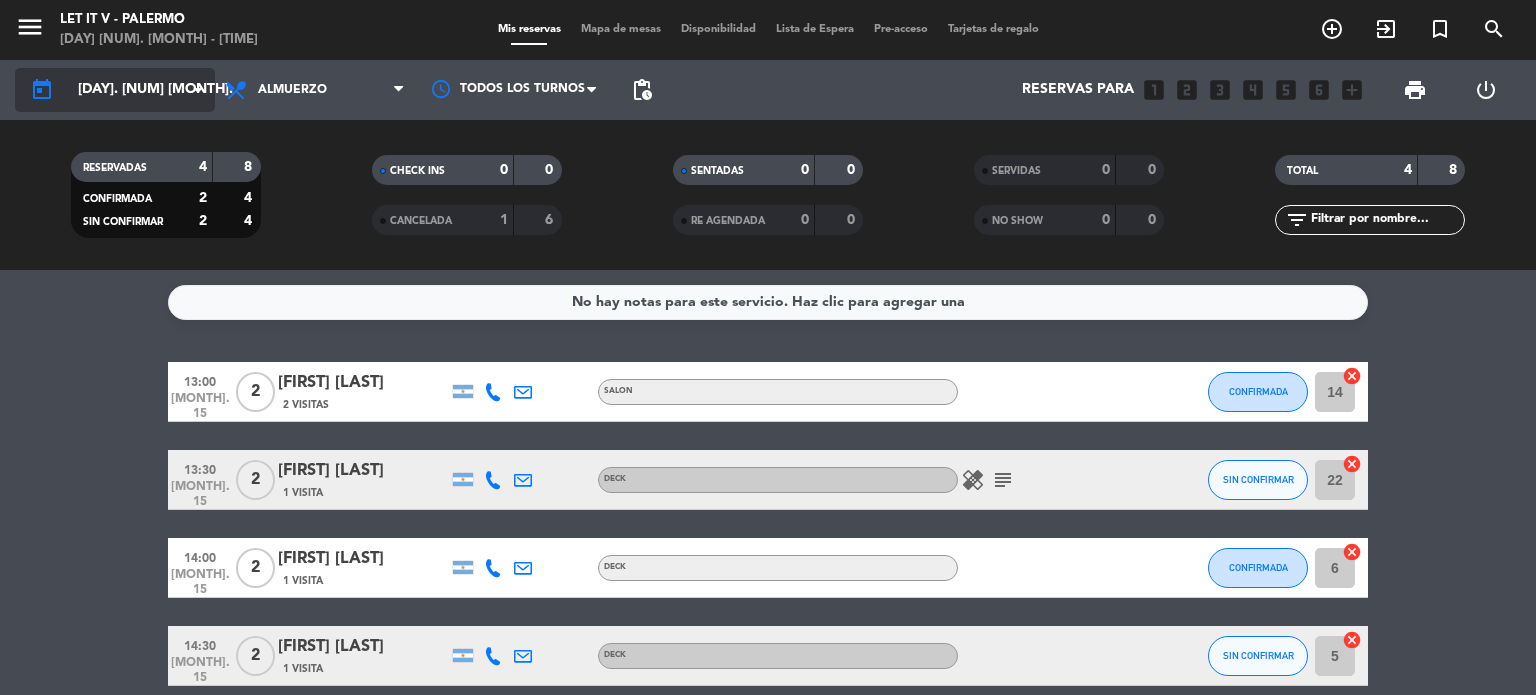 click on "[DAY]. [NUM] [MONTH]." 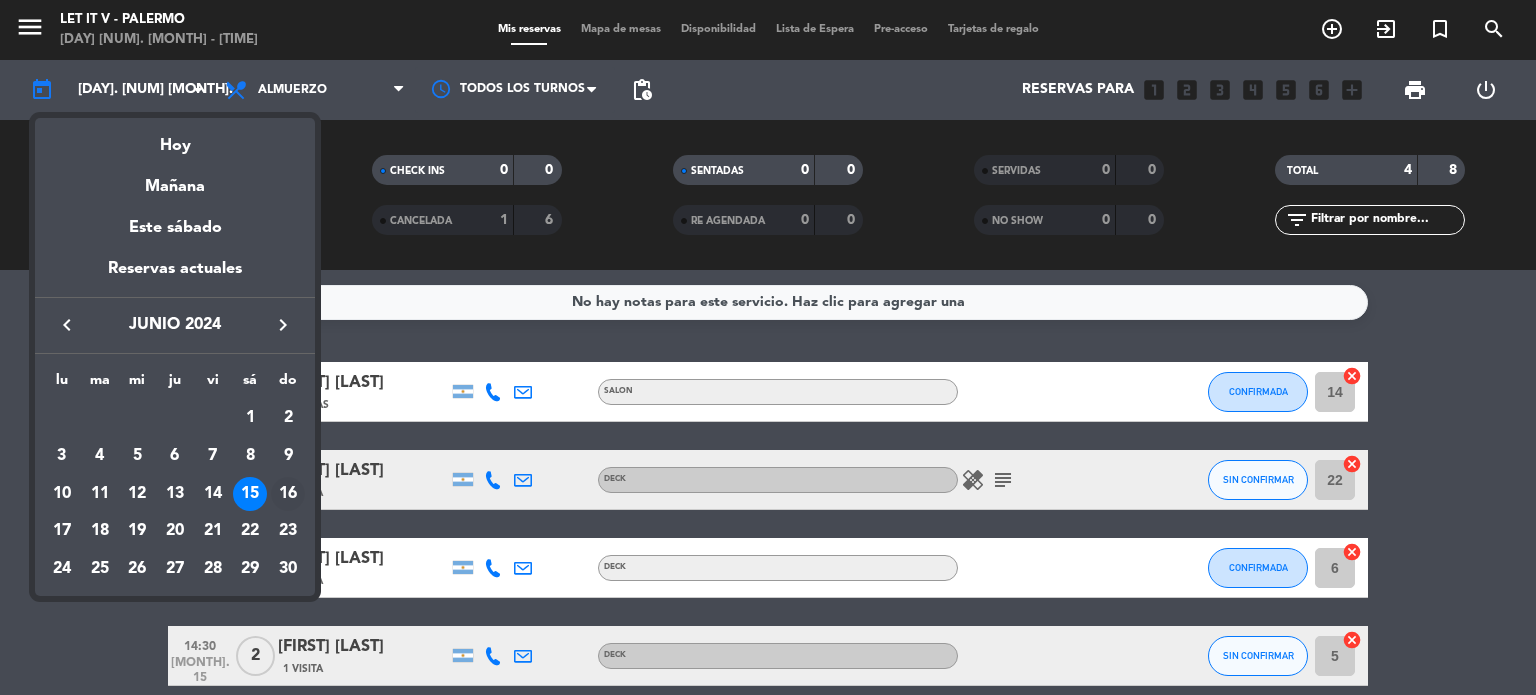click on "16" at bounding box center [288, 494] 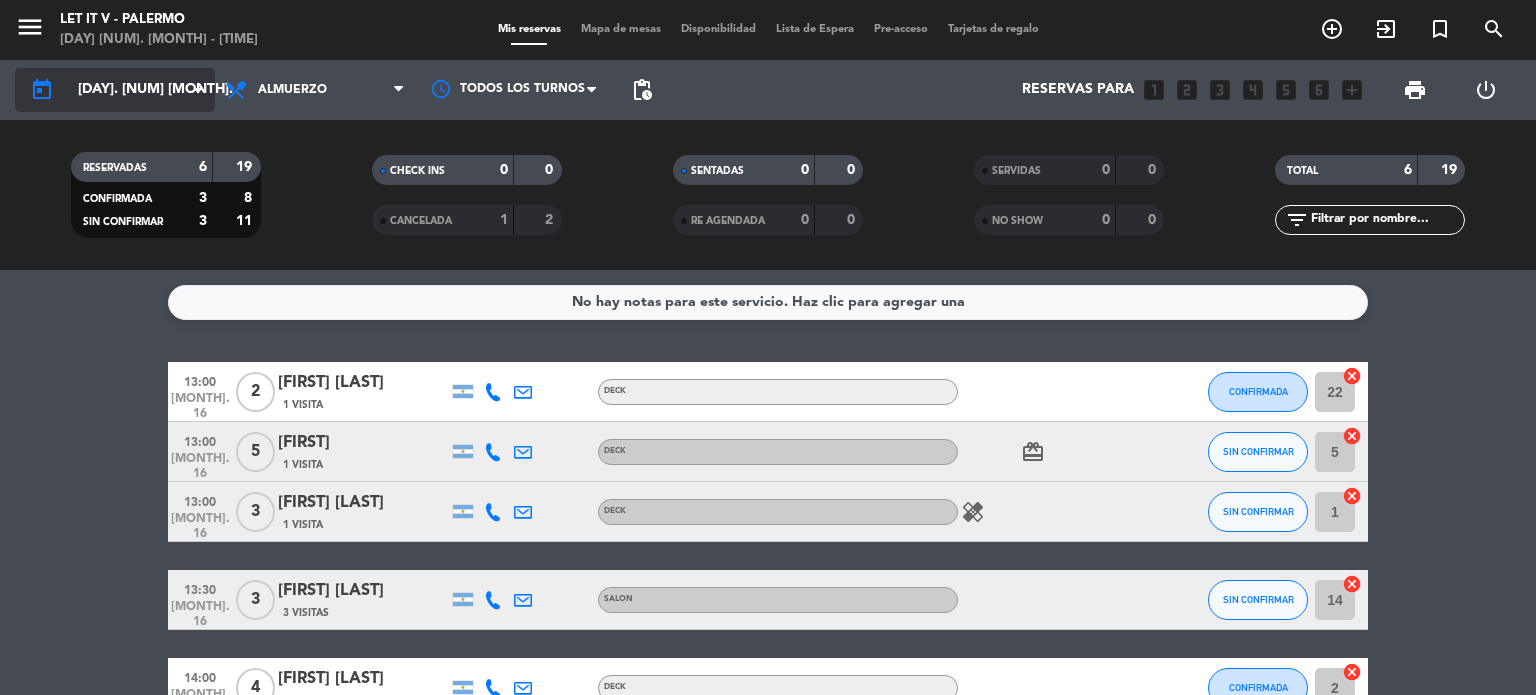 click on "[DAY]. [NUM] [MONTH]." 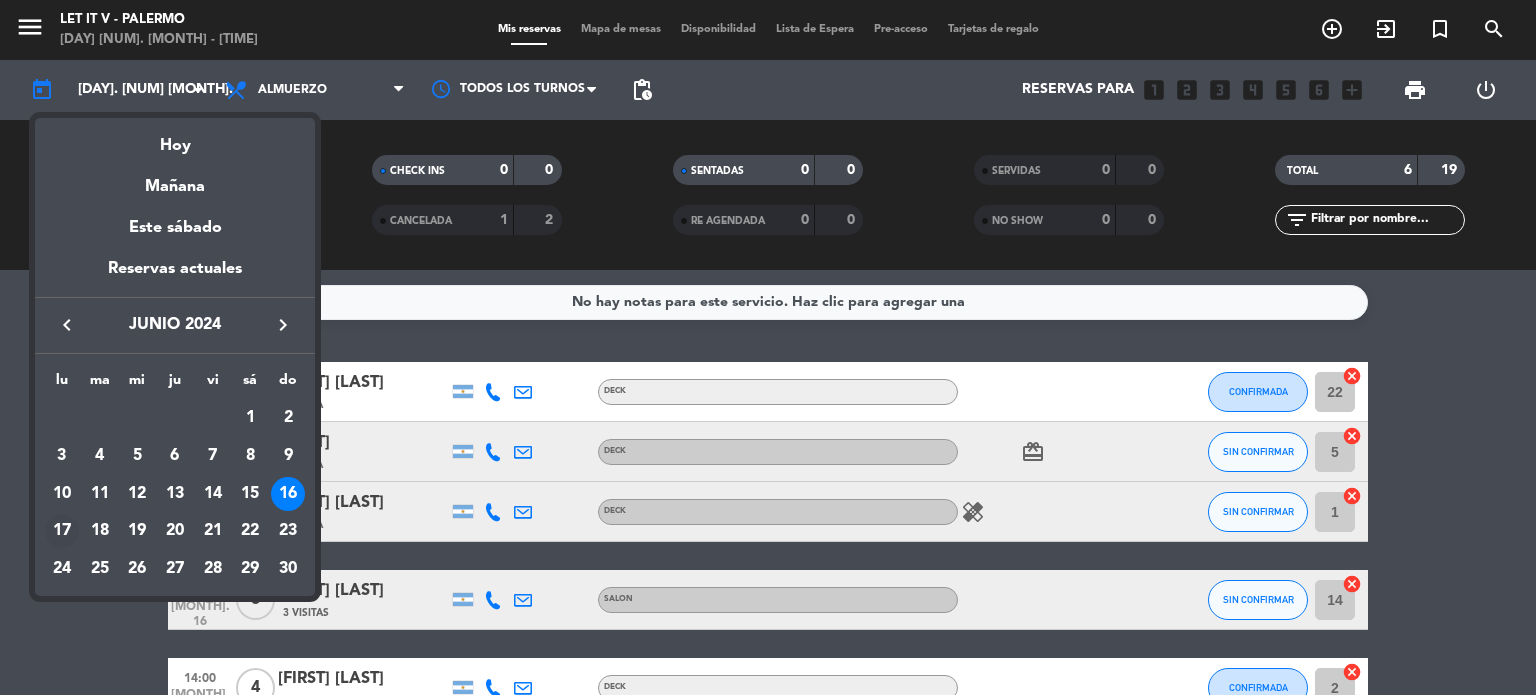click on "17" at bounding box center [62, 531] 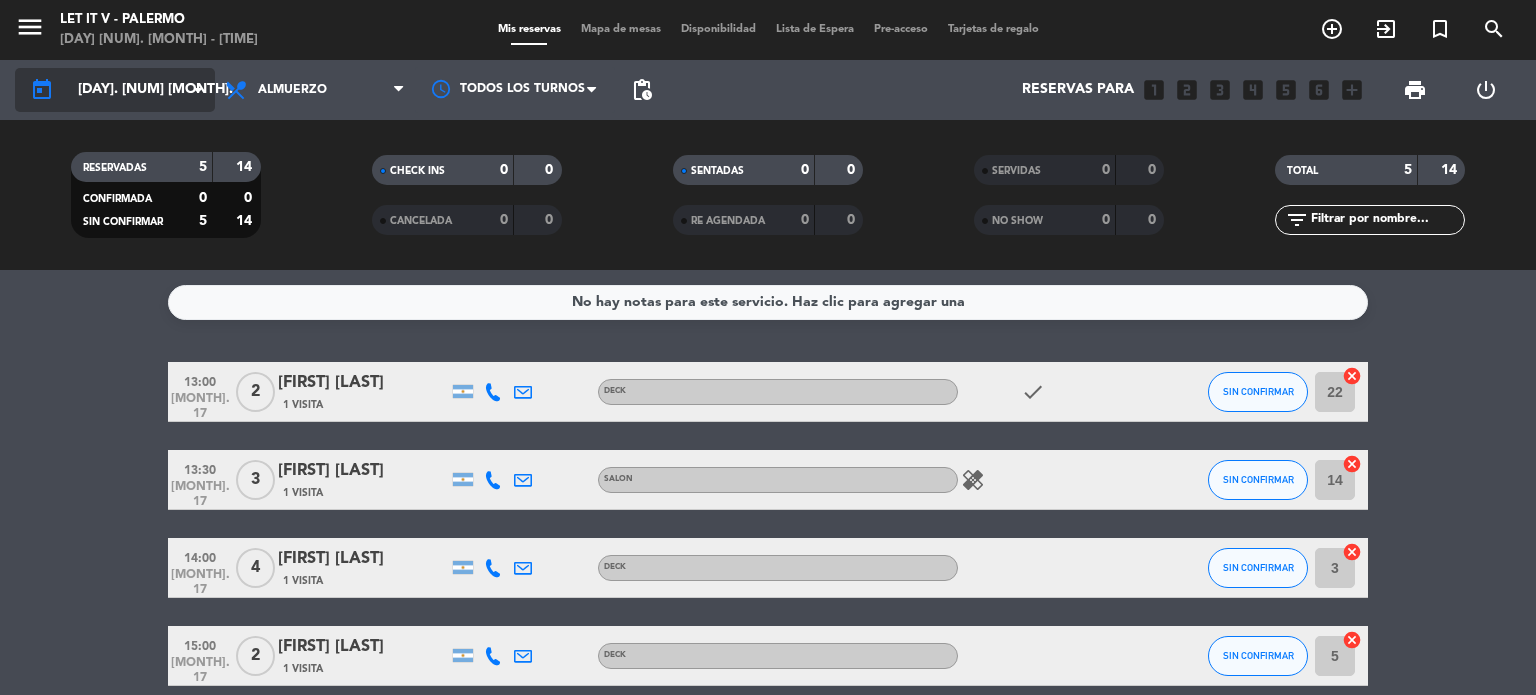 click on "[DAY]. [NUM] [MONTH]." 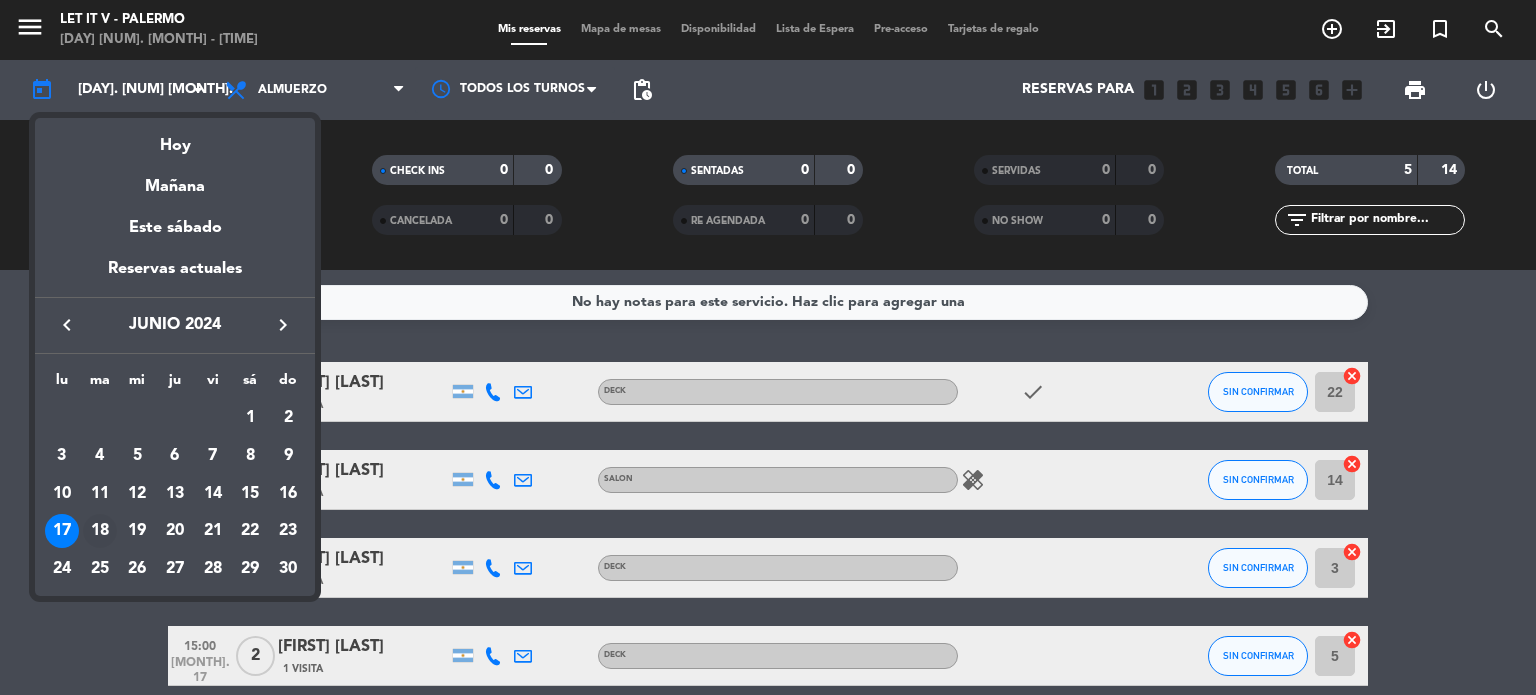click on "18" at bounding box center [100, 531] 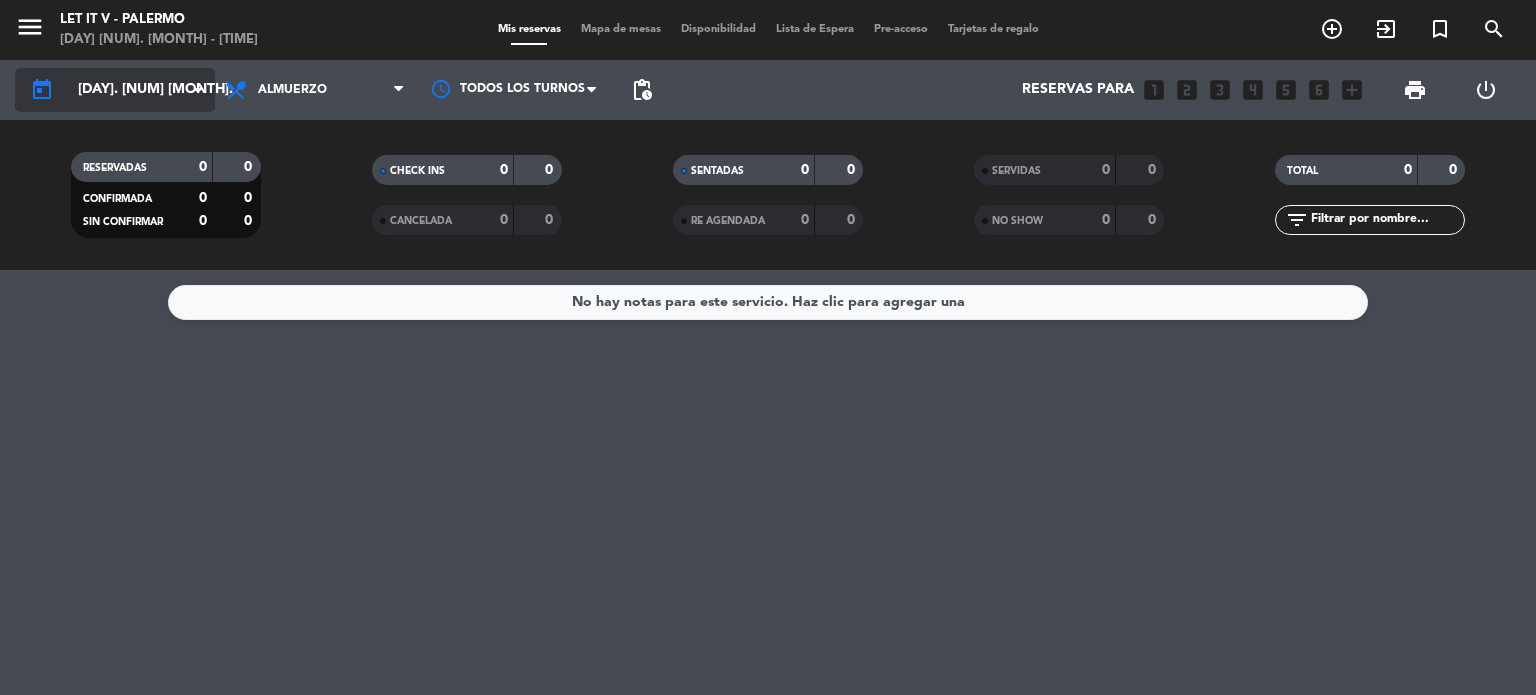 click on "[DAY]. [NUM] [MONTH]." 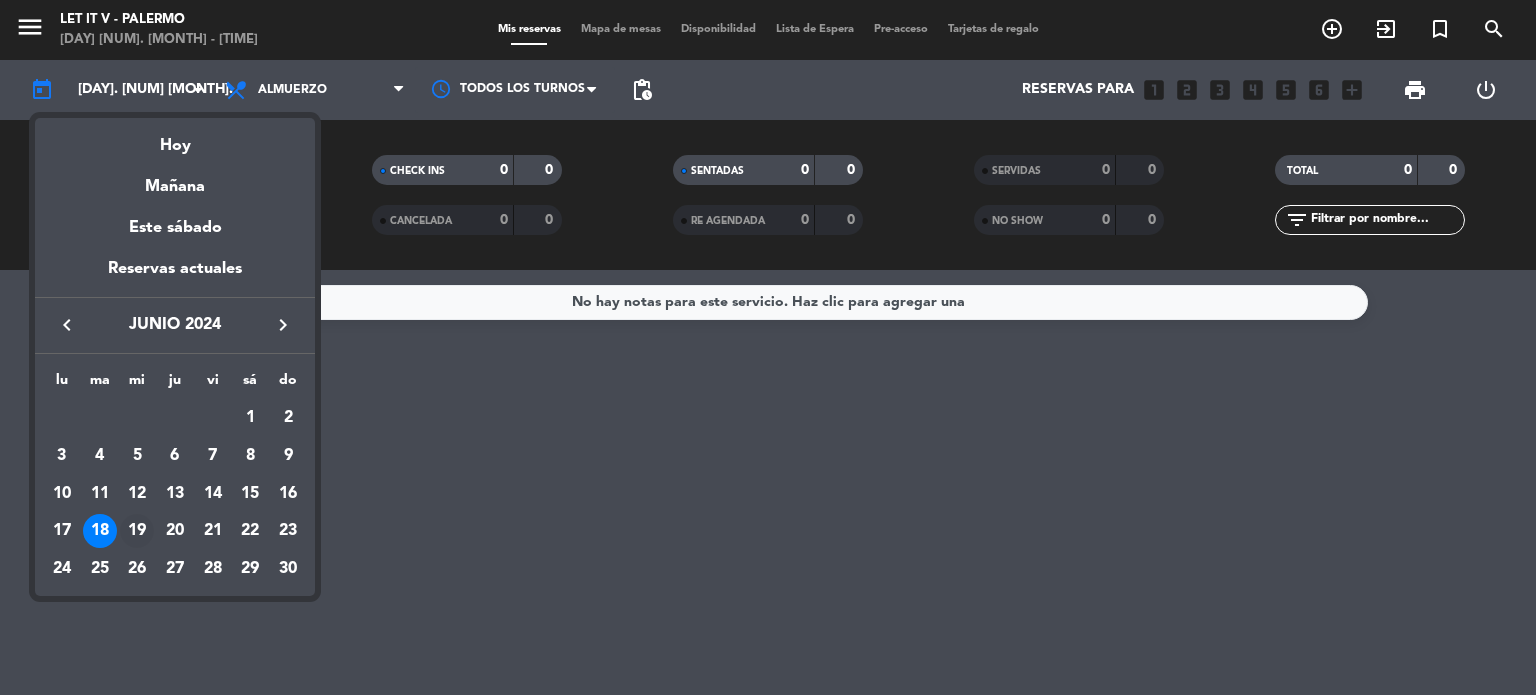 click on "19" at bounding box center [137, 531] 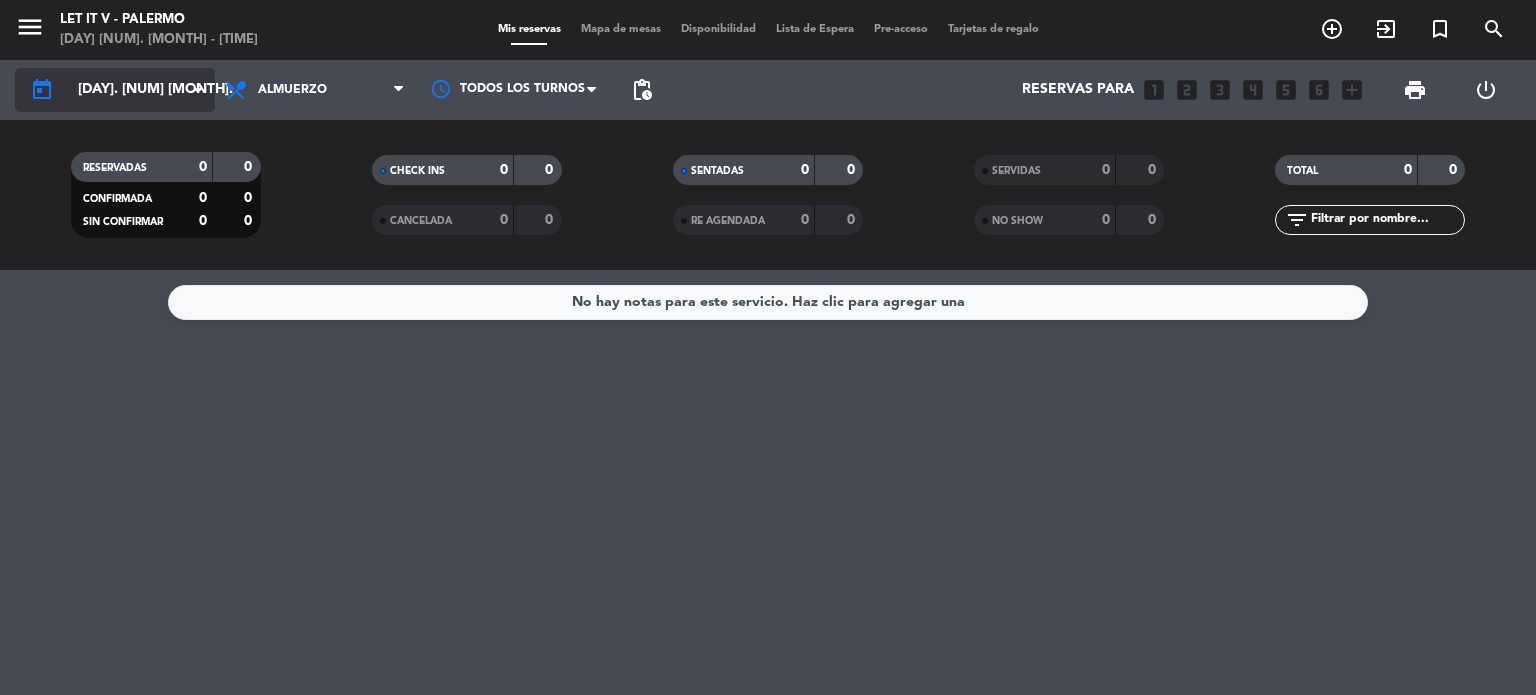 click on "[DAY]. [NUM] [MONTH]." 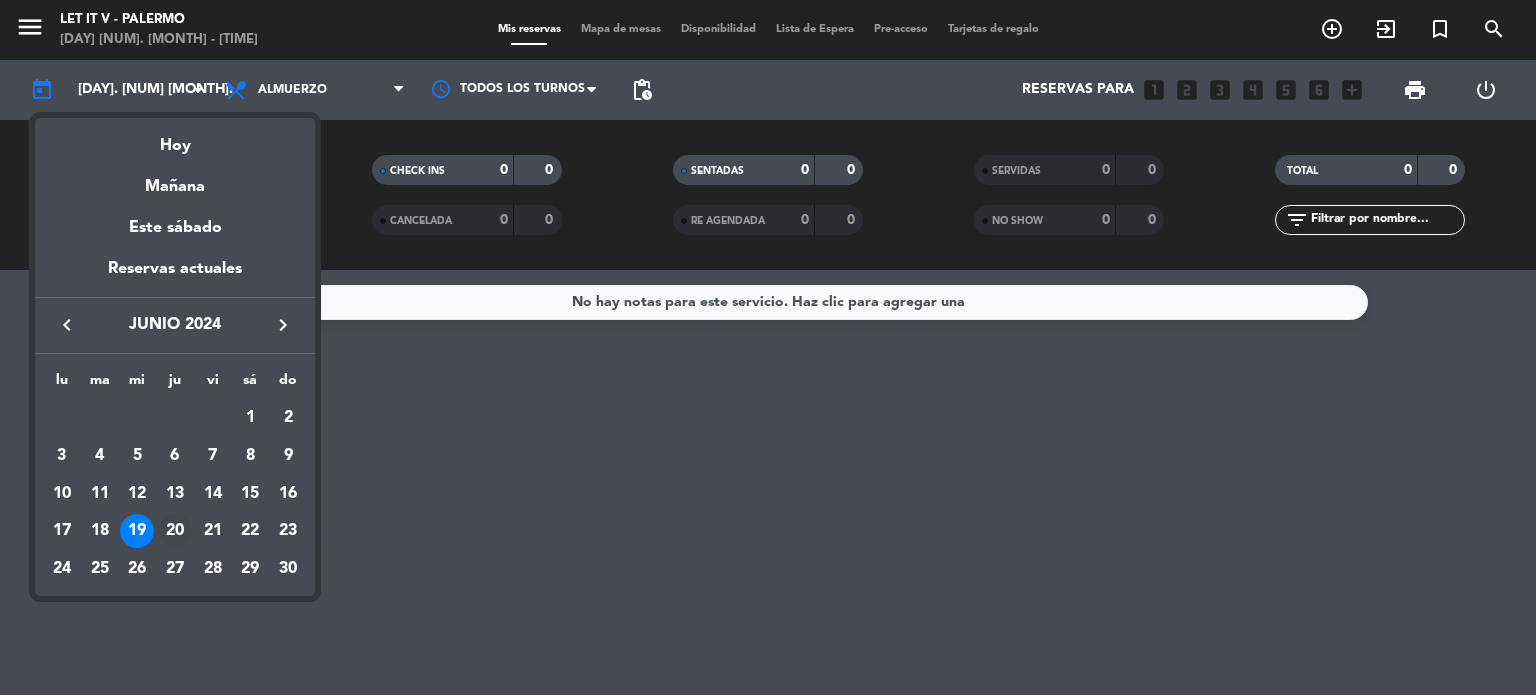 click on "20" at bounding box center [175, 531] 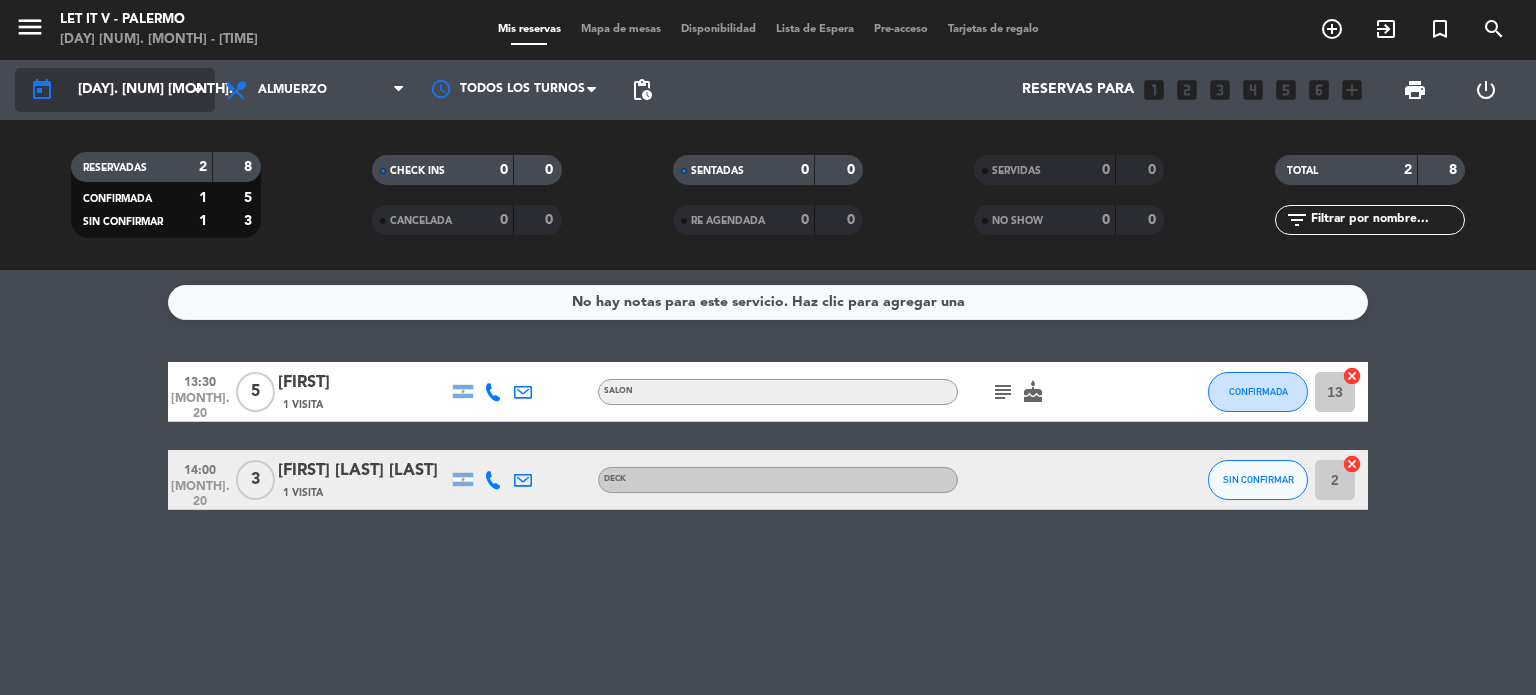 click on "[DAY]. [NUM] [MONTH]." 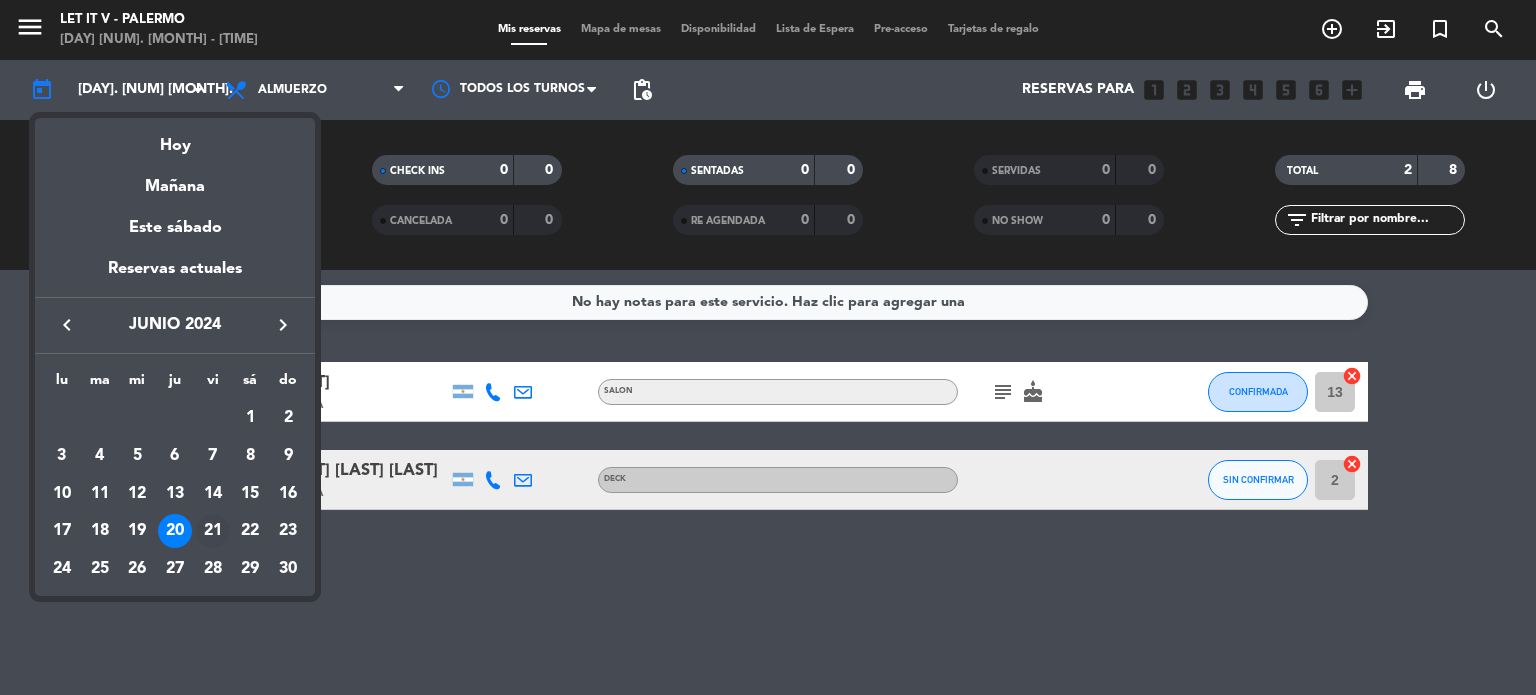 click on "21" at bounding box center (213, 531) 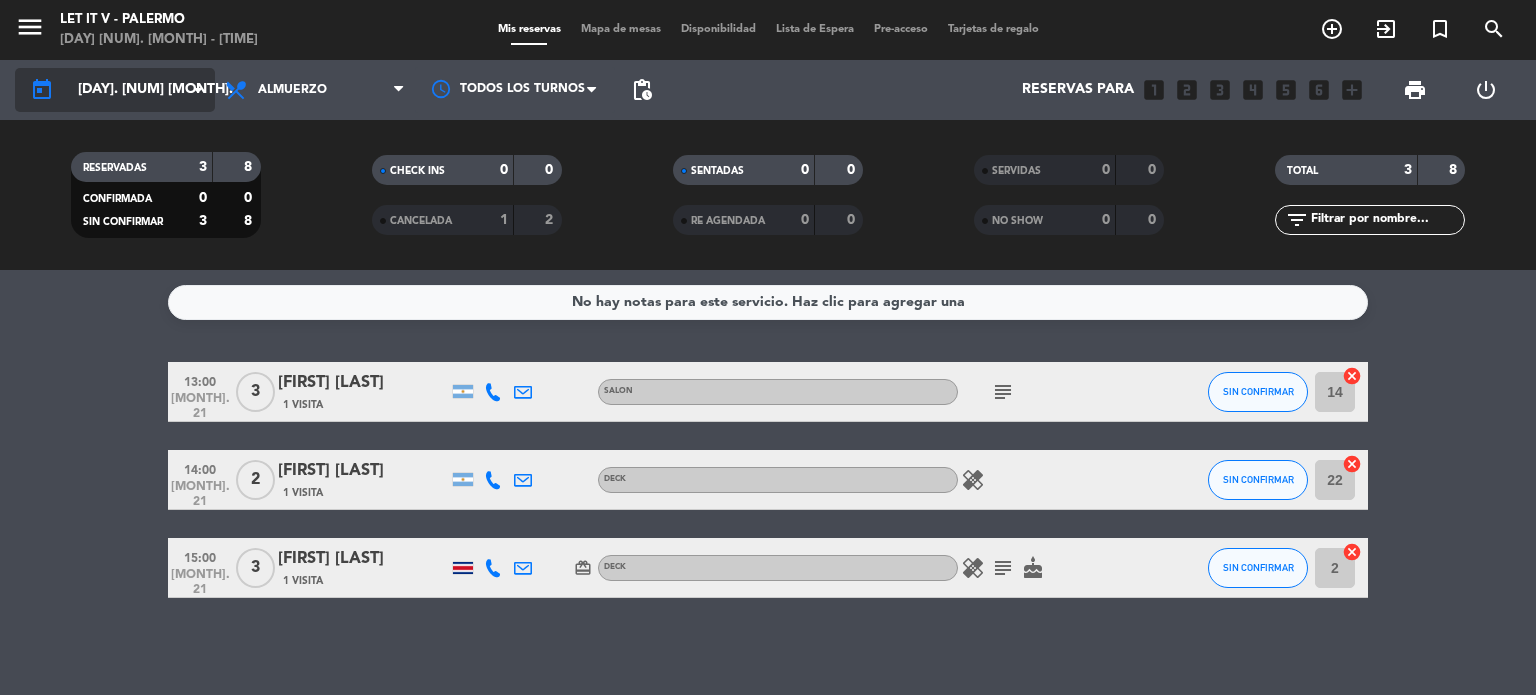 click on "[DAY]. [NUM] [MONTH]." 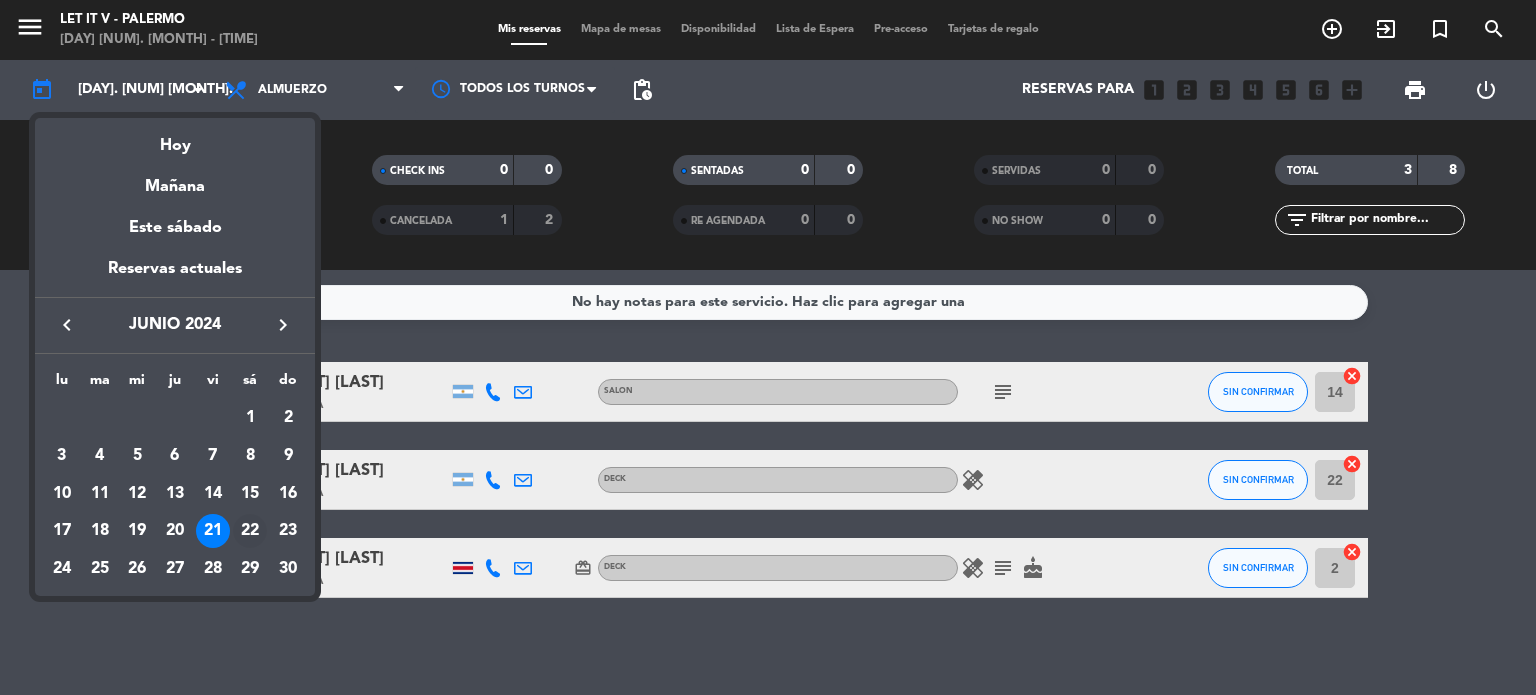 click on "22" at bounding box center [250, 531] 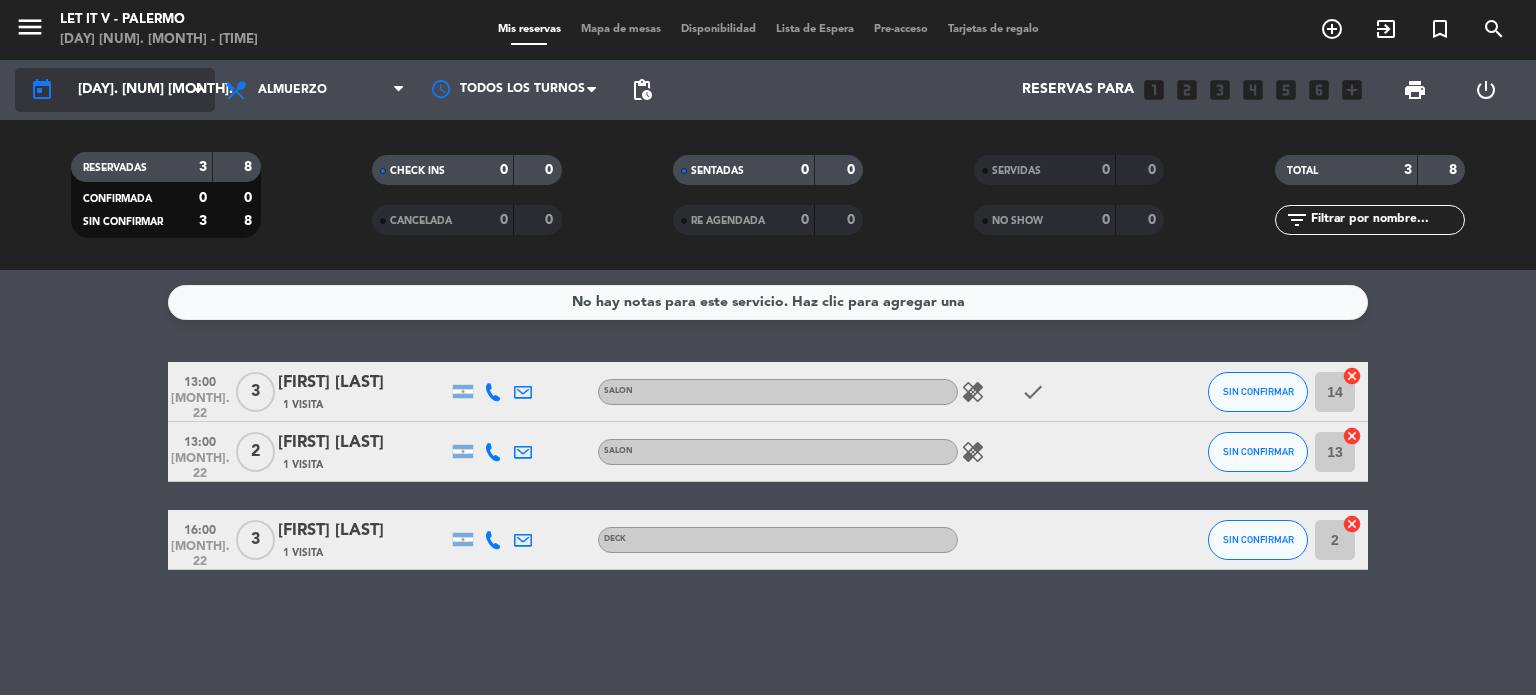 click on "[DAY]. [NUM] [MONTH]." 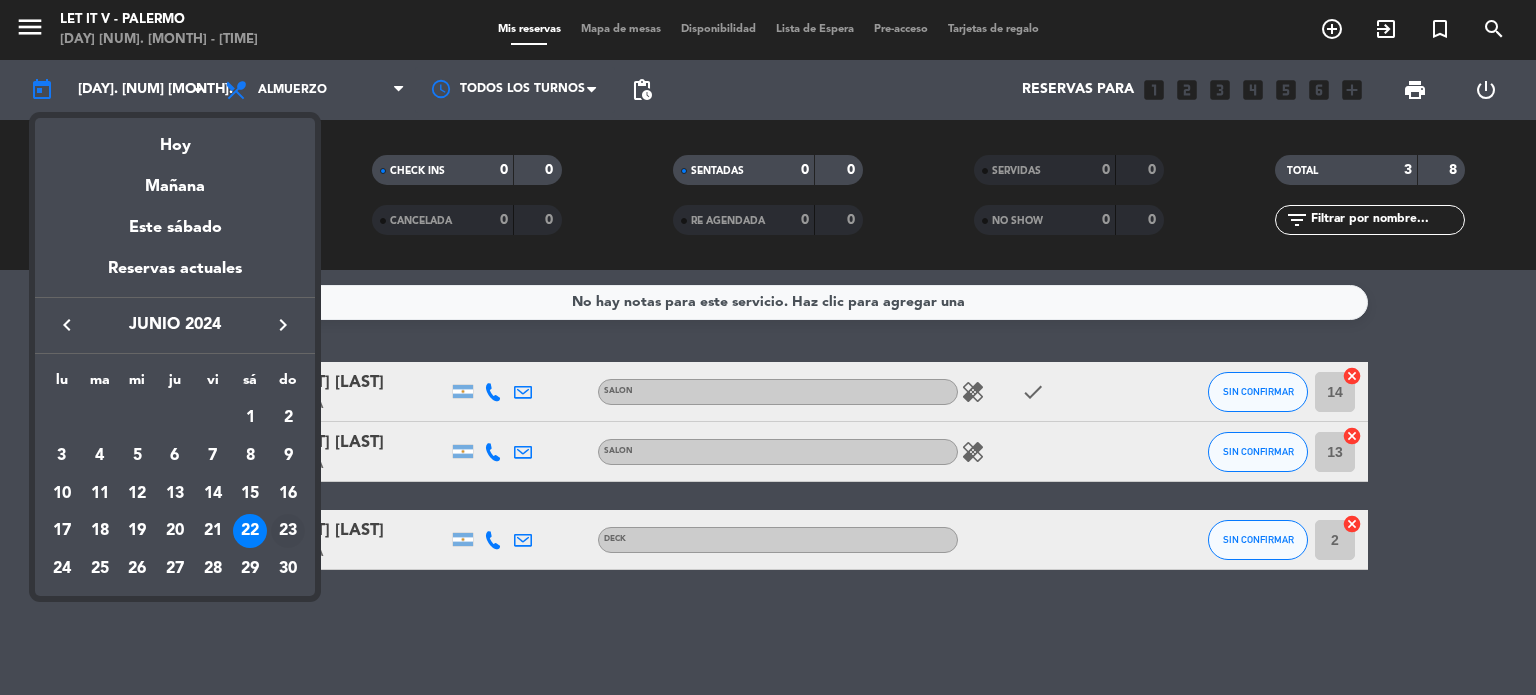 click on "23" at bounding box center [288, 531] 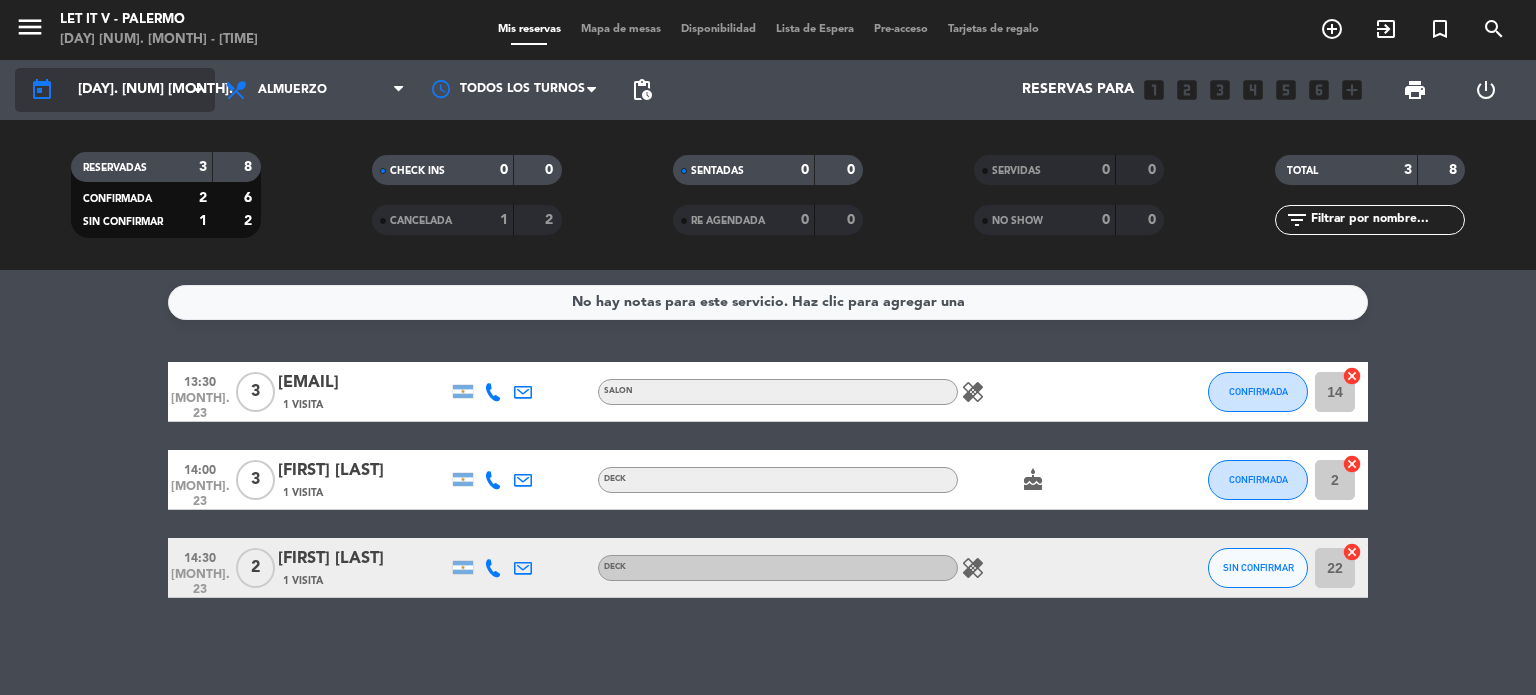 click on "[DAY]. [NUM] [MONTH]." 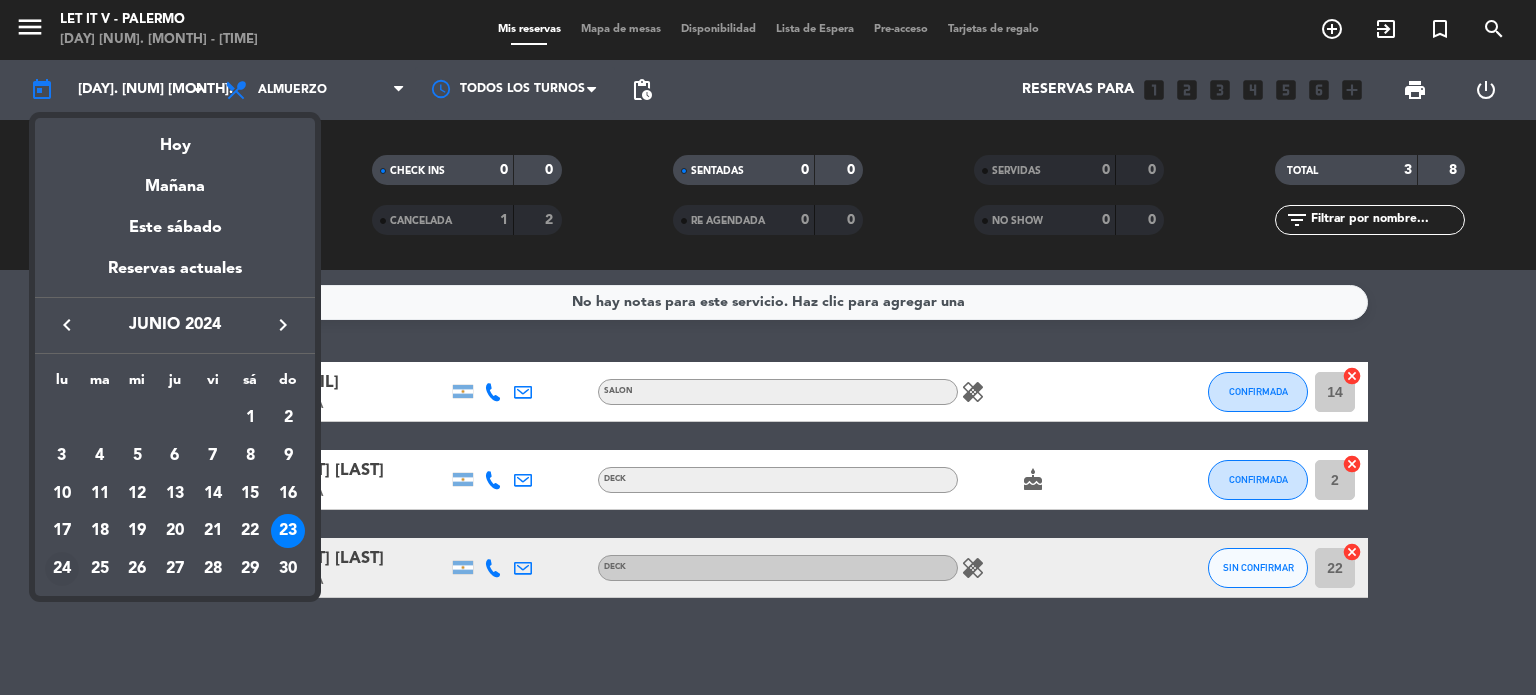 click on "24" at bounding box center (62, 569) 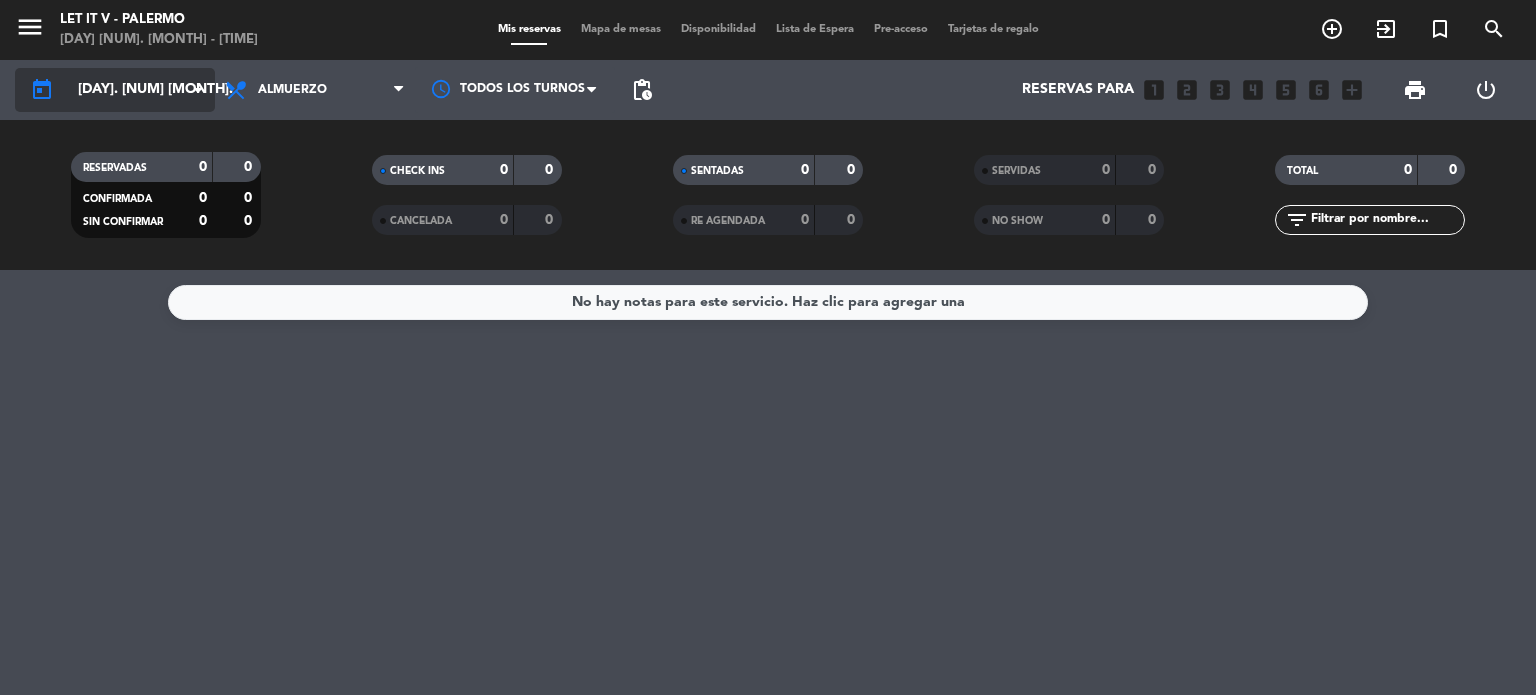 click on "[DAY]. [NUM] [MONTH]." 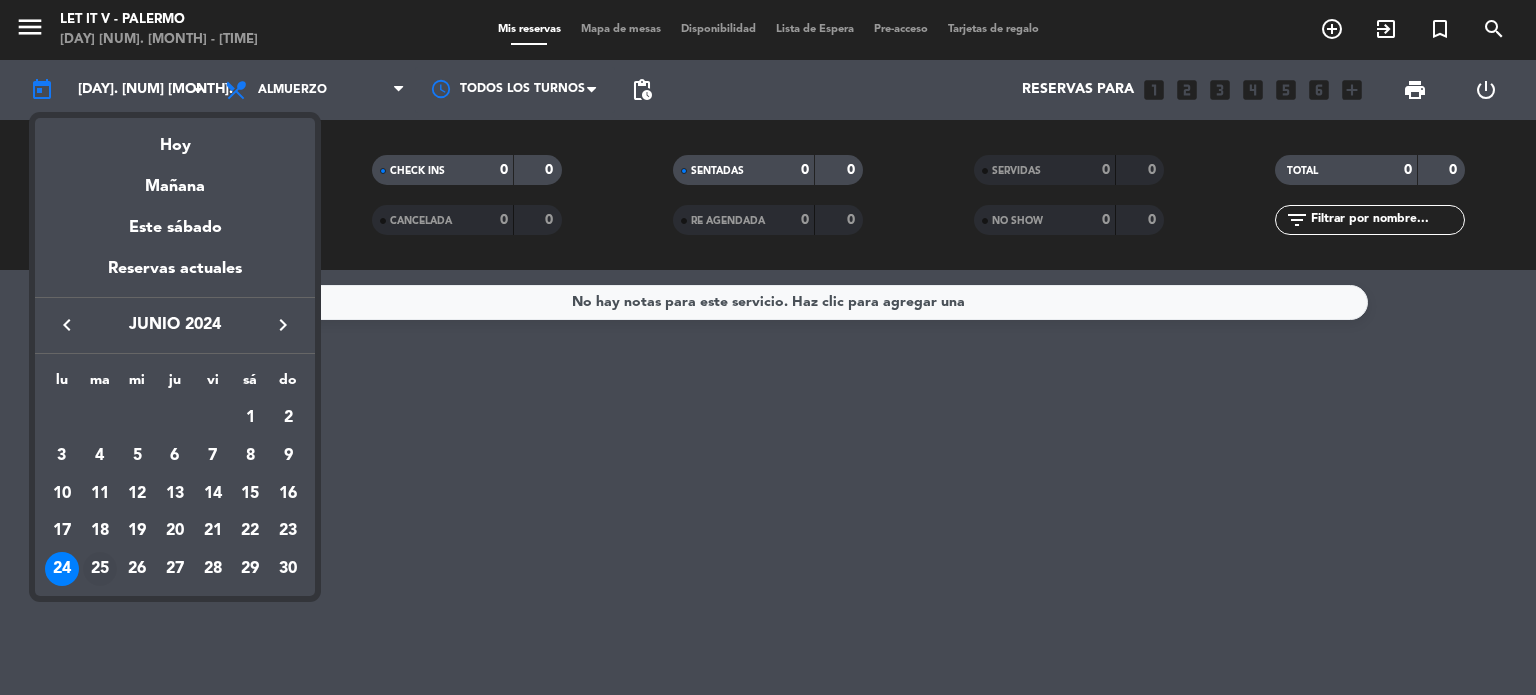 click on "25" at bounding box center [100, 569] 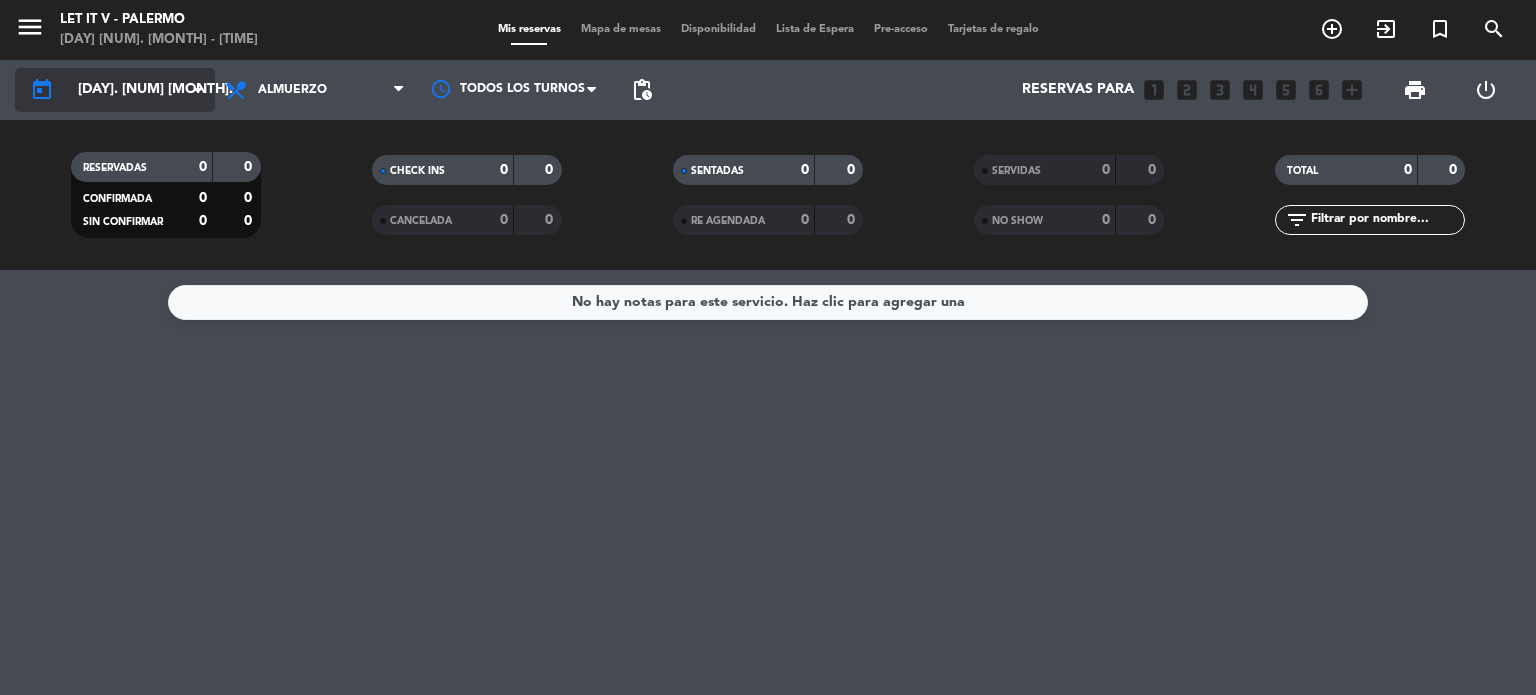 click on "[DAY]. [NUM] [MONTH]." 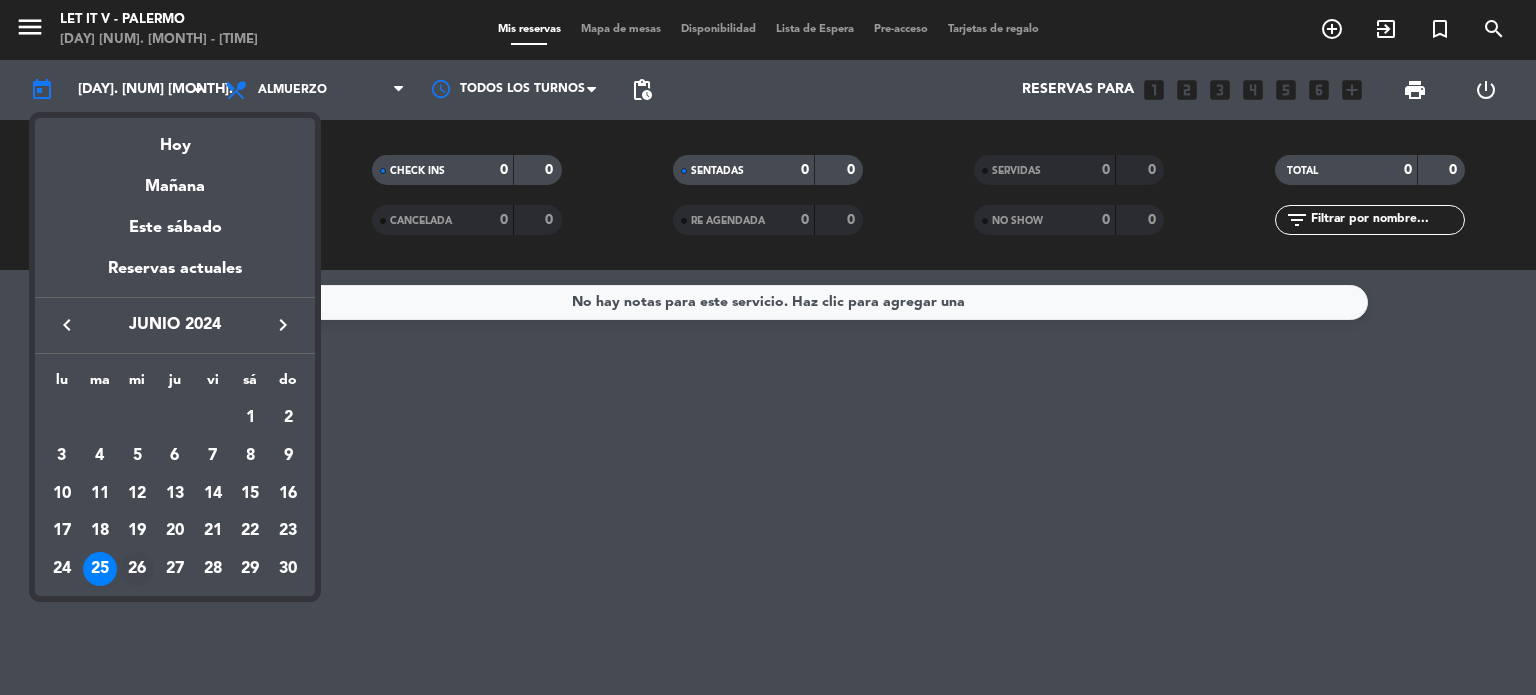 click on "26" at bounding box center [137, 569] 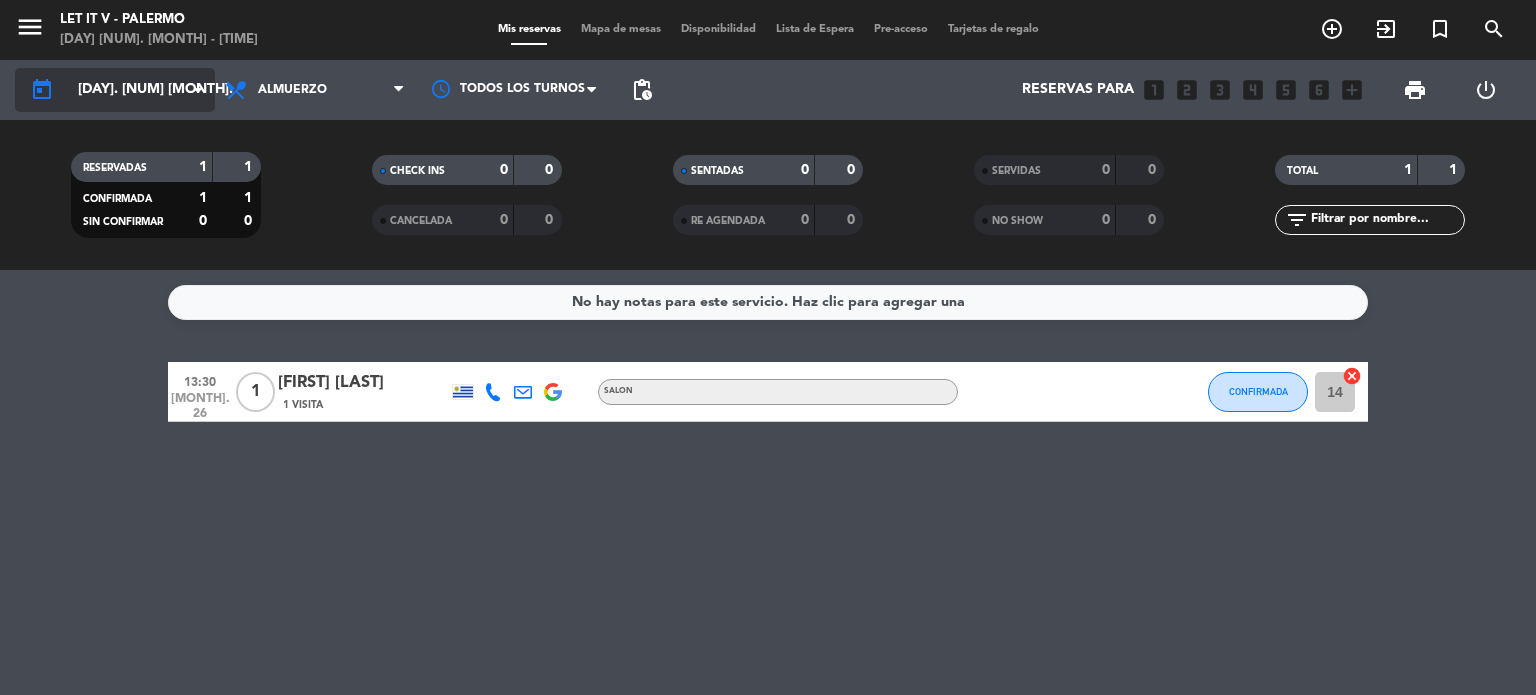 click on "[DAY]. [NUM] [MONTH]." 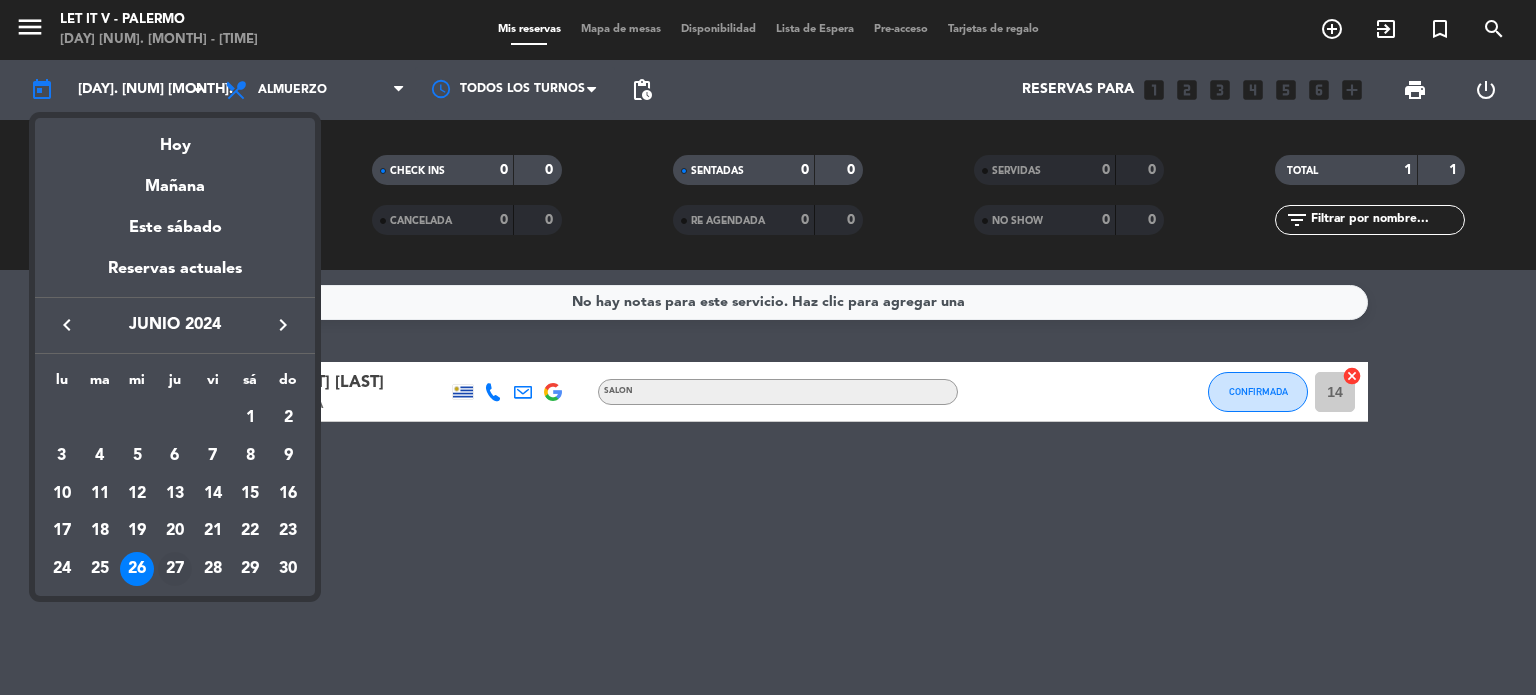click on "27" at bounding box center [175, 569] 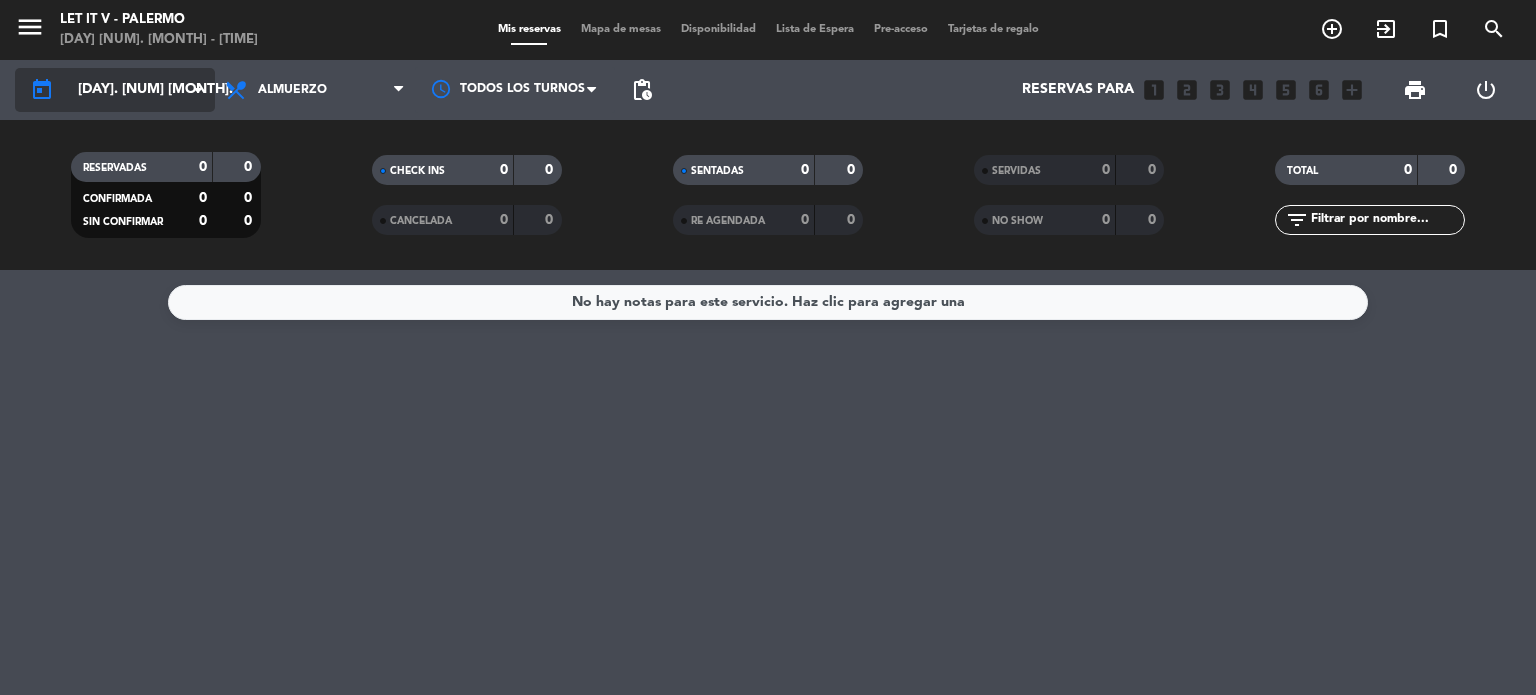 click on "today    [DAY]. [NUM] [MONTH]. arrow_drop_down" 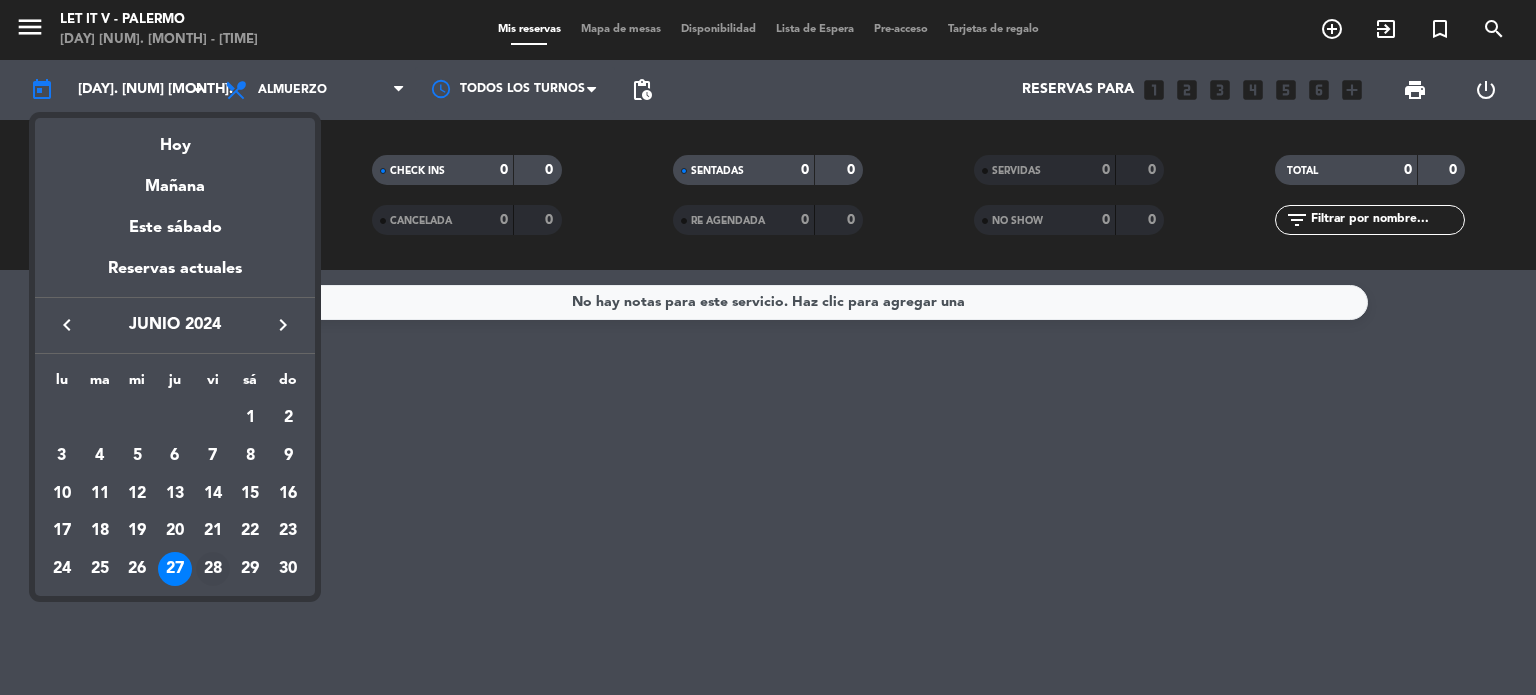 click on "28" at bounding box center [213, 569] 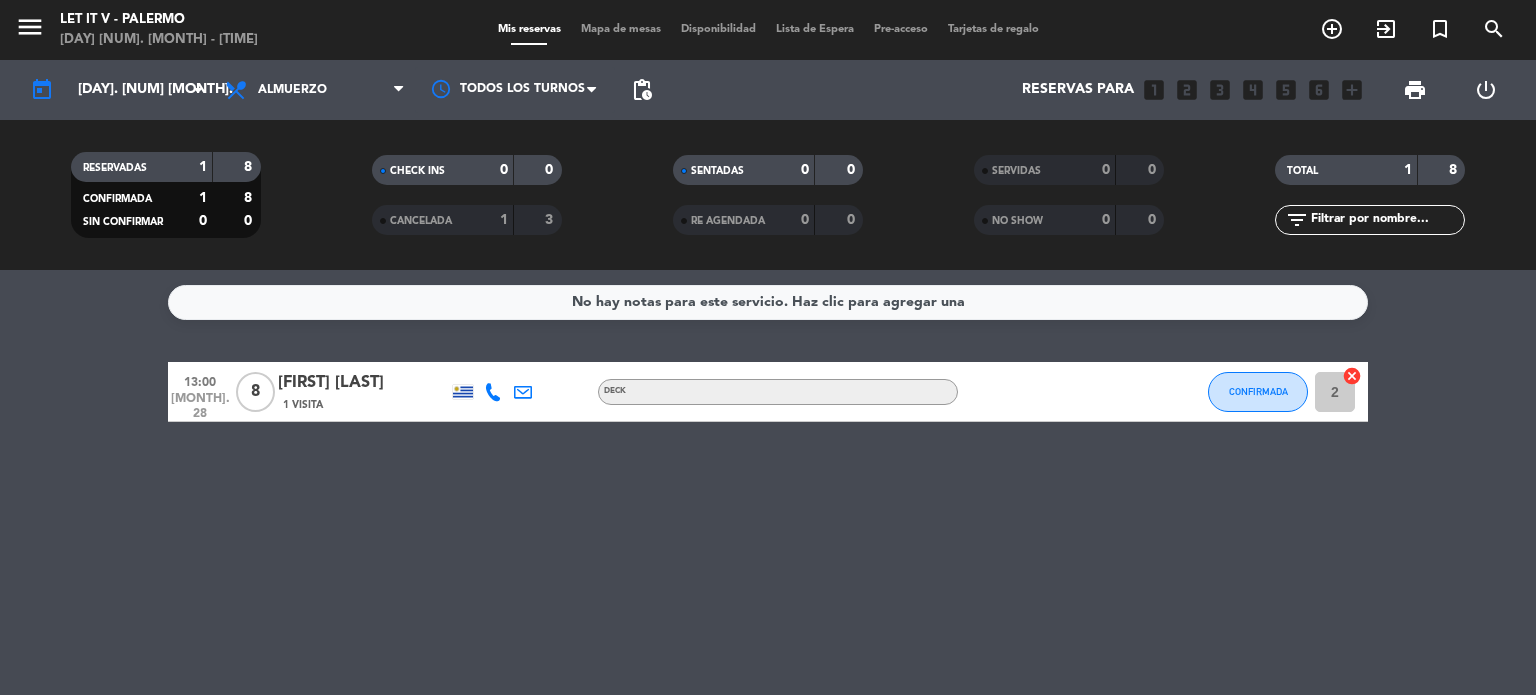 click on "RESERVADAS" 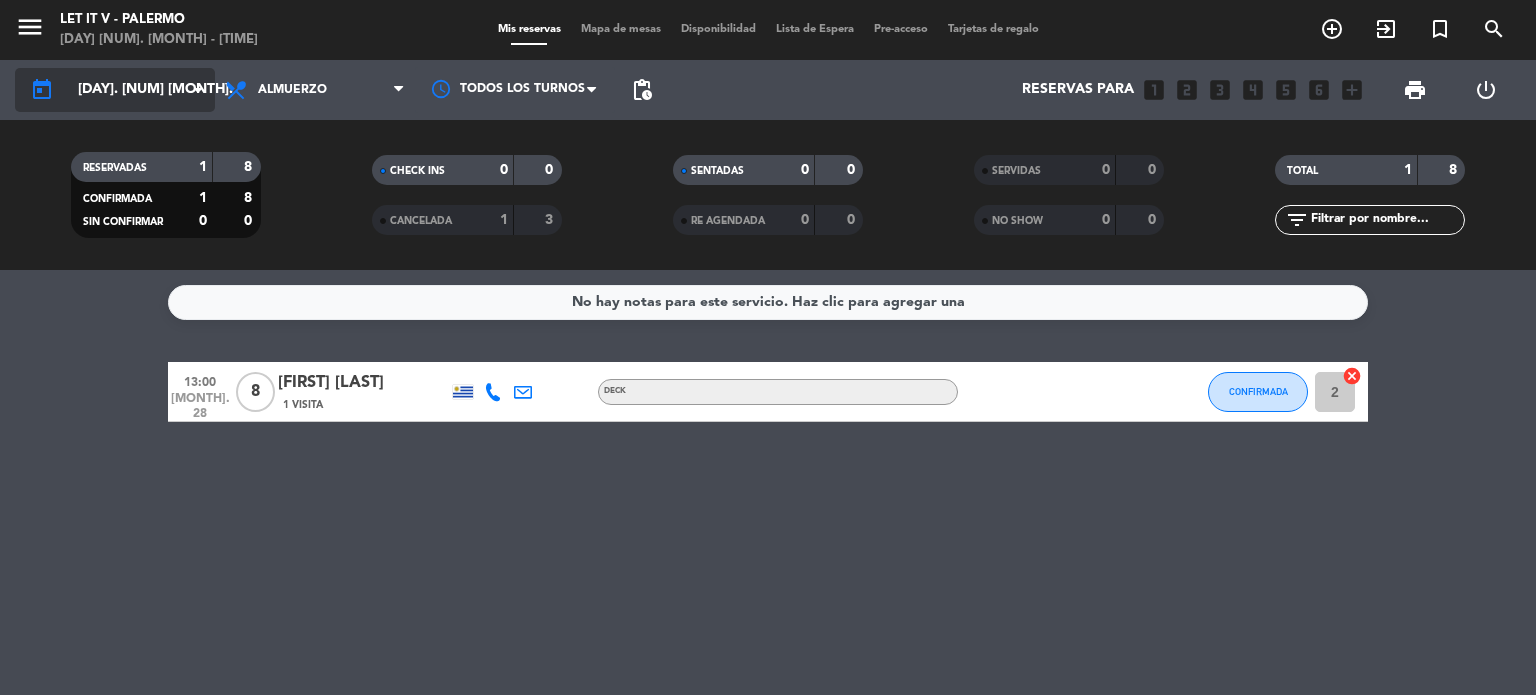 click on "[DAY]. [NUM] [MONTH]." 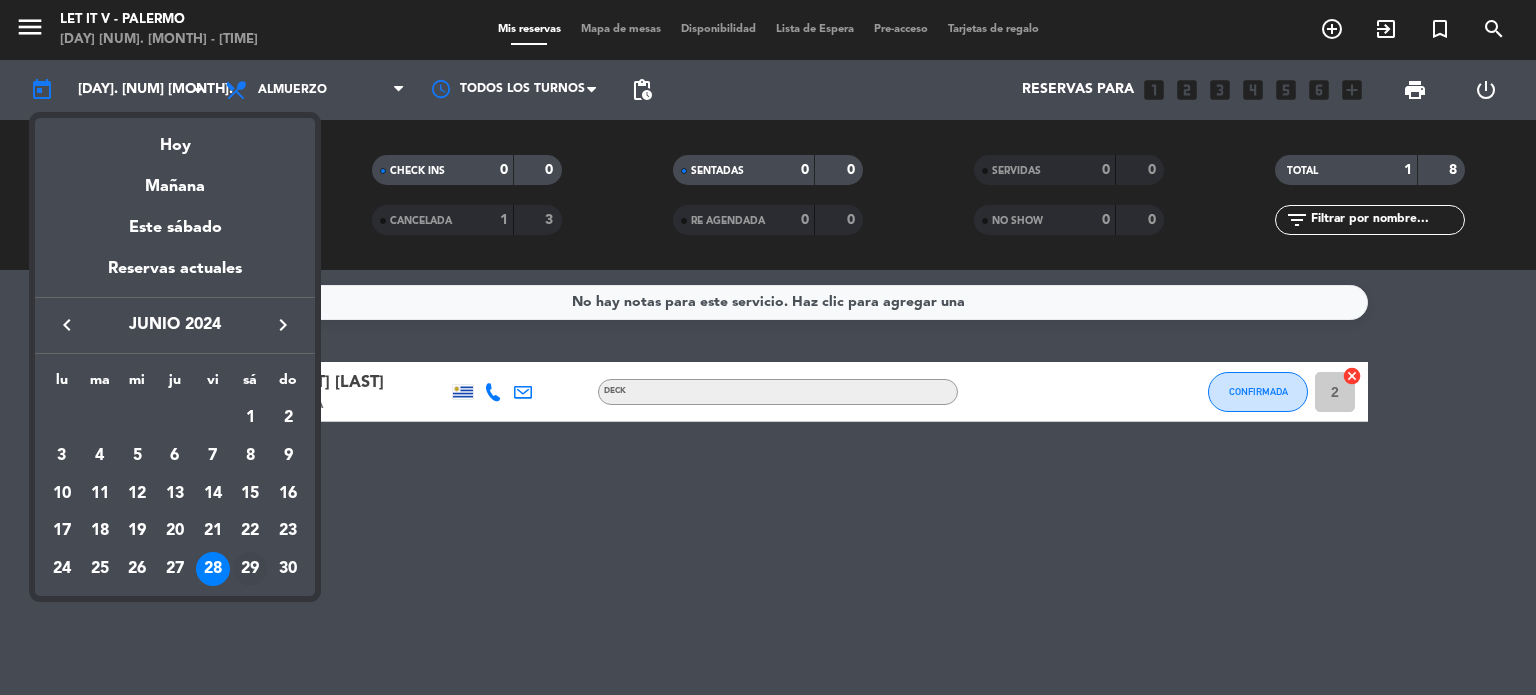click on "29" at bounding box center [250, 569] 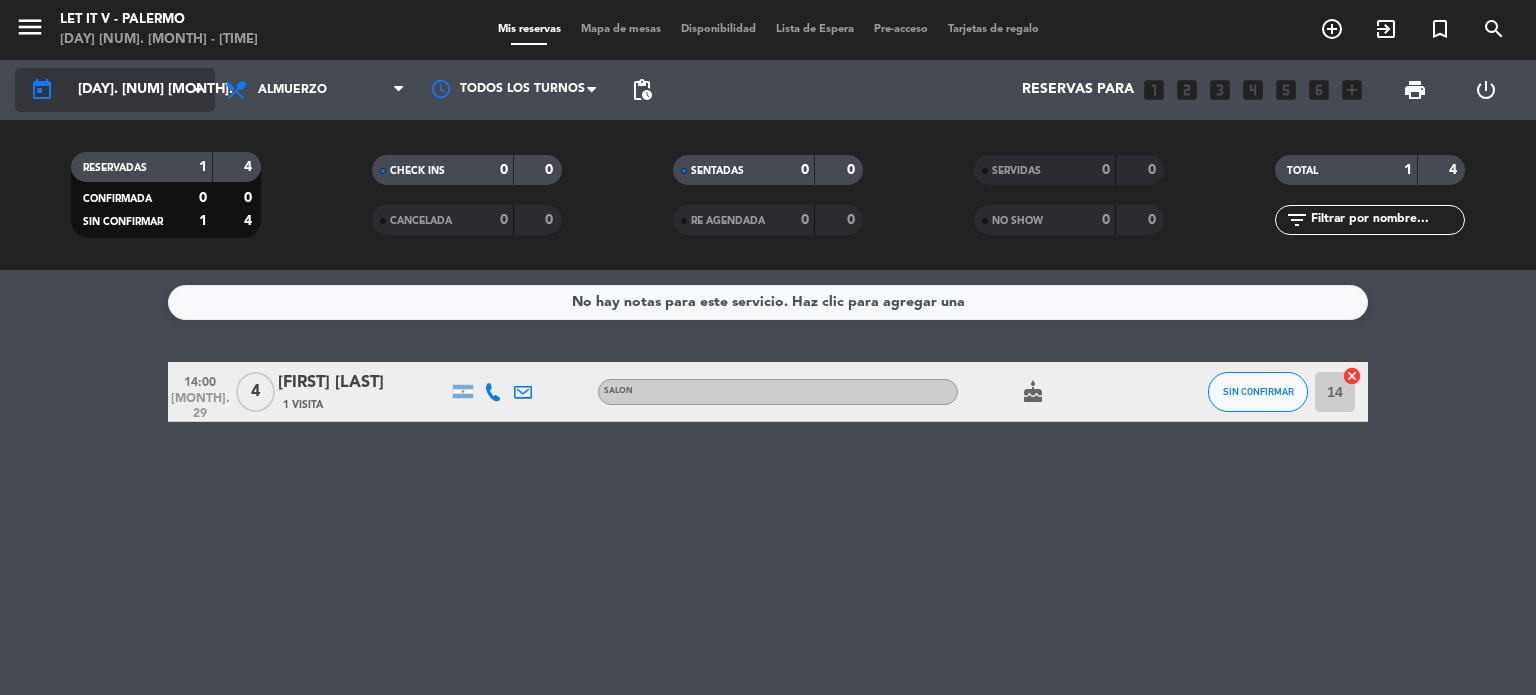 drag, startPoint x: 187, startPoint y: 116, endPoint x: 164, endPoint y: 94, distance: 31.827662 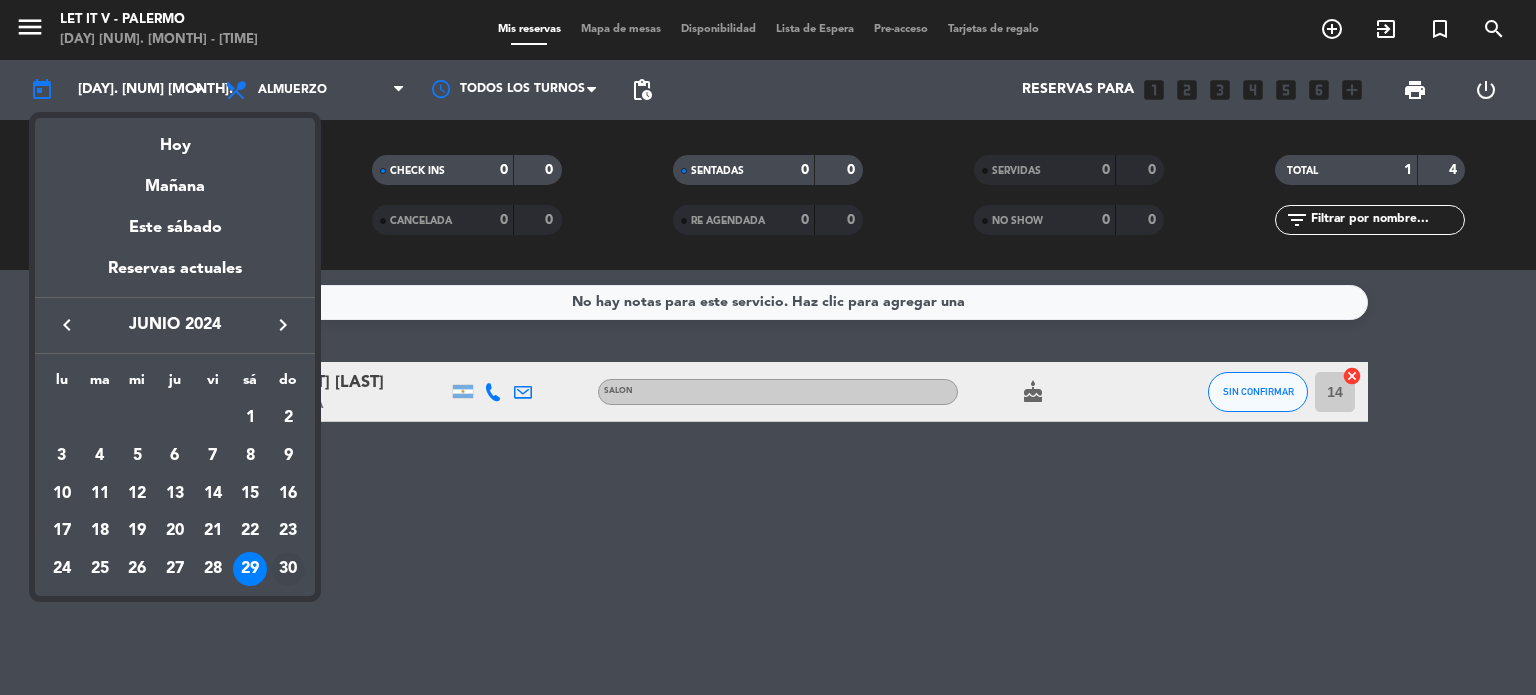 click on "30" at bounding box center [288, 569] 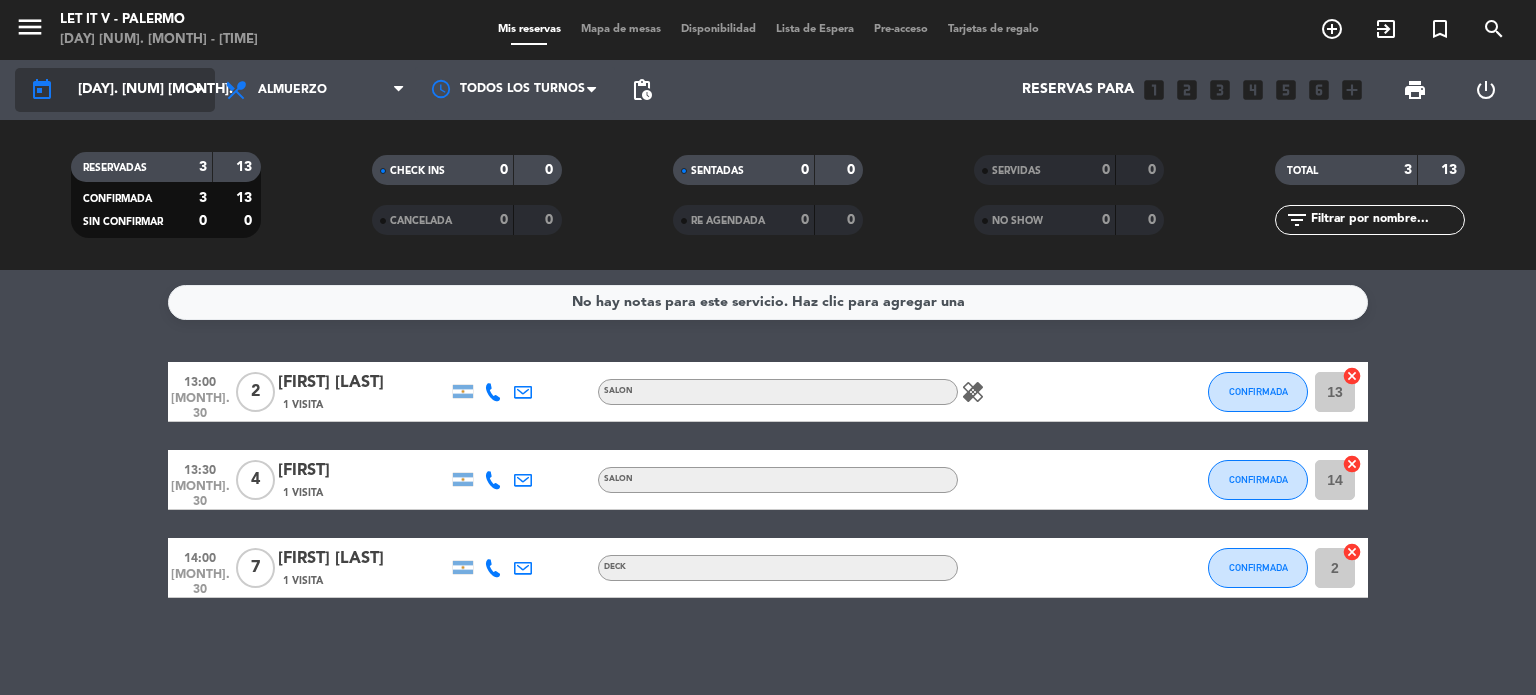 click on "[DAY]. [NUM] [MONTH]." 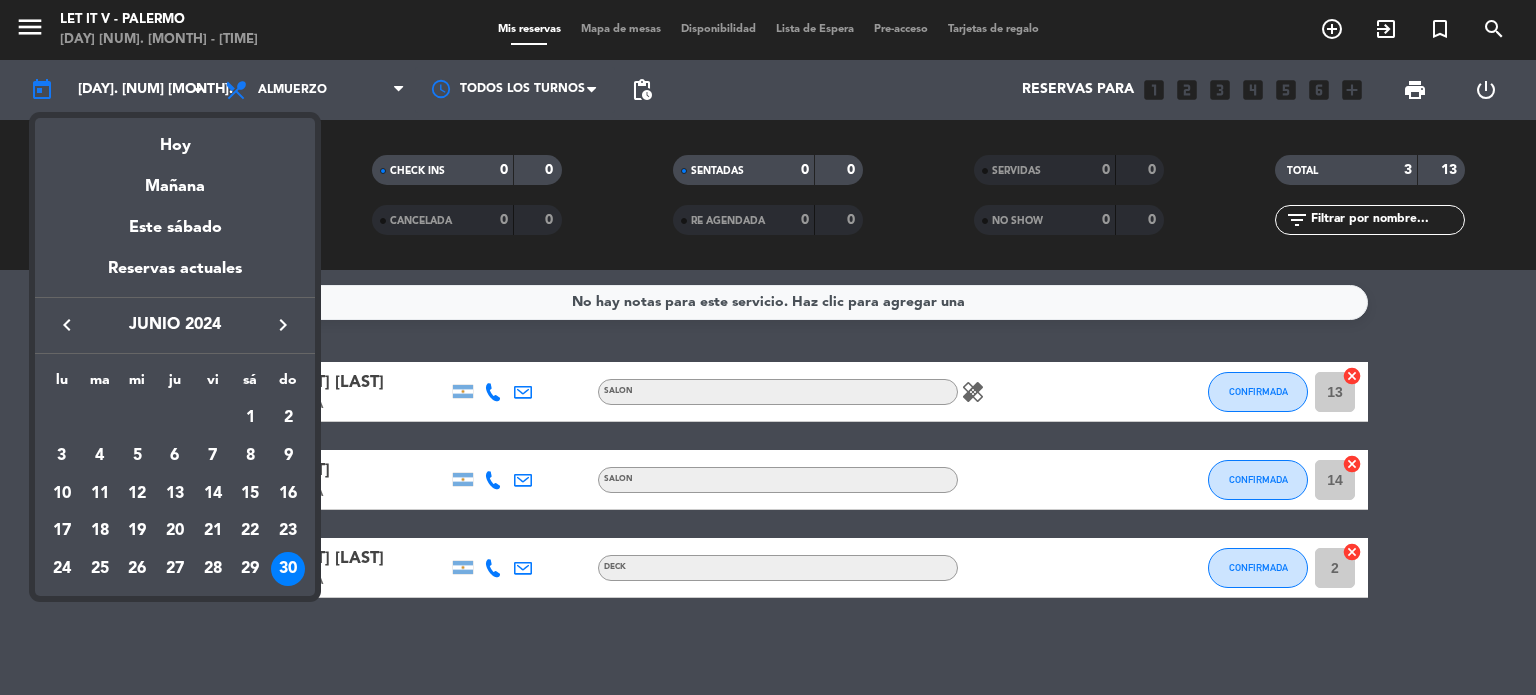 click on "keyboard_arrow_right" at bounding box center (283, 325) 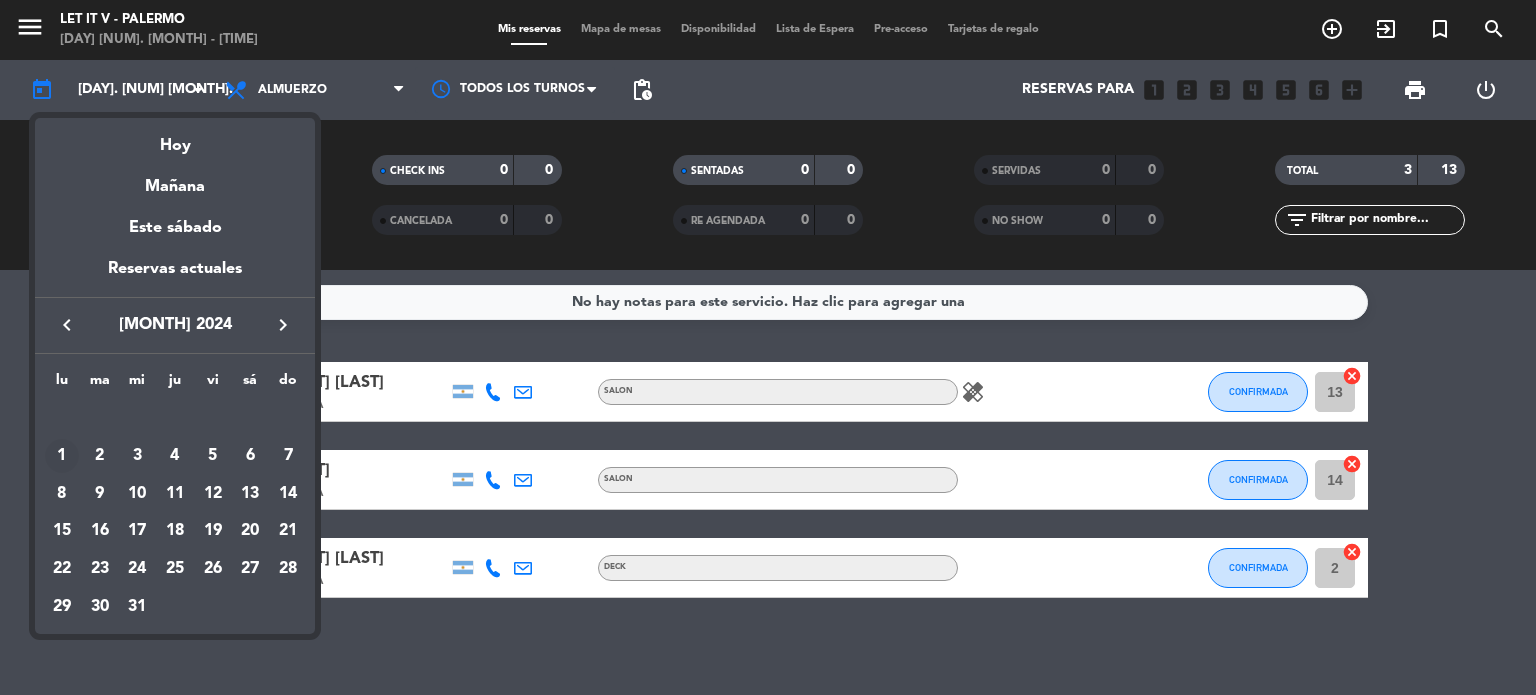 click on "1" at bounding box center [62, 456] 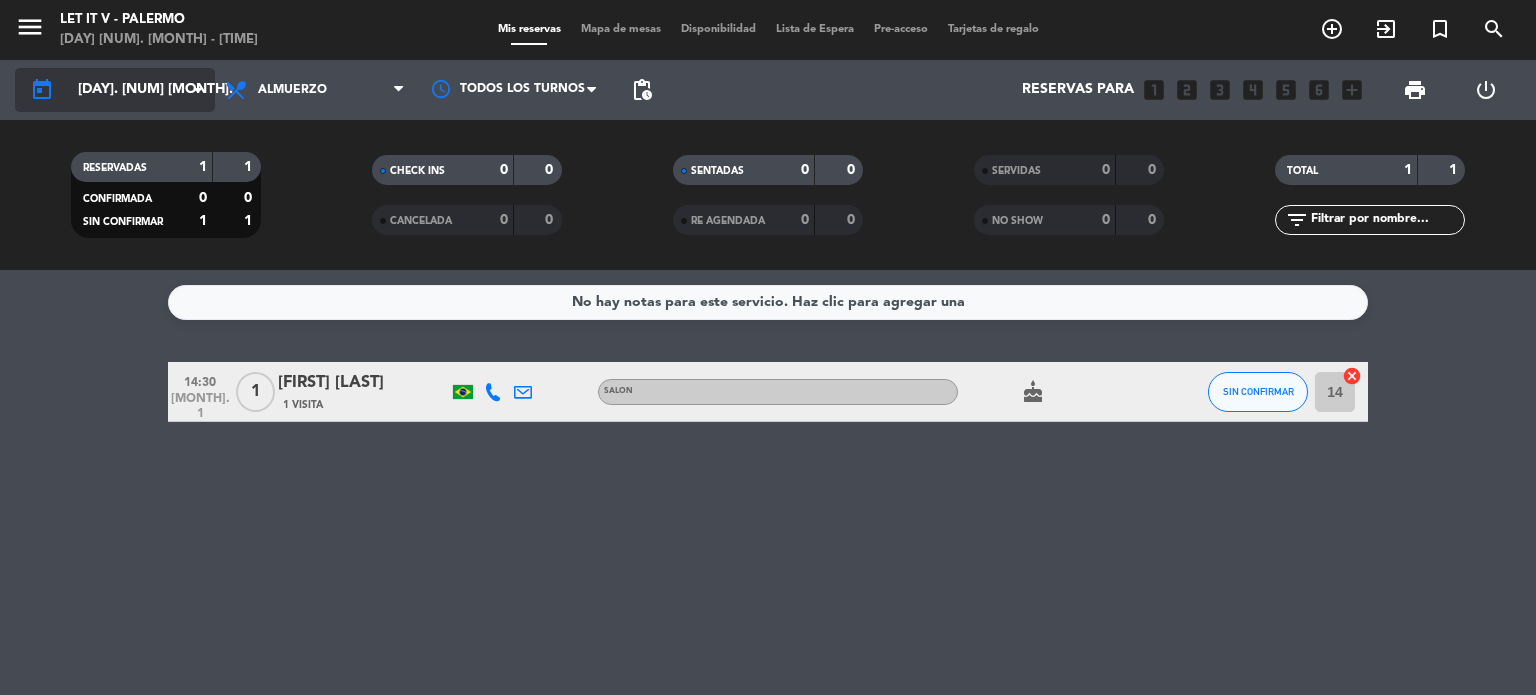 click on "[DAY]. [NUM] [MONTH]." 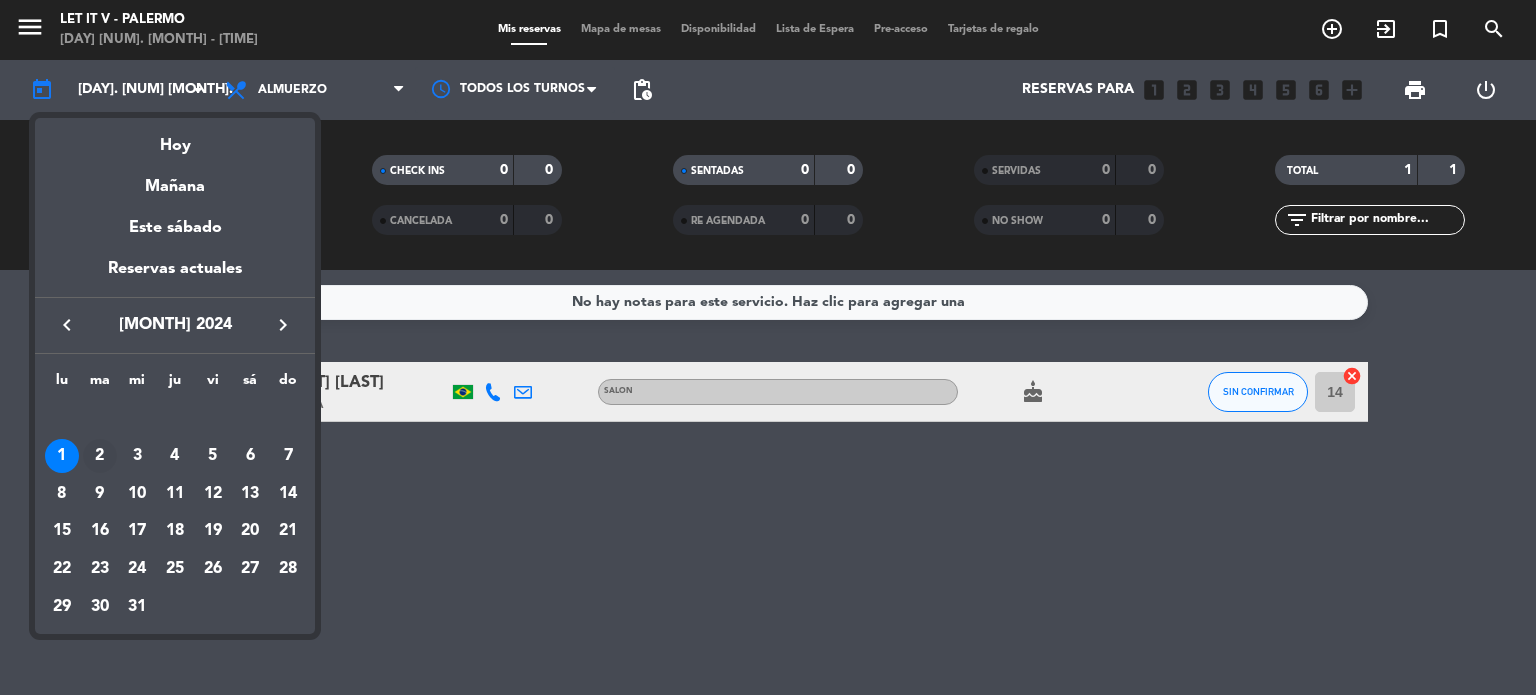 click on "2" at bounding box center (100, 456) 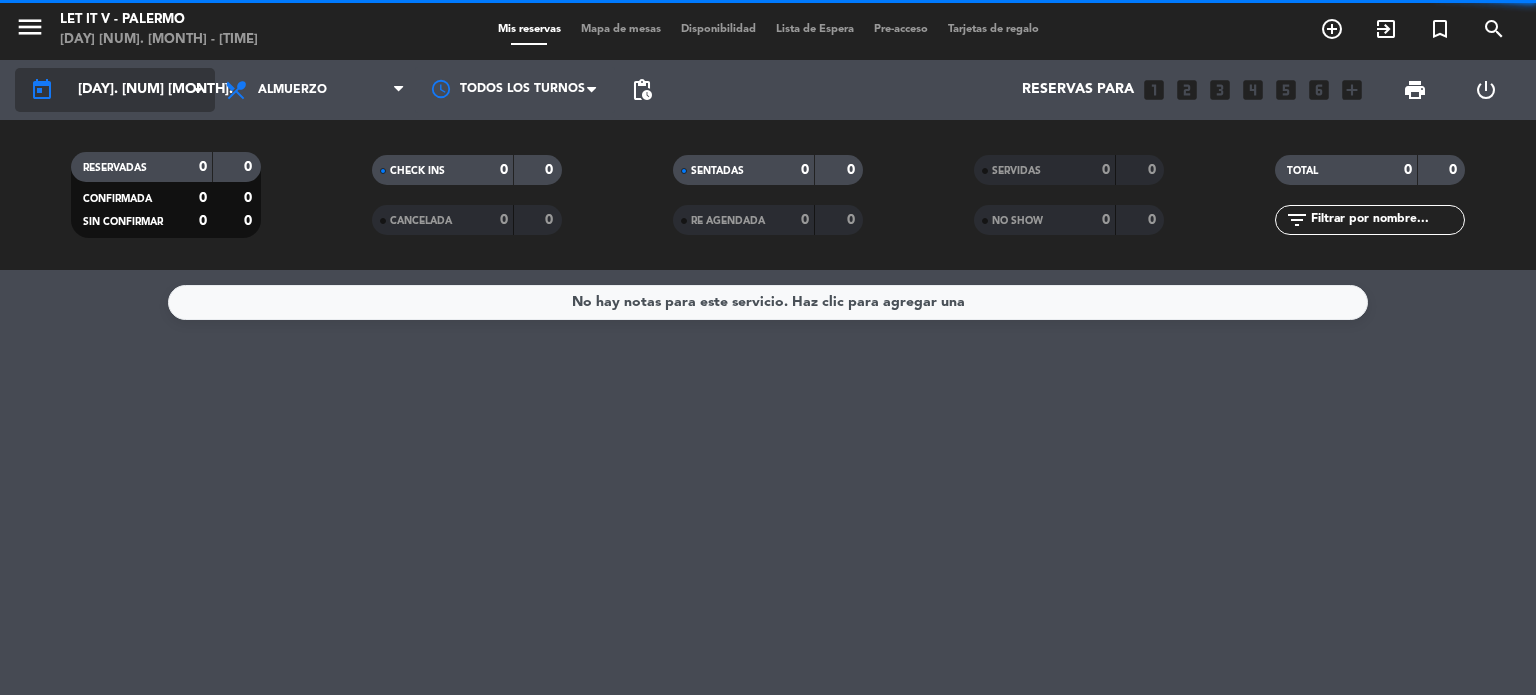 click on "[DAY]. [NUM] [MONTH]." 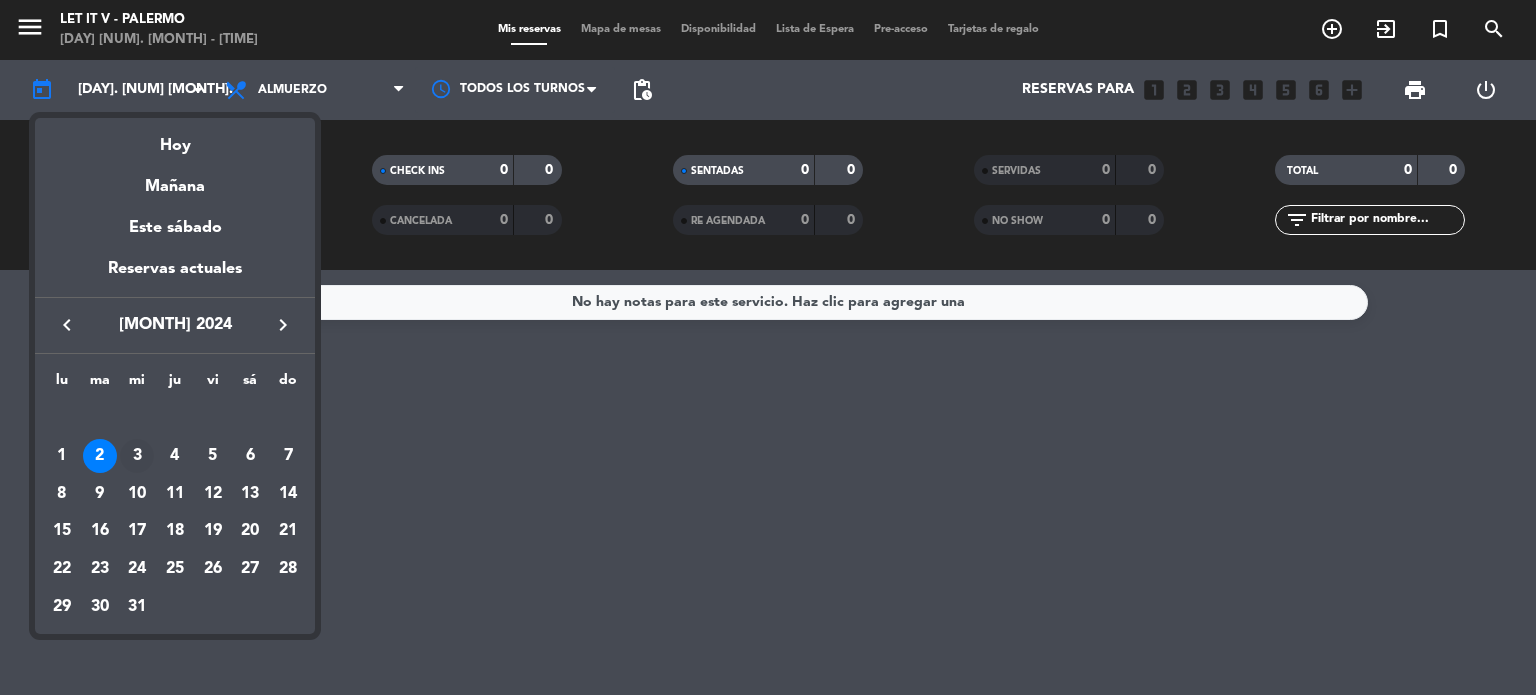 click on "3" at bounding box center (137, 456) 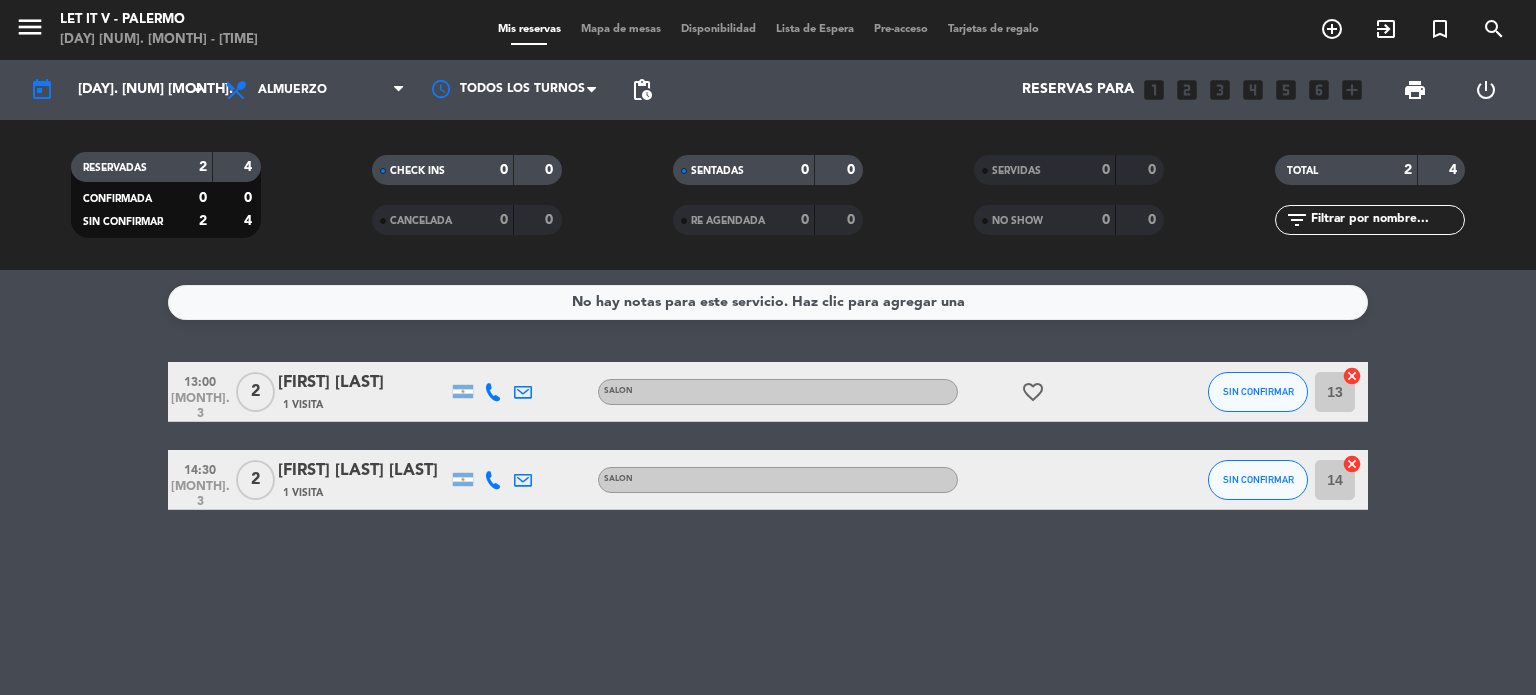 click on "today    [DAY]. [NUM] [MONTH]. arrow_drop_down" 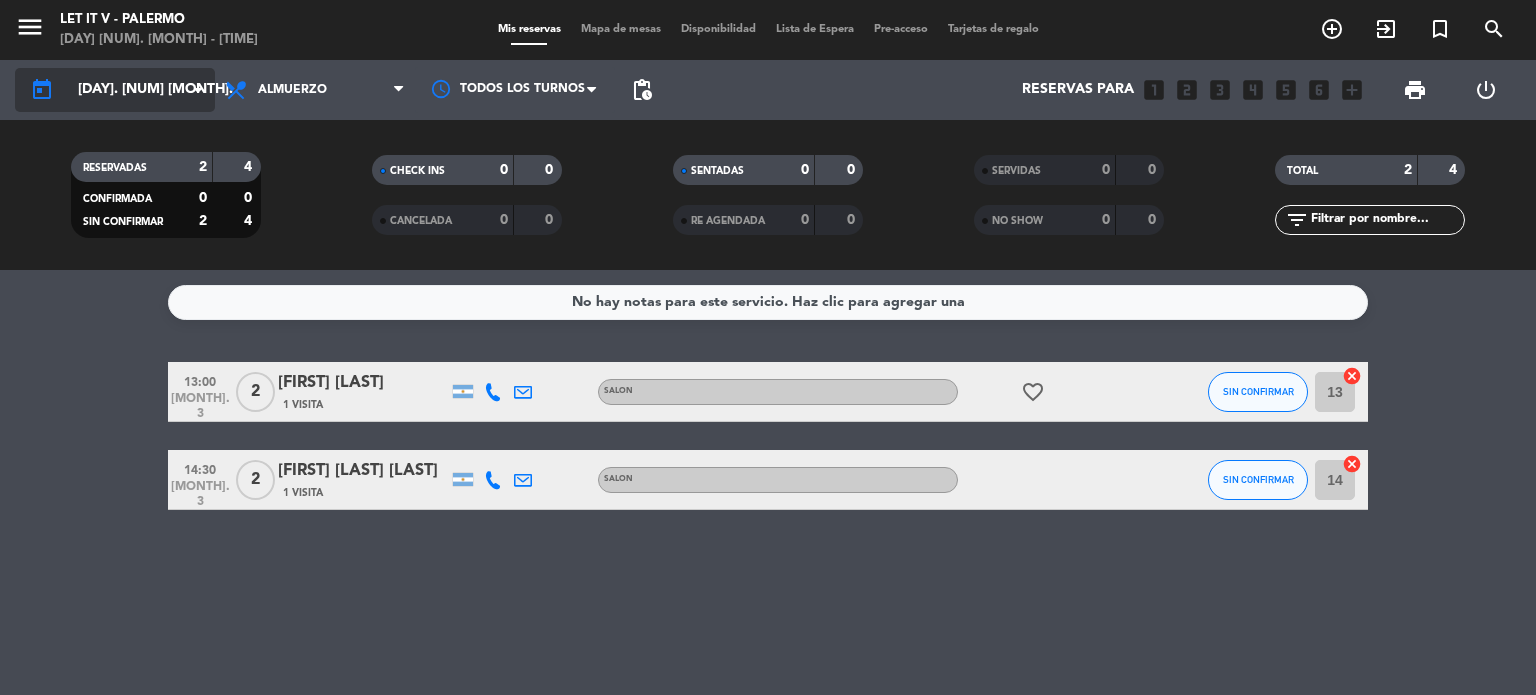 click on "[DAY]. [NUM] [MONTH]." 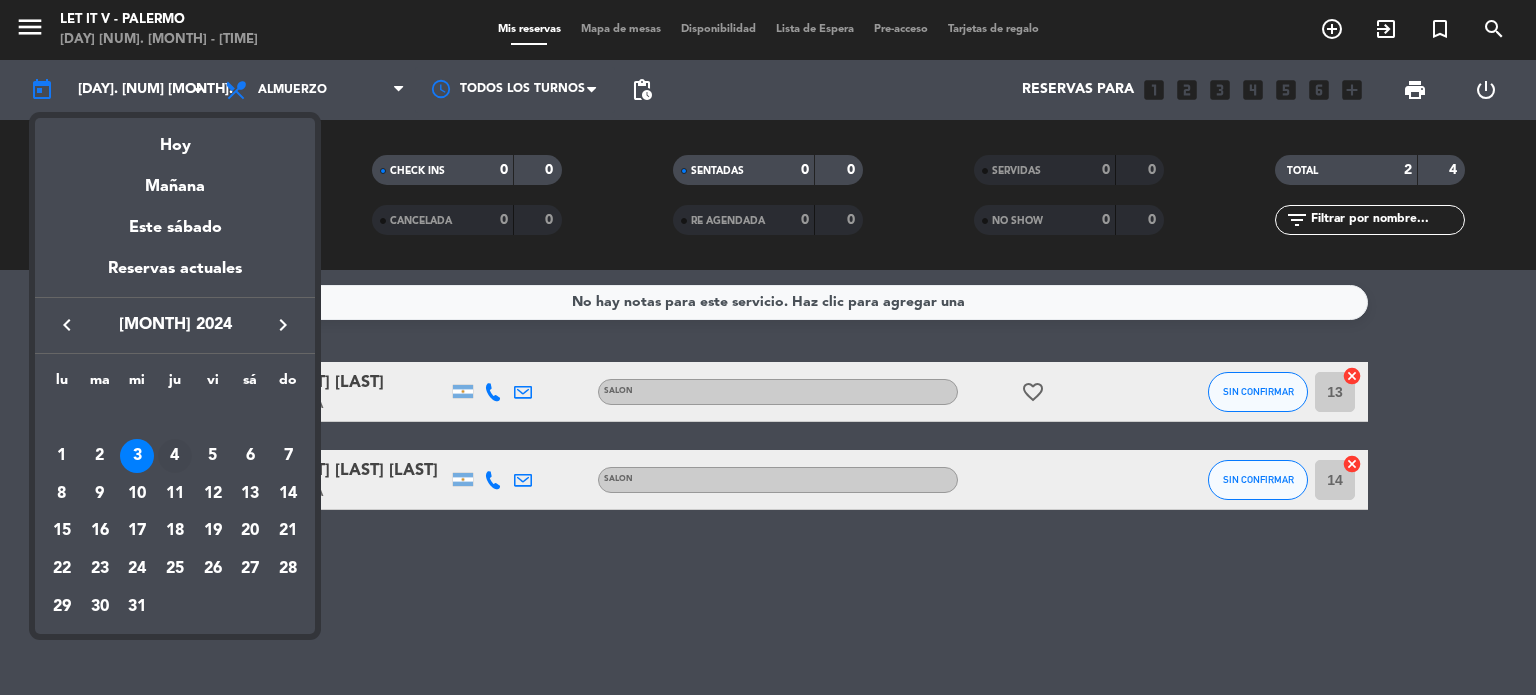 click on "4" at bounding box center [175, 456] 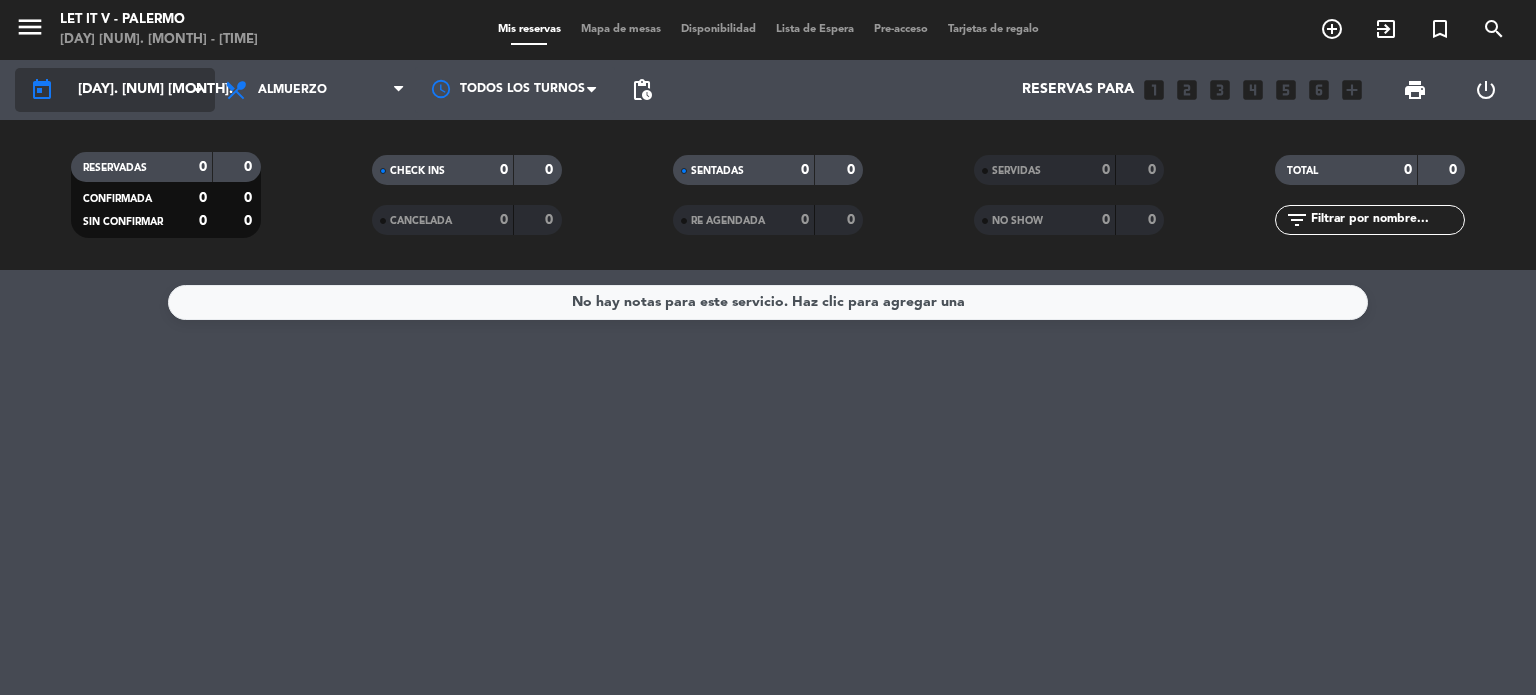 click on "[DAY]. [NUM] [MONTH]." 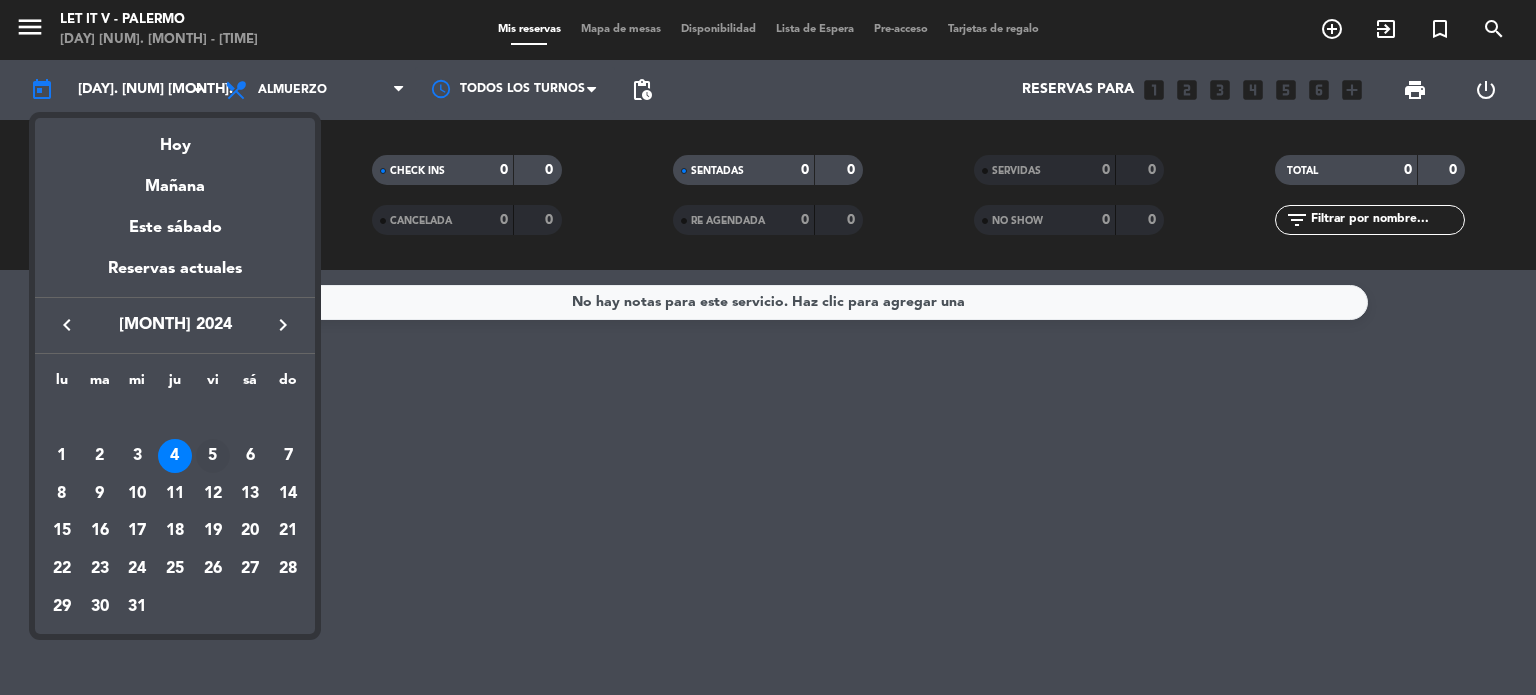 click on "5" at bounding box center (213, 456) 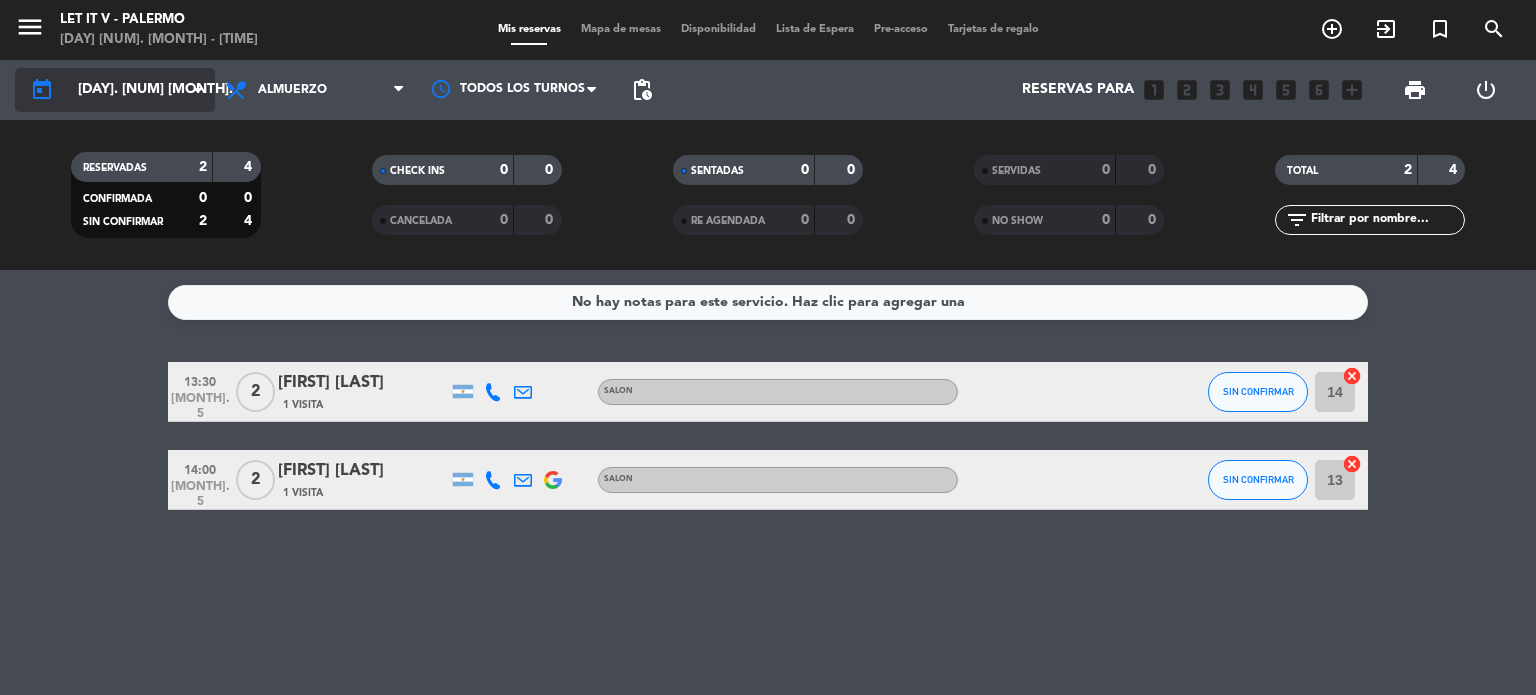 click on "[DAY]. [NUM] [MONTH]." 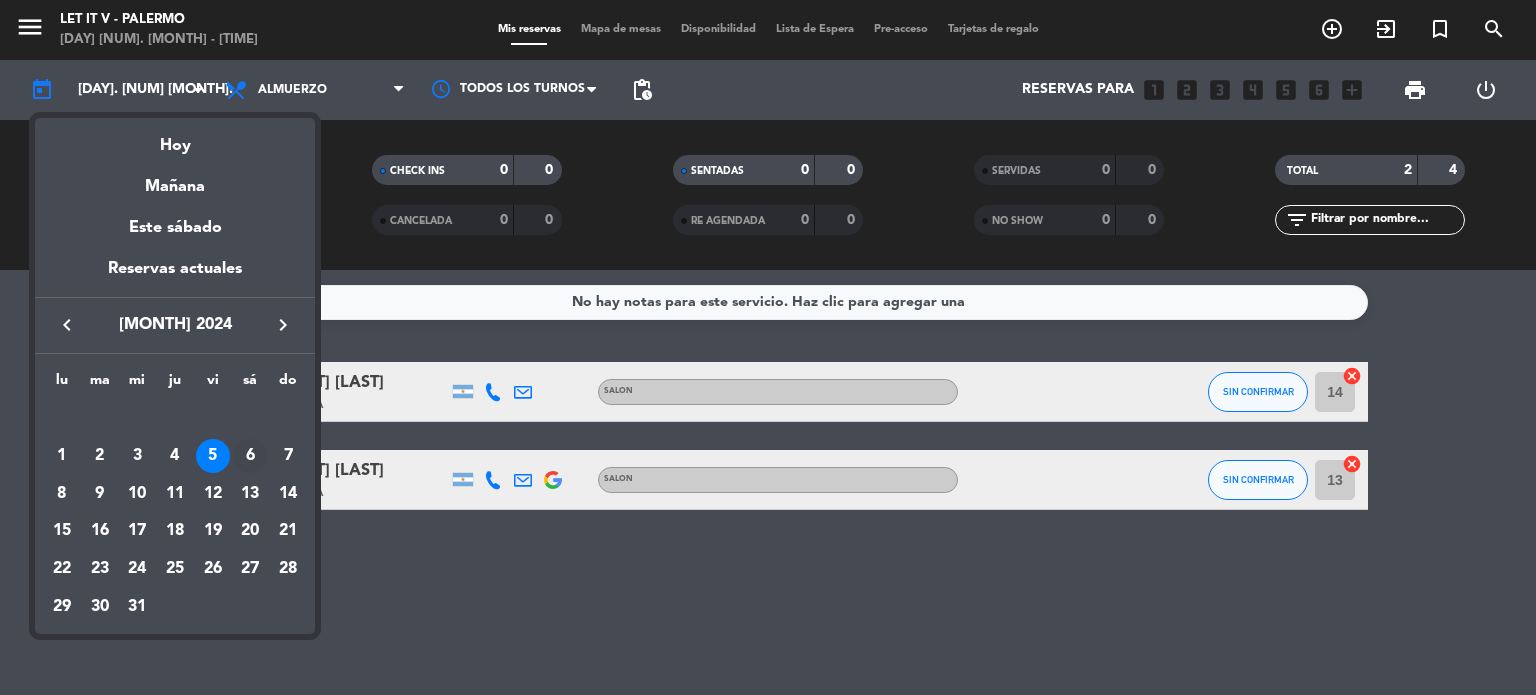click on "6" at bounding box center [250, 456] 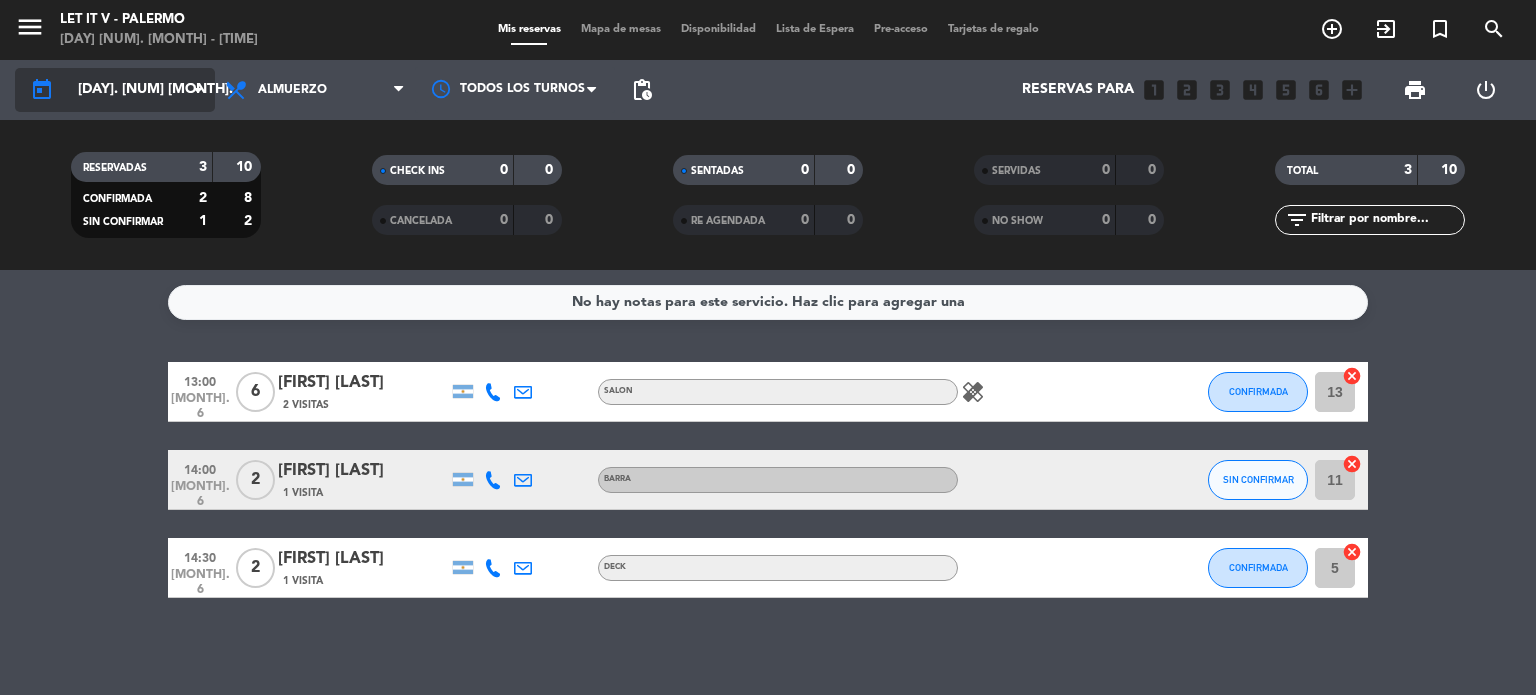 click on "[DAY]. [NUM] [MONTH]." 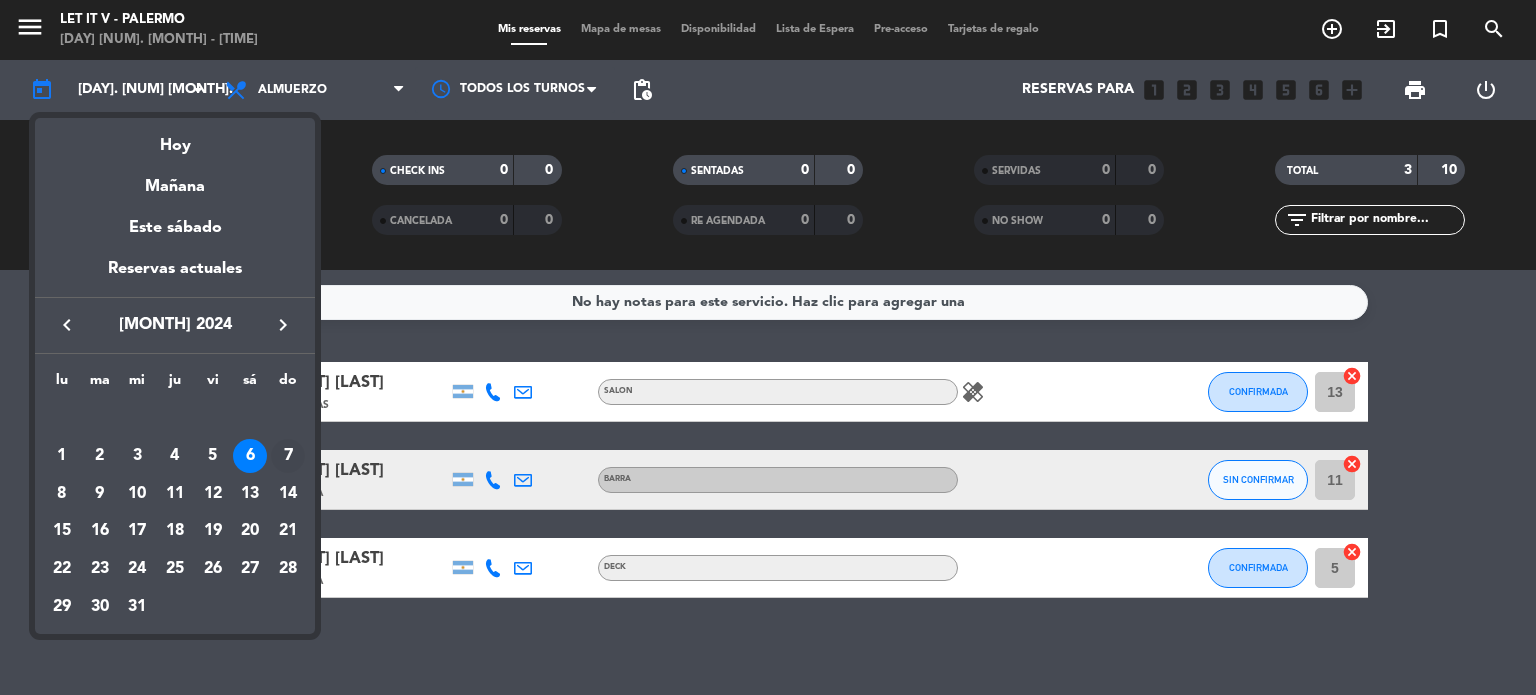 click on "7" at bounding box center [288, 456] 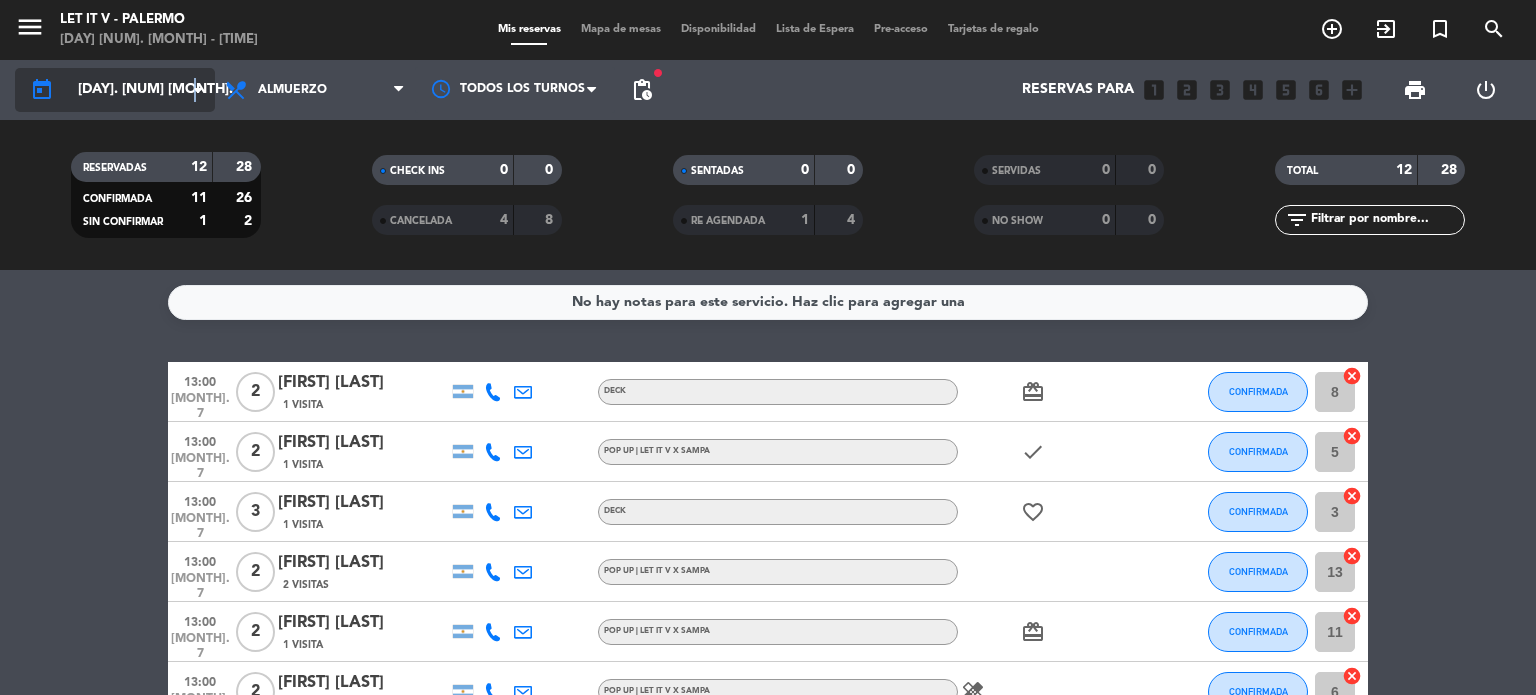 click on "arrow_drop_down" 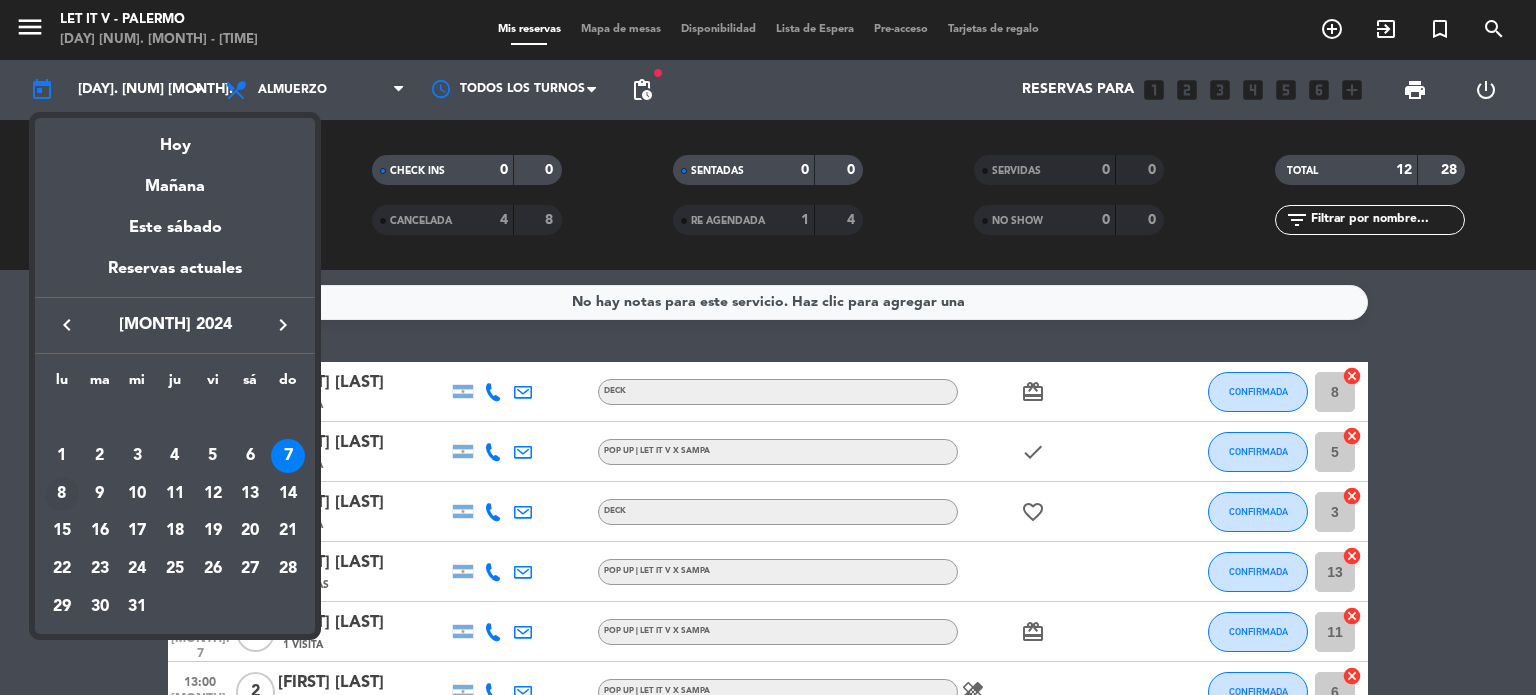 click on "8" at bounding box center (62, 494) 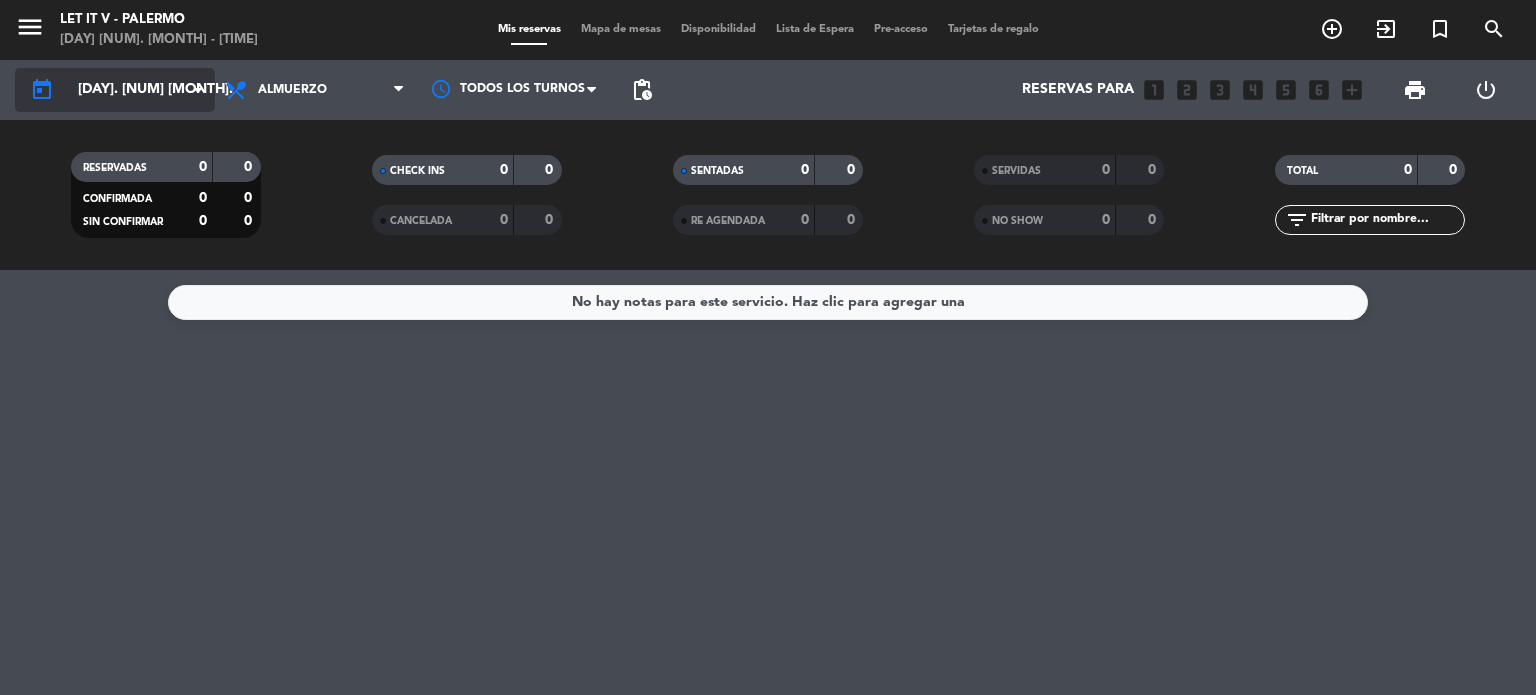 click on "[DAY]. [NUM] [MONTH]." 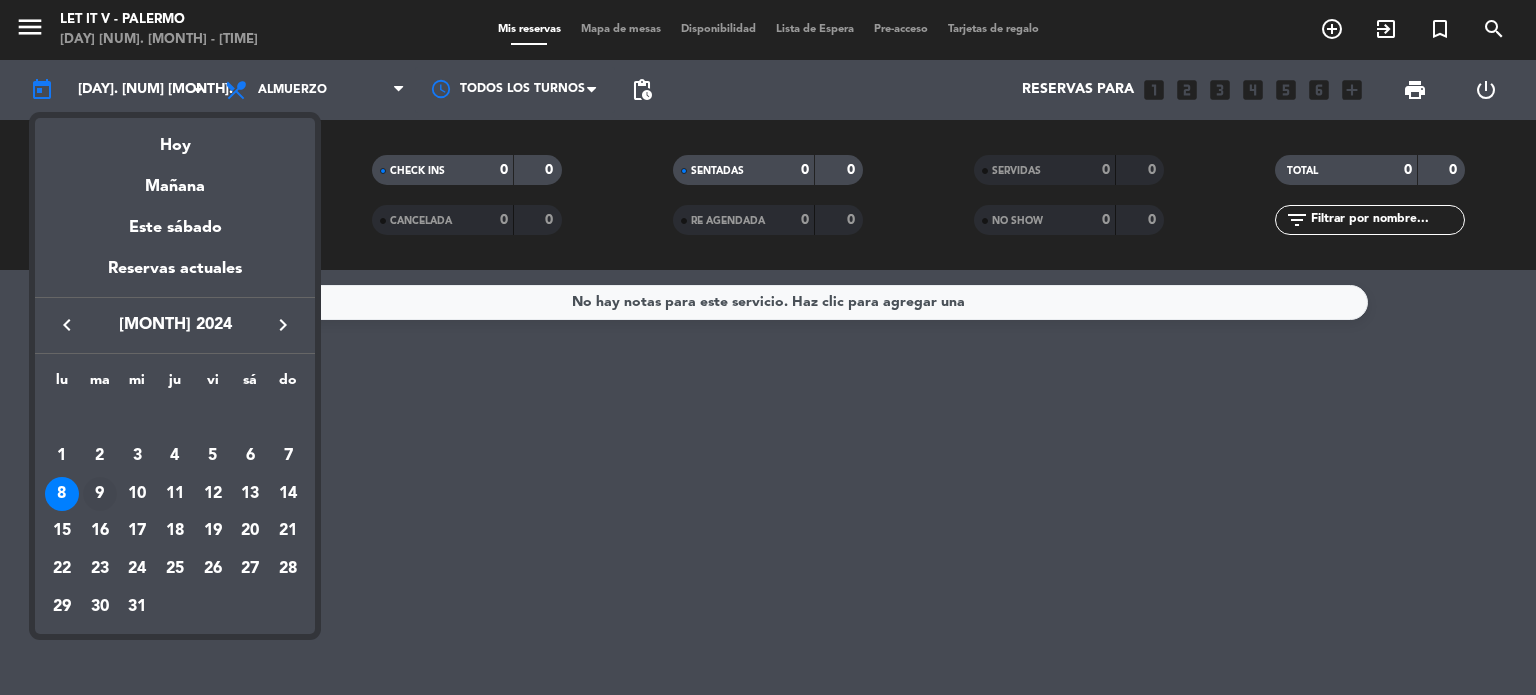 click on "9" at bounding box center [100, 494] 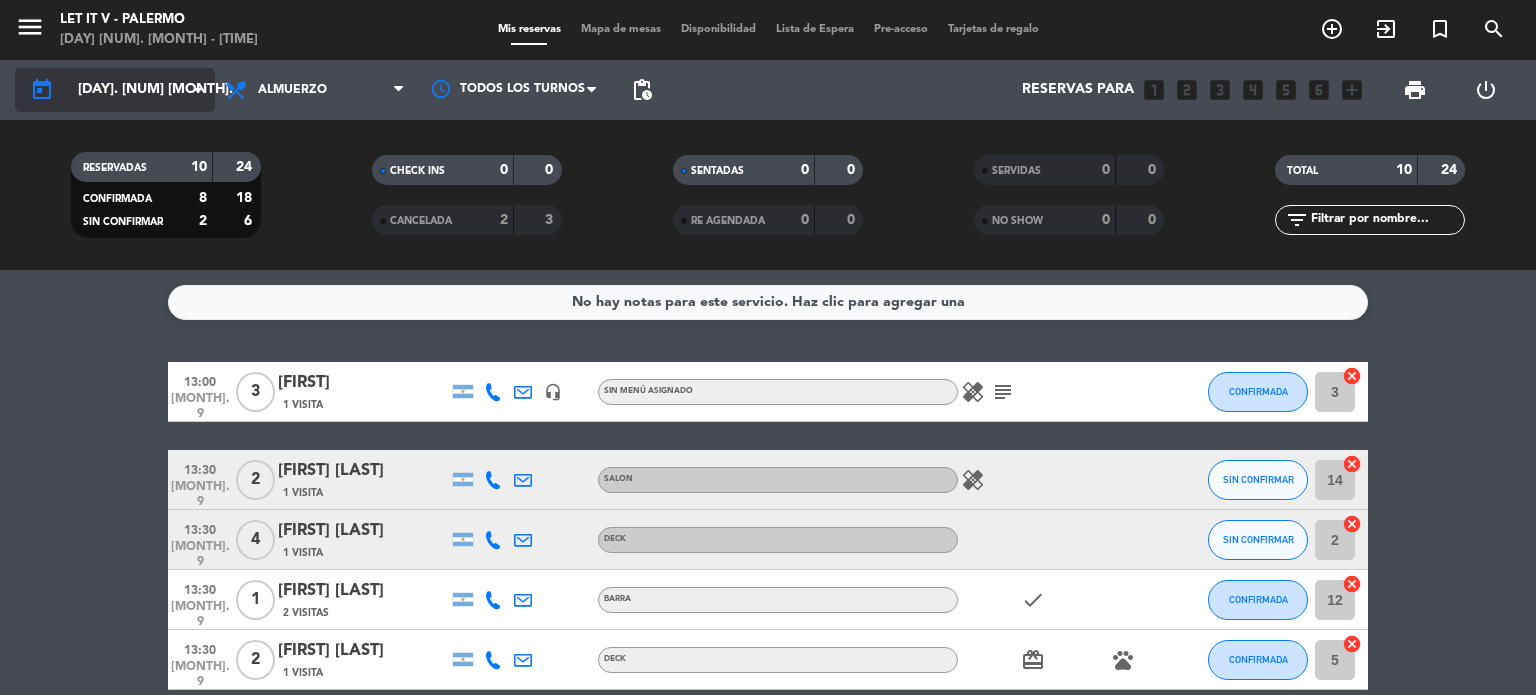 click on "[DAY]. [NUM] [MONTH]." 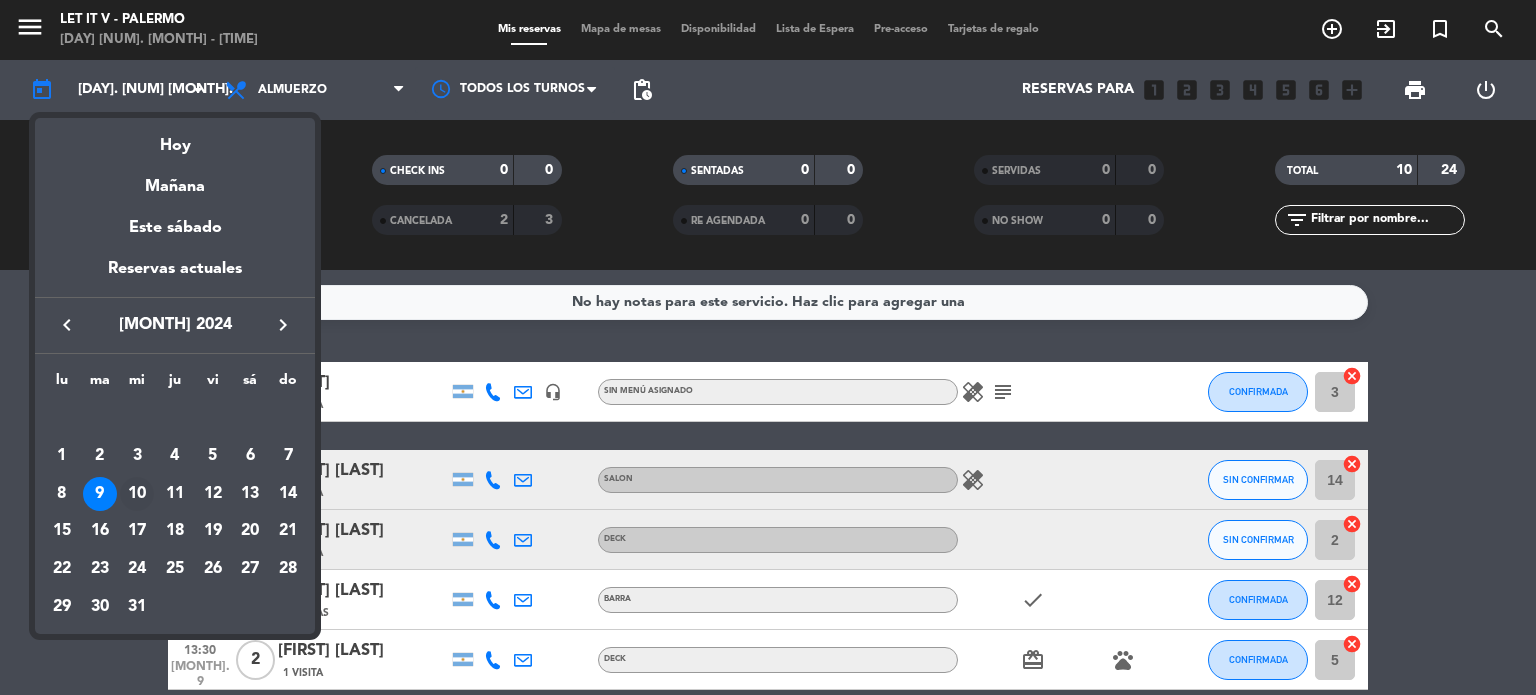 click on "10" at bounding box center [137, 494] 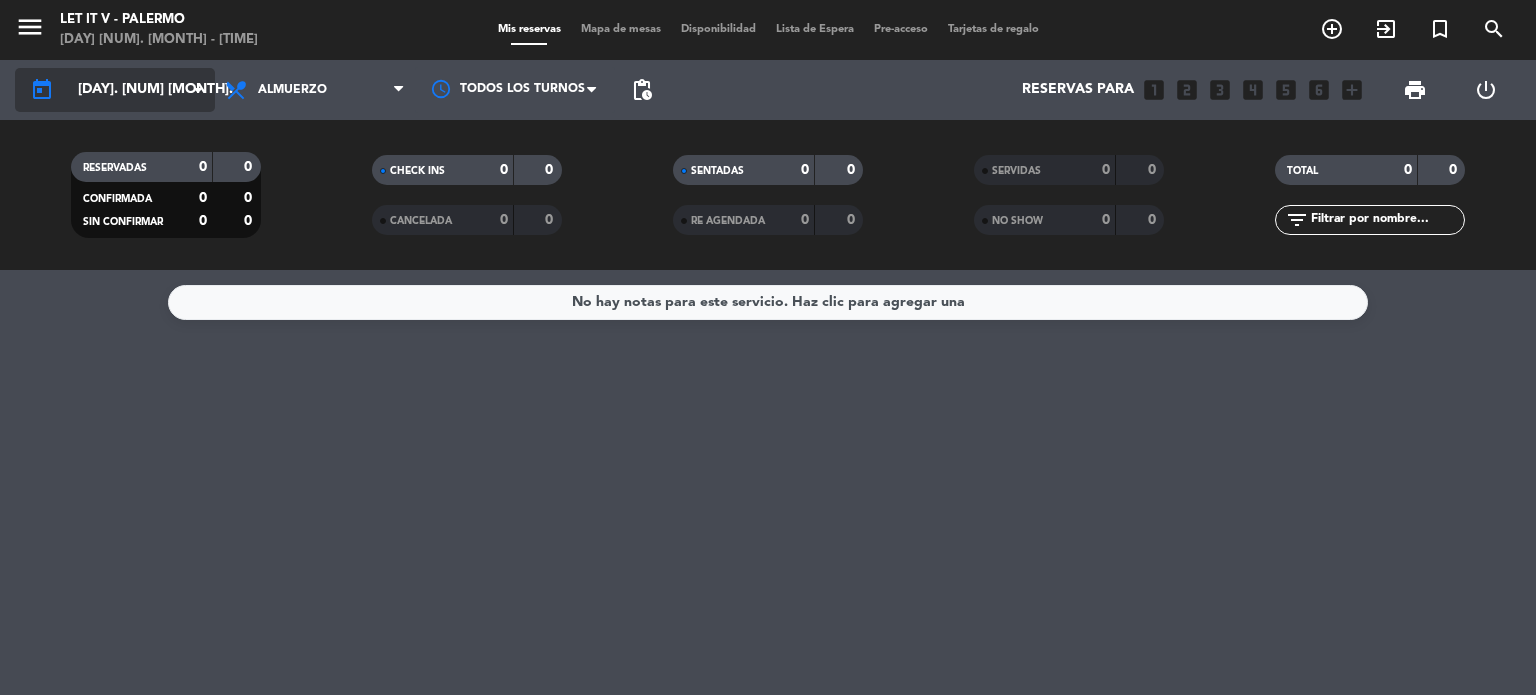 click on "[DAY]. [NUM] [MONTH]." 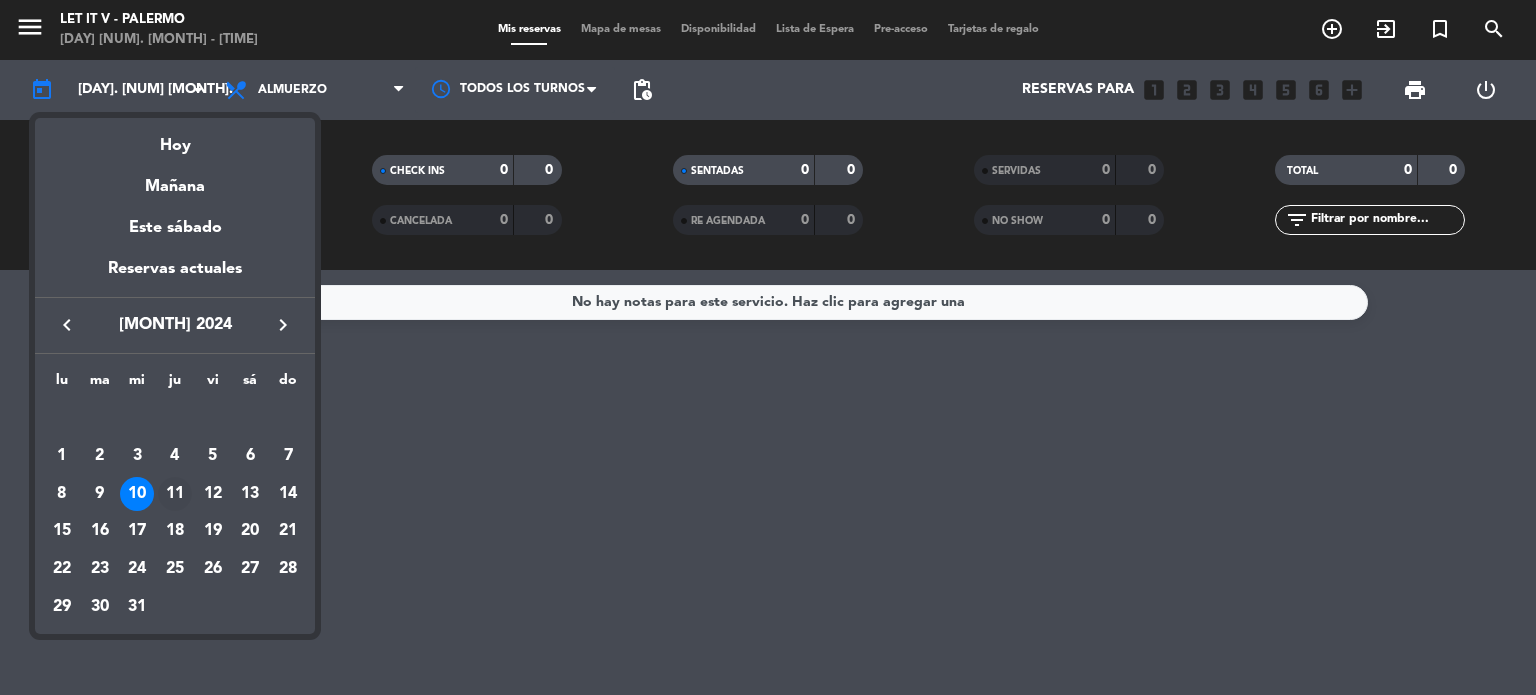 click on "11" at bounding box center [175, 494] 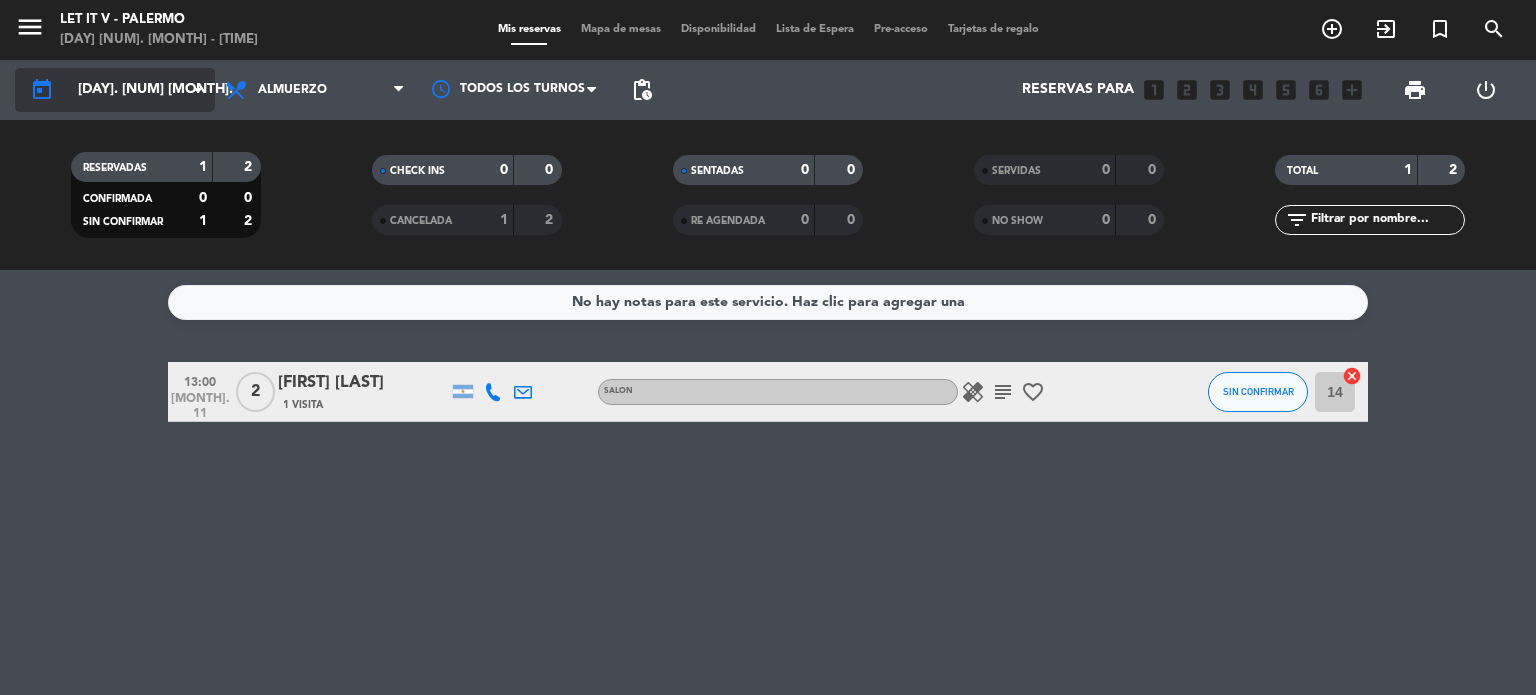 click on "[DAY]. [NUM] [MONTH]." 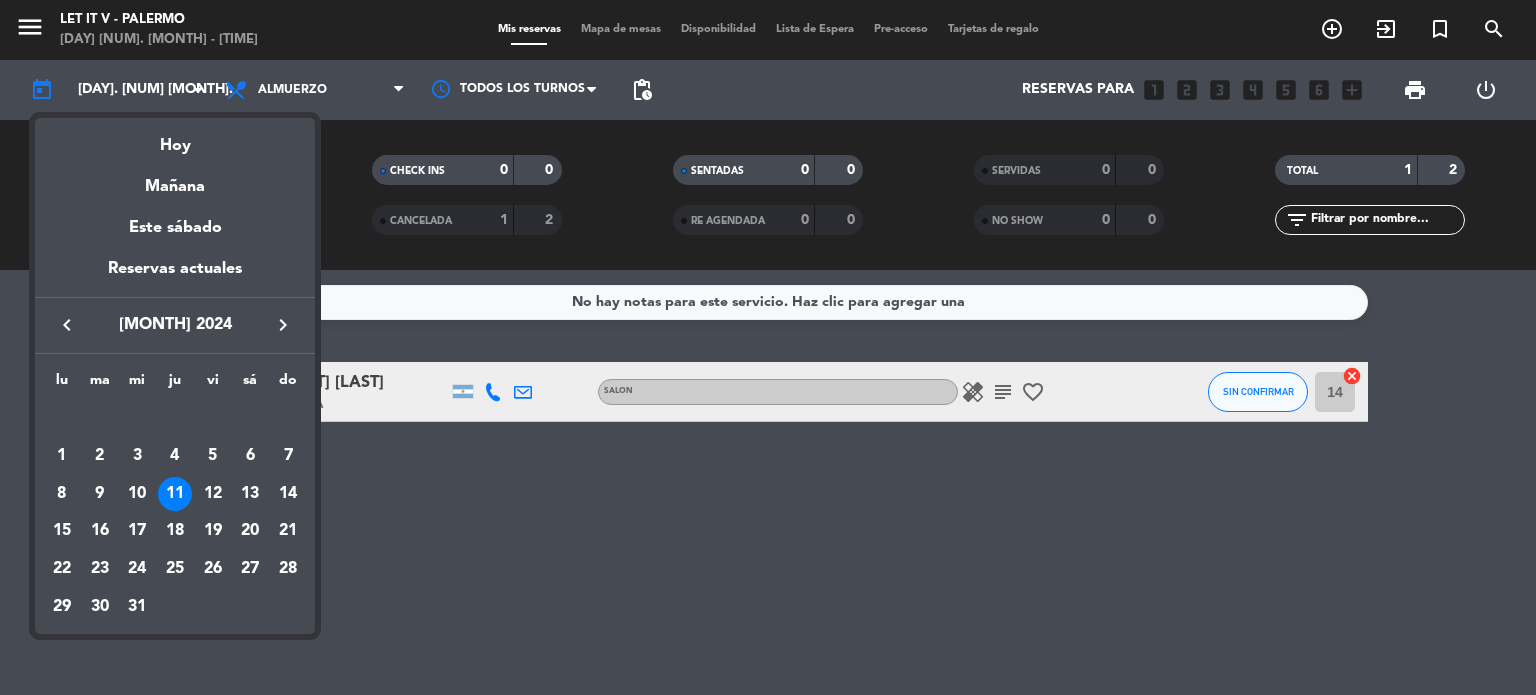 click on "12" at bounding box center (213, 494) 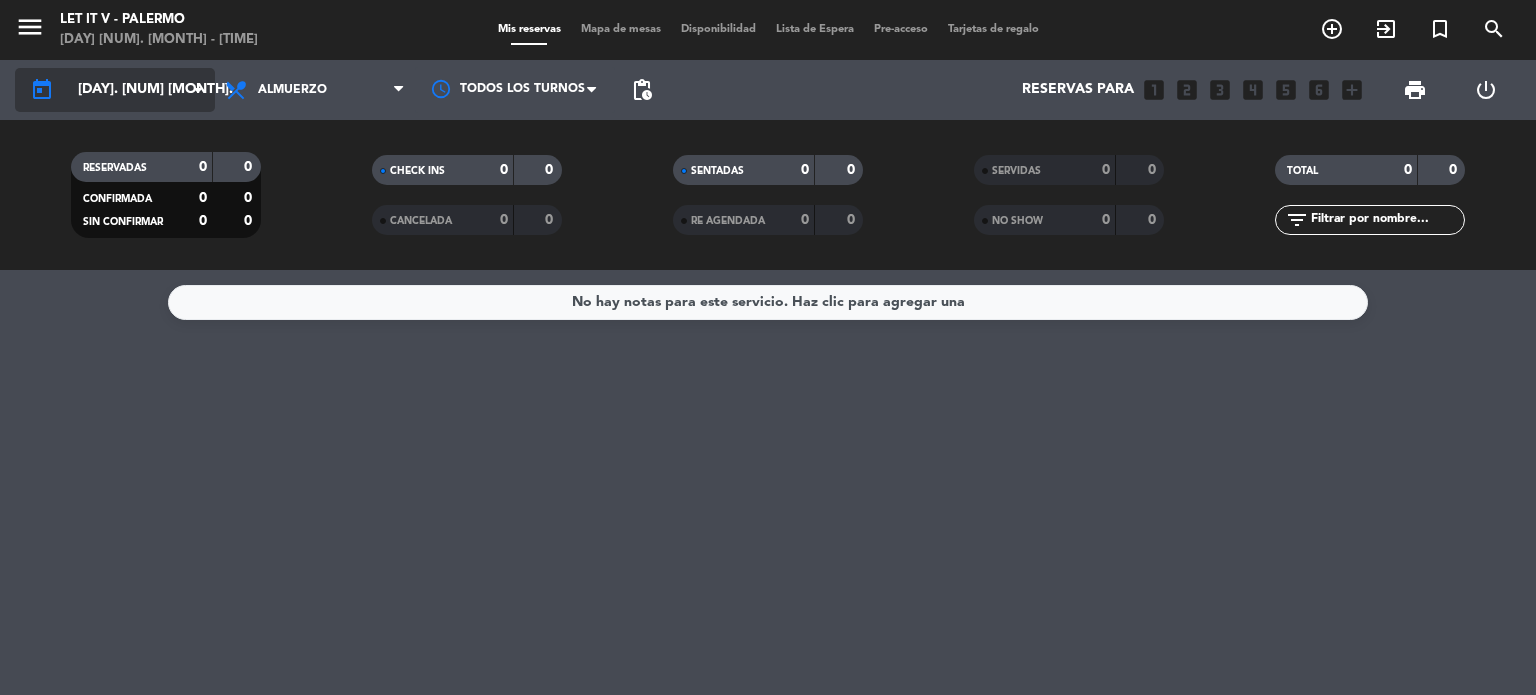 click on "[DAY]. [NUM] [MONTH]." 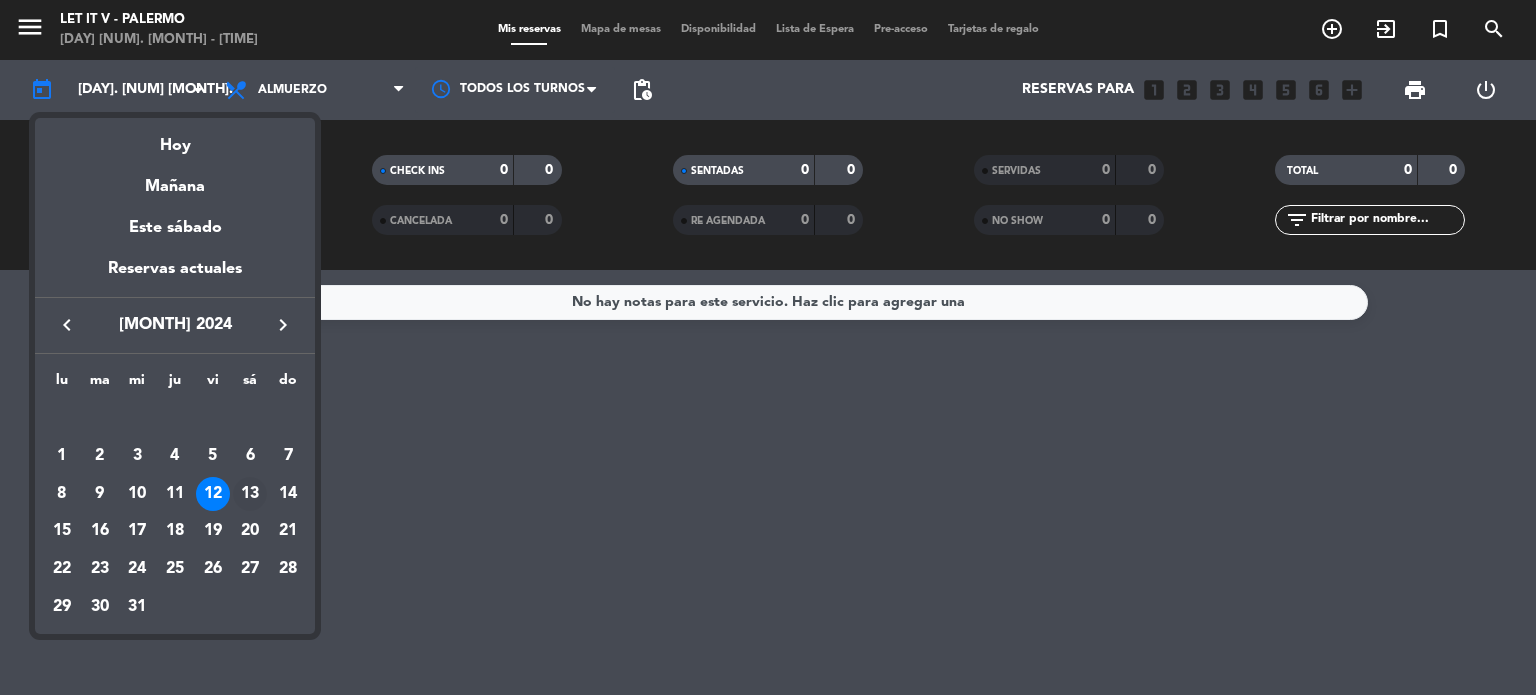 click on "13" at bounding box center [250, 494] 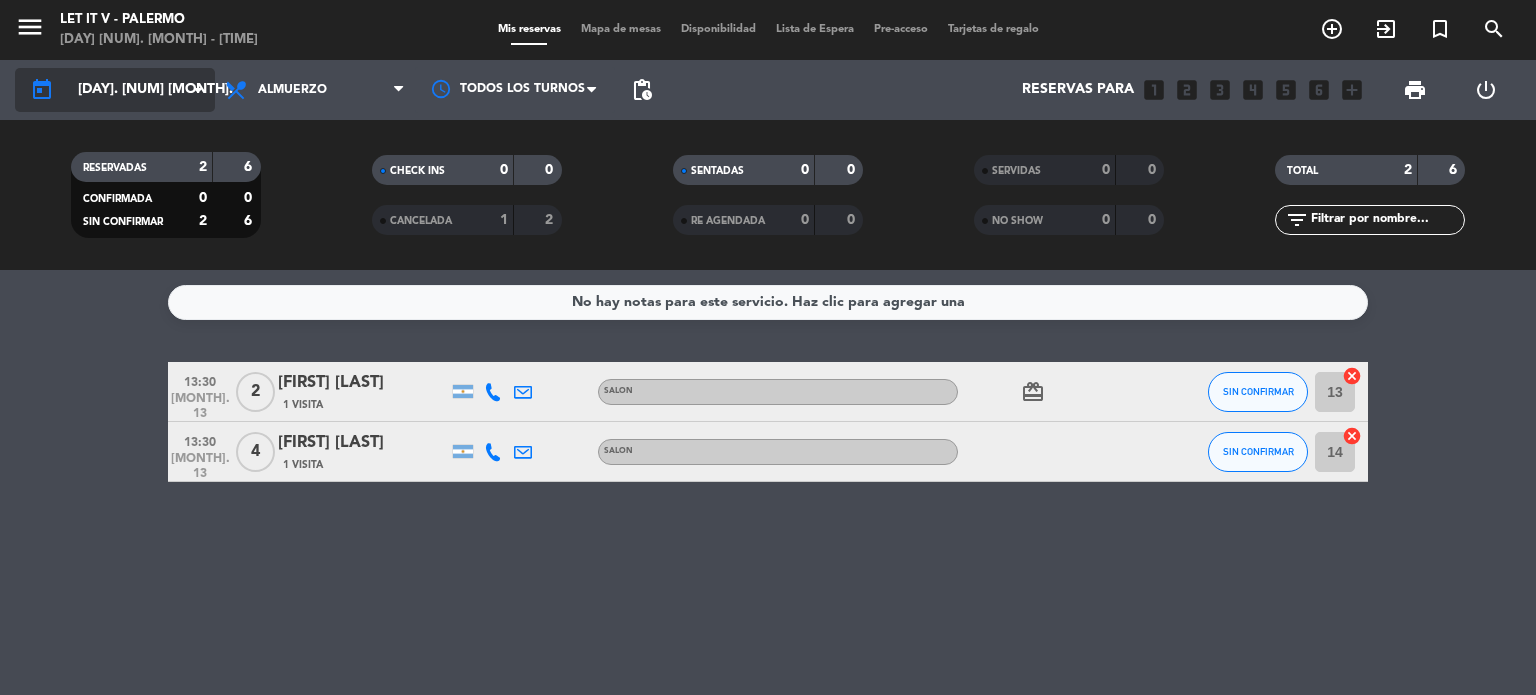 click on "[DAY]. [NUM] [MONTH]." 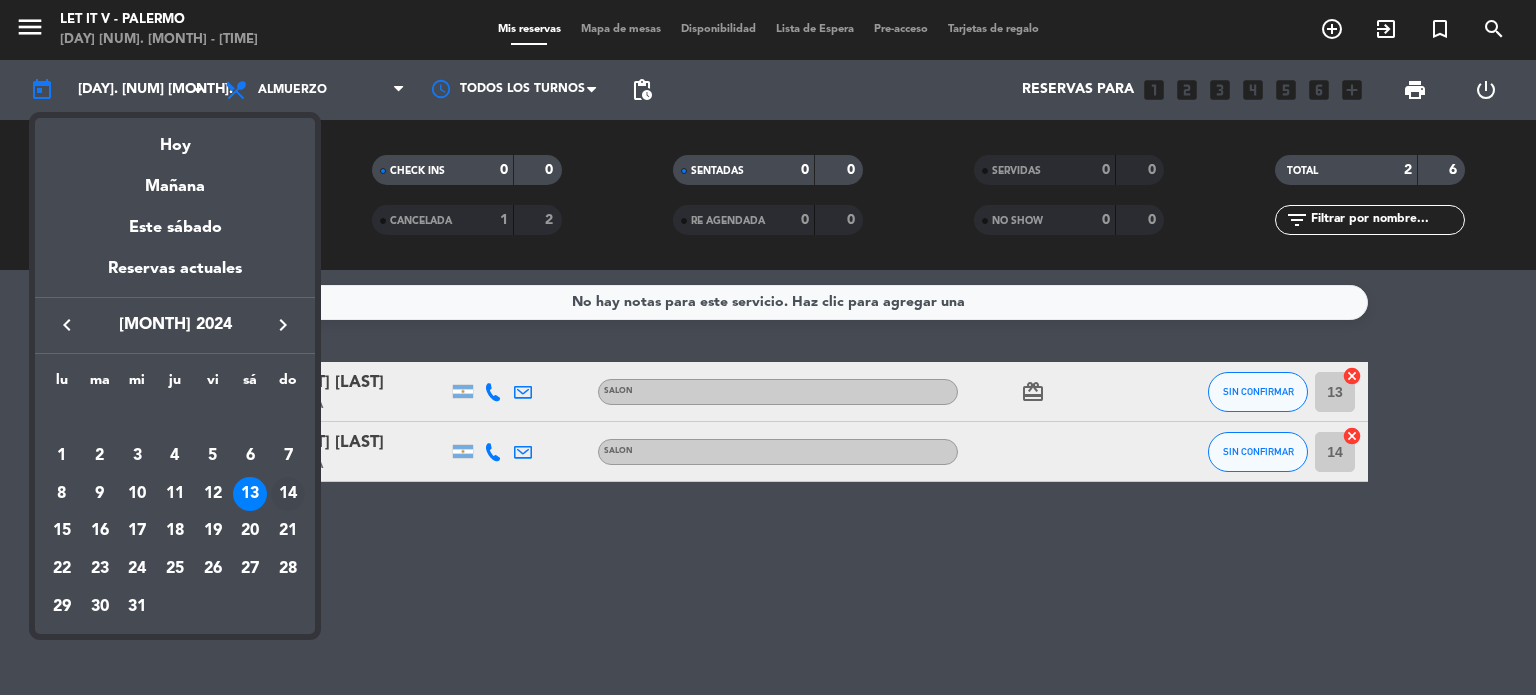 click on "14" at bounding box center [288, 494] 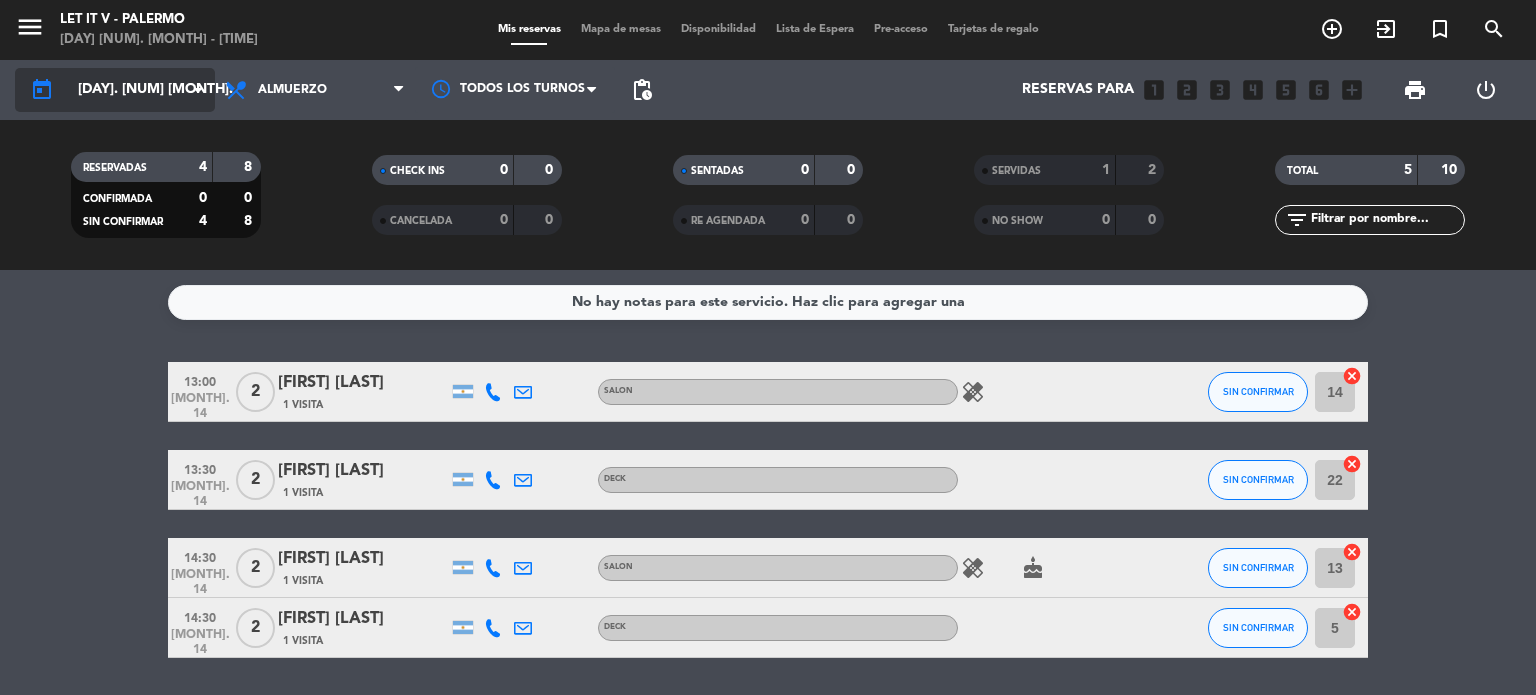 click on "[DAY]. [NUM] [MONTH]." 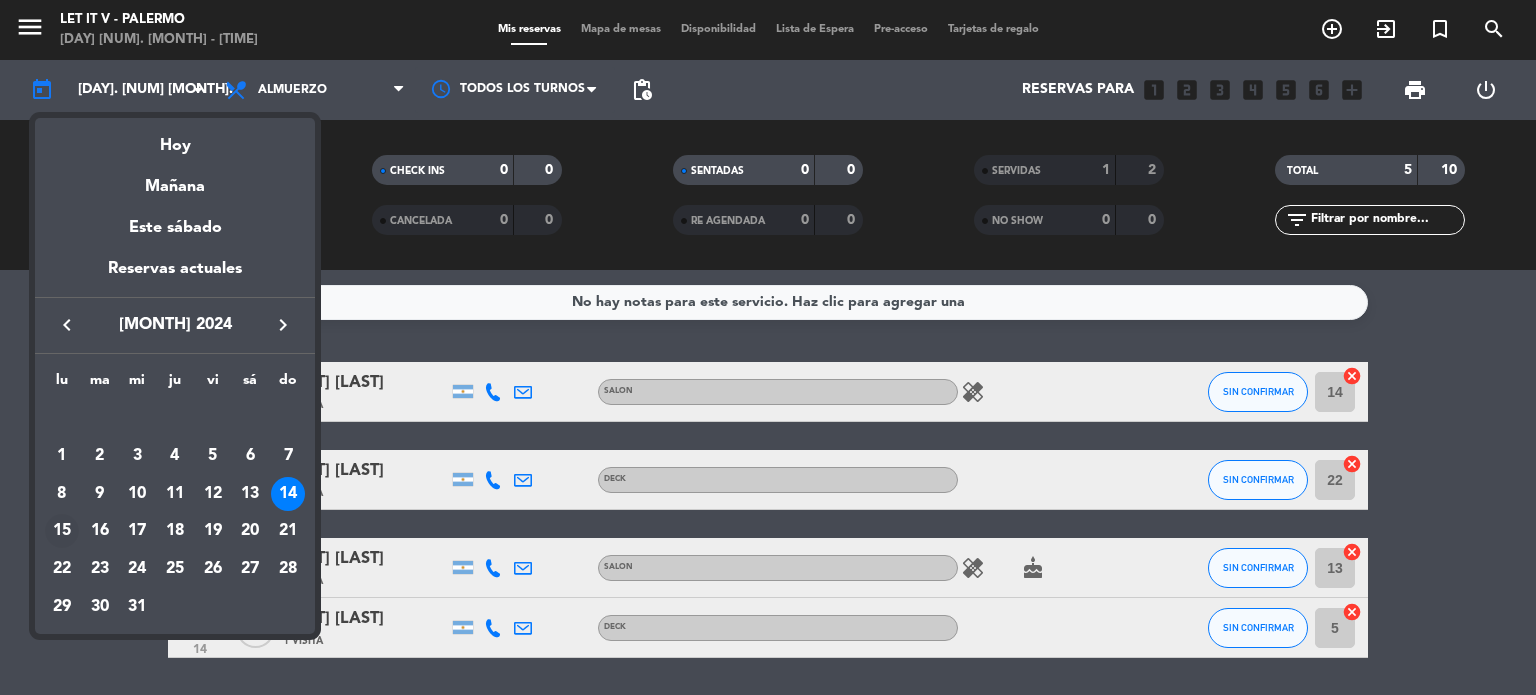 click on "15" at bounding box center (62, 531) 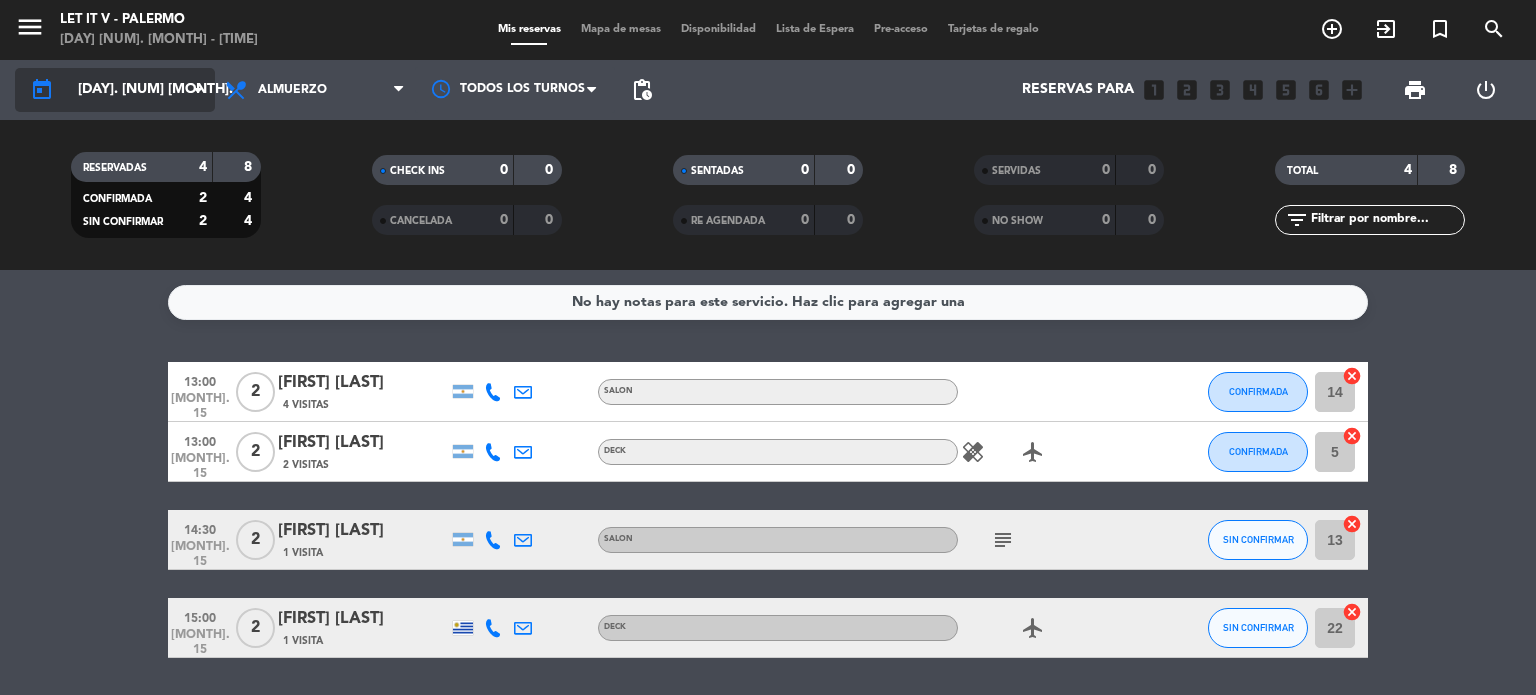 click on "[DAY]. [NUM] [MONTH]." 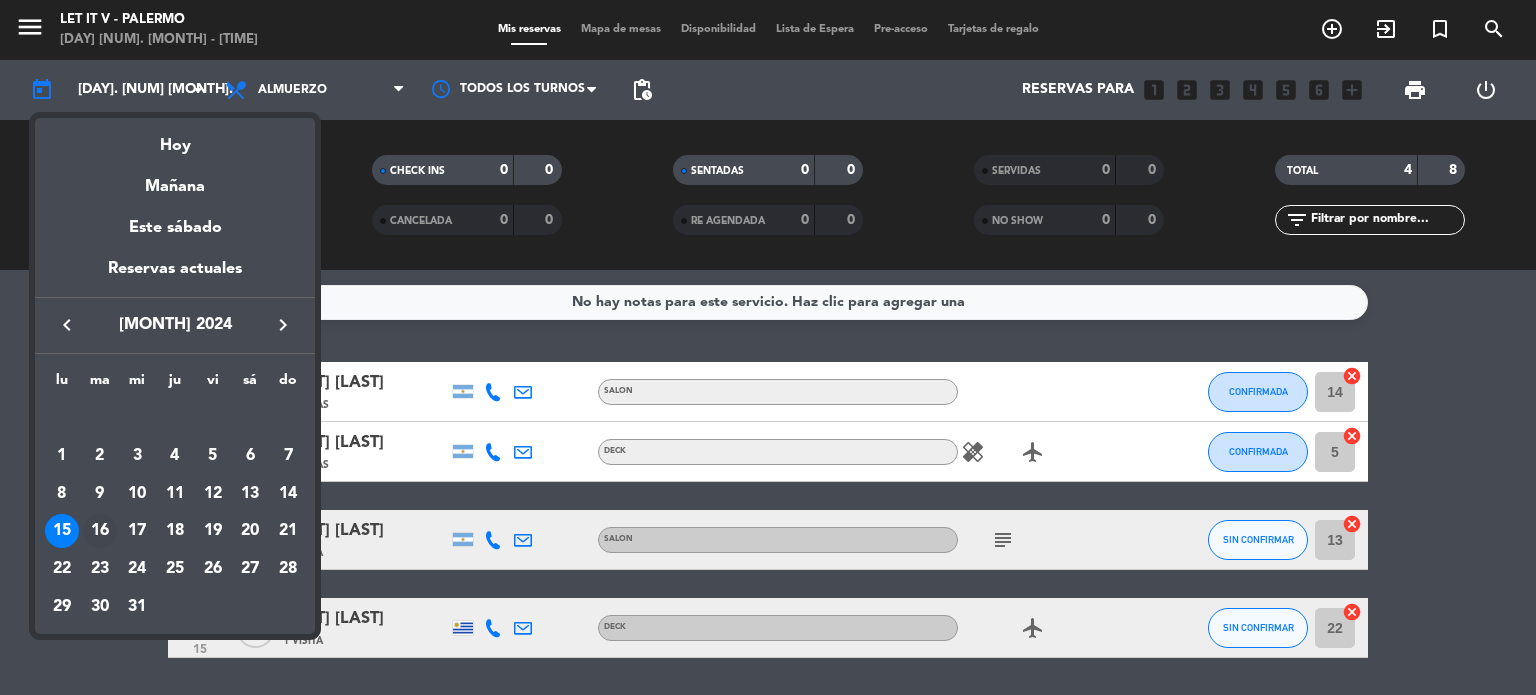 click on "16" at bounding box center (100, 531) 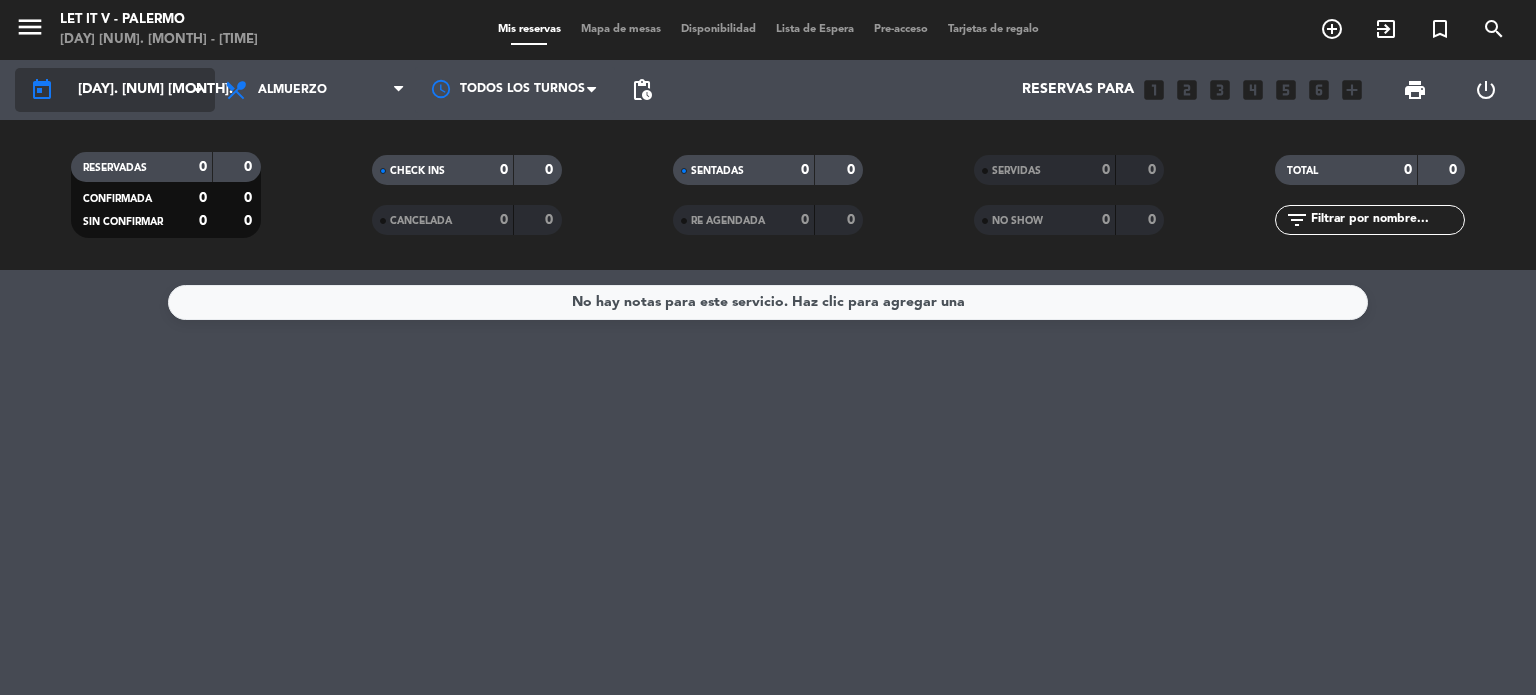 click on "[DAY]. [NUM] [MONTH]." 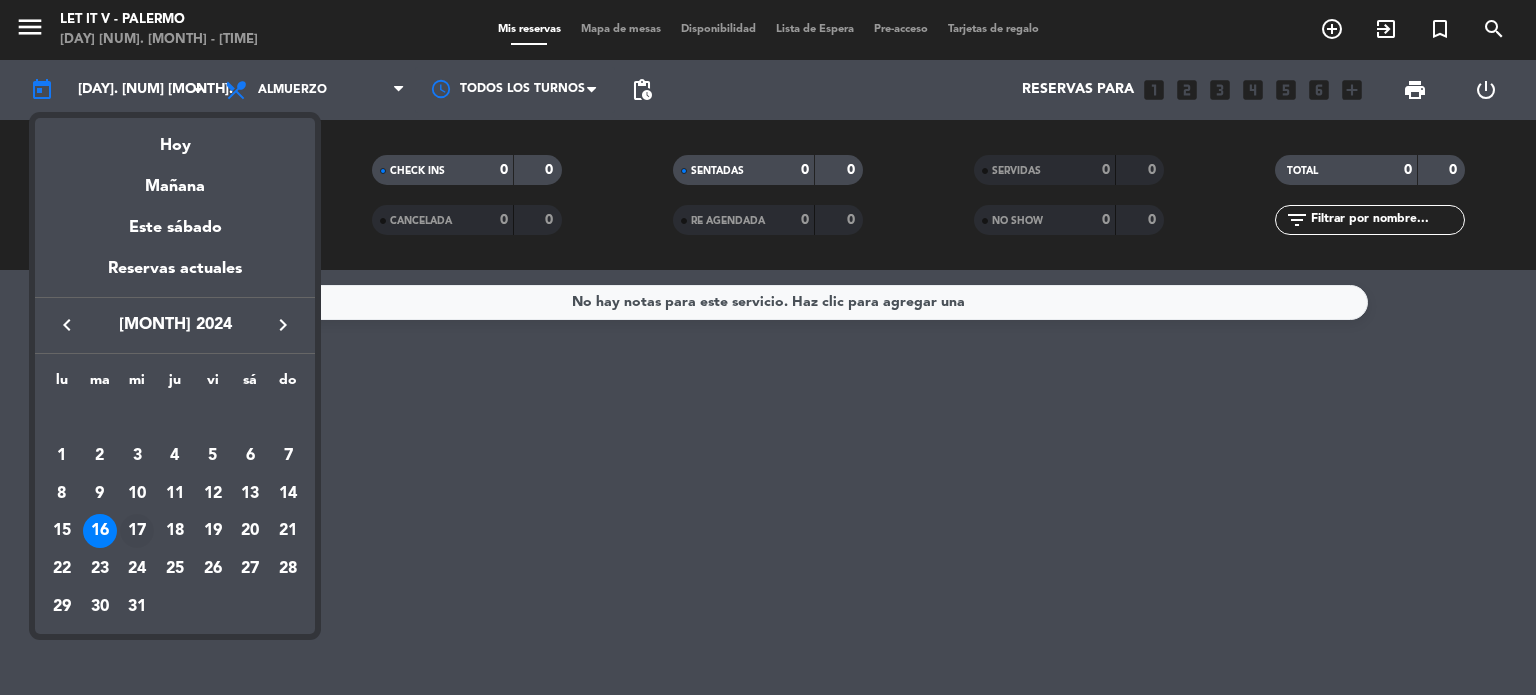 click on "17" at bounding box center (137, 531) 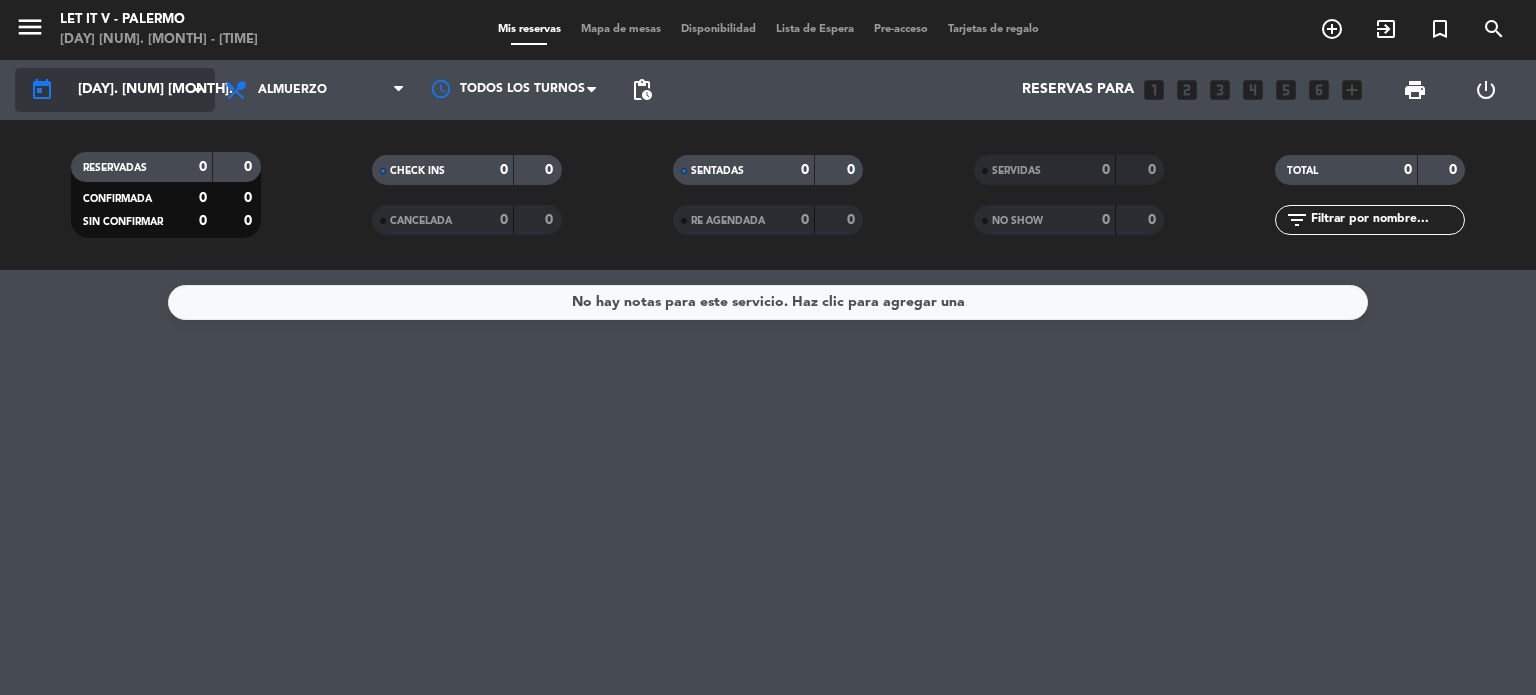 click on "[DAY]. [NUM] [MONTH]." 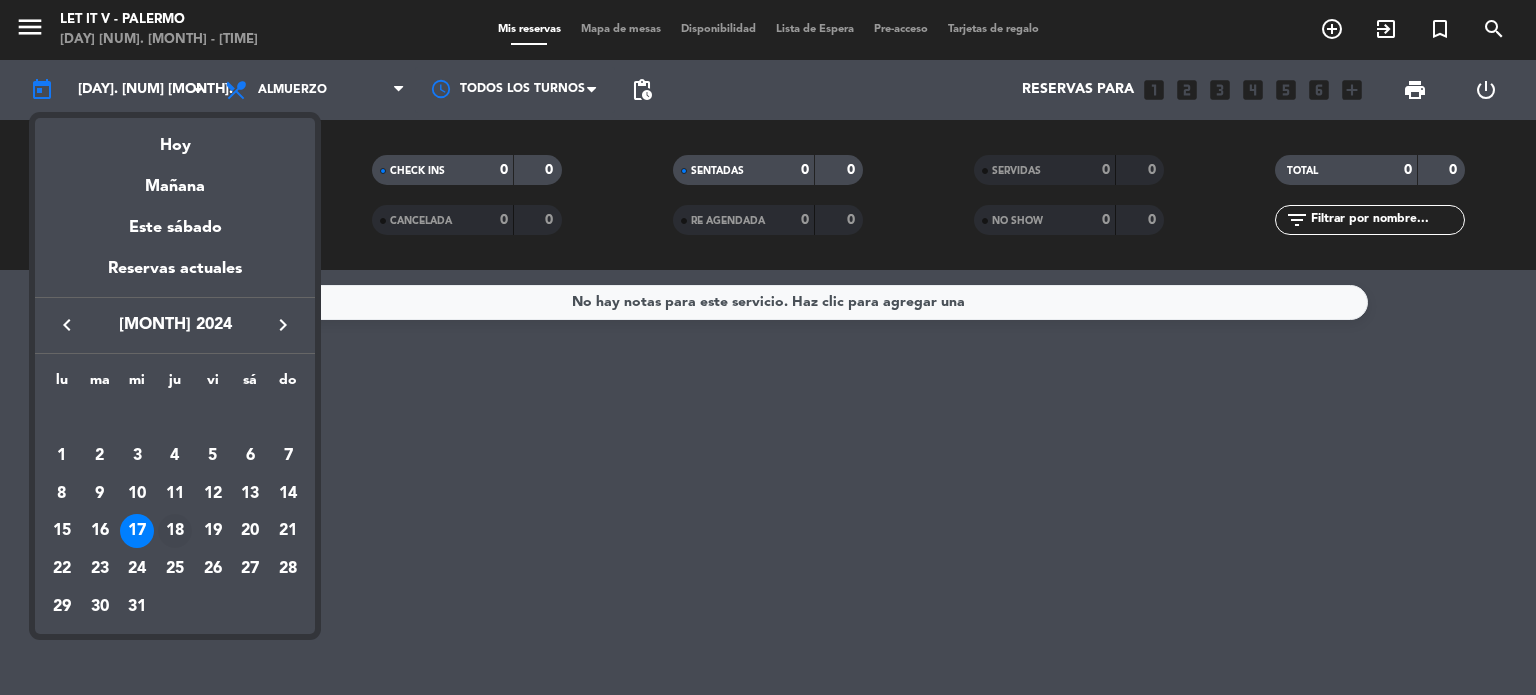 click on "18" at bounding box center (175, 531) 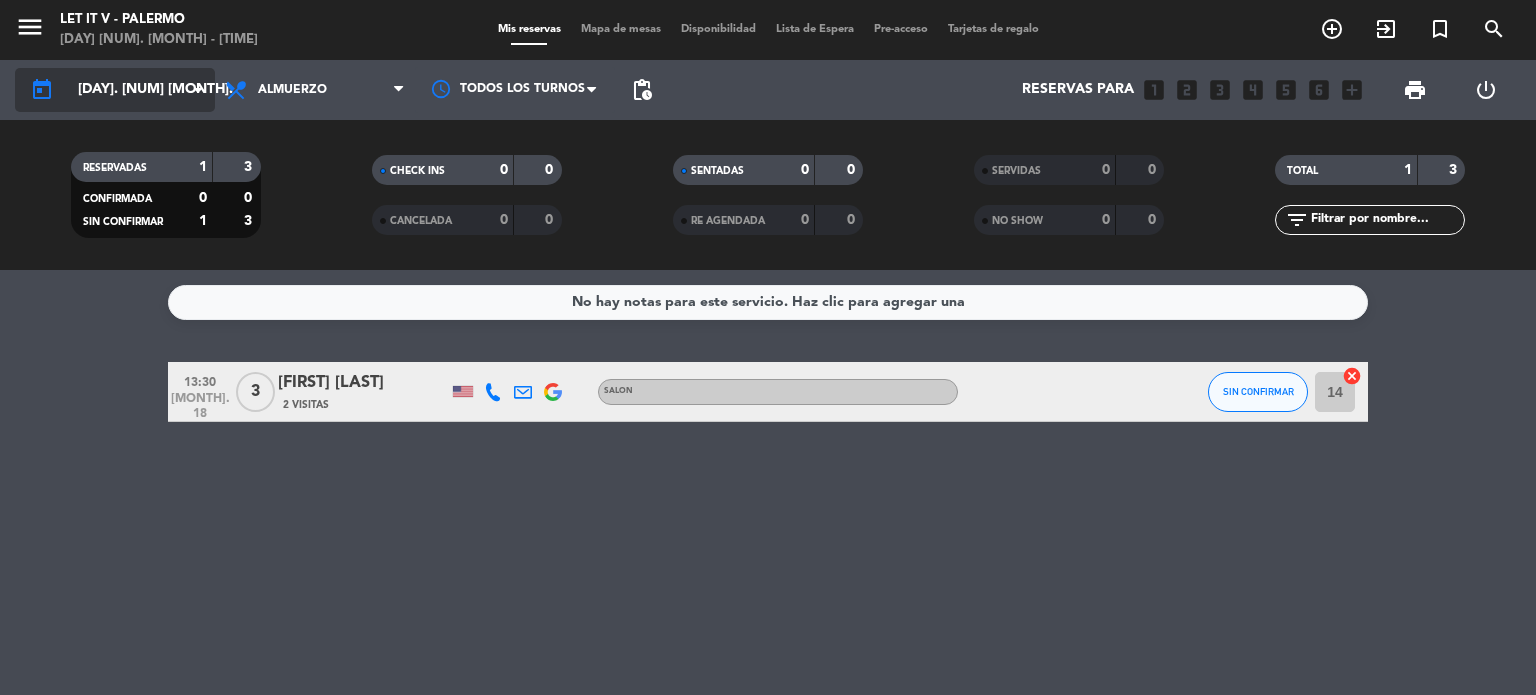 click on "[DAY]. [NUM] [MONTH]." 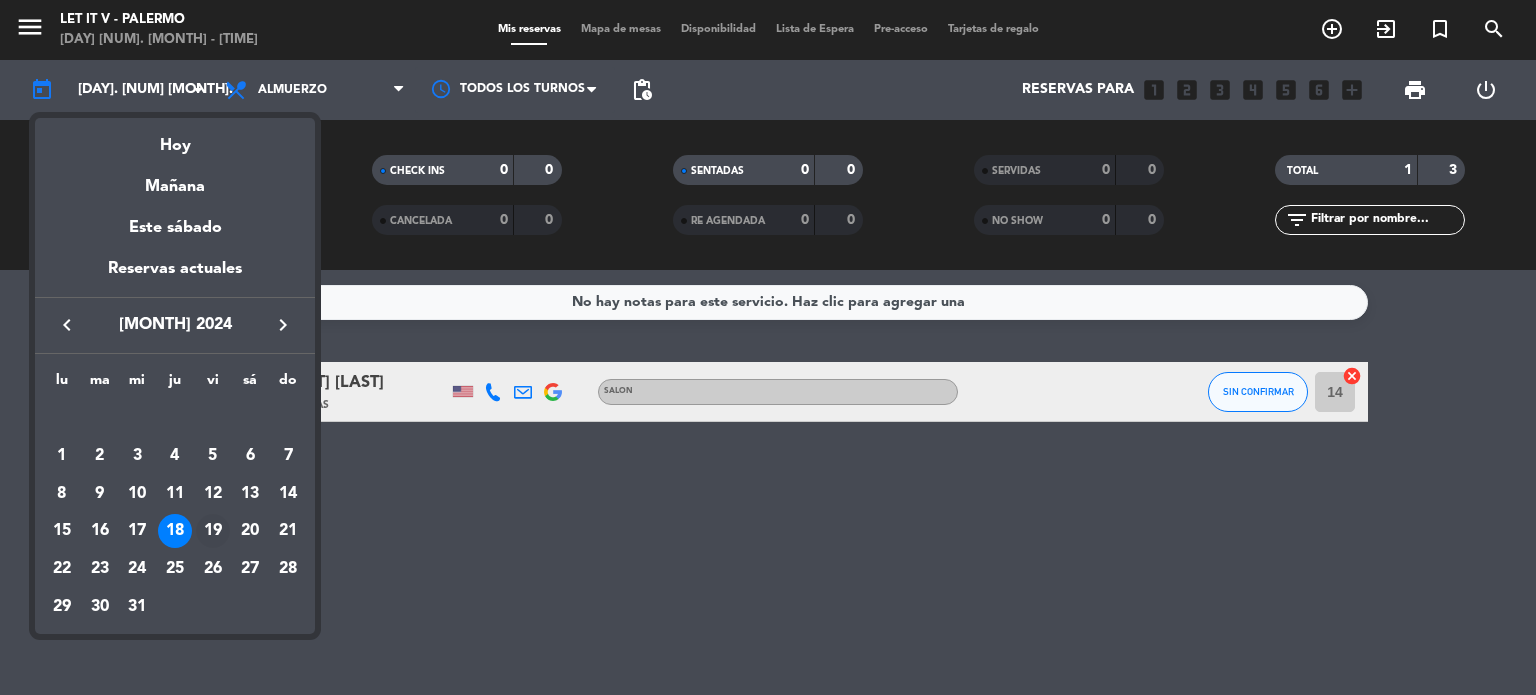 click on "19" at bounding box center [213, 531] 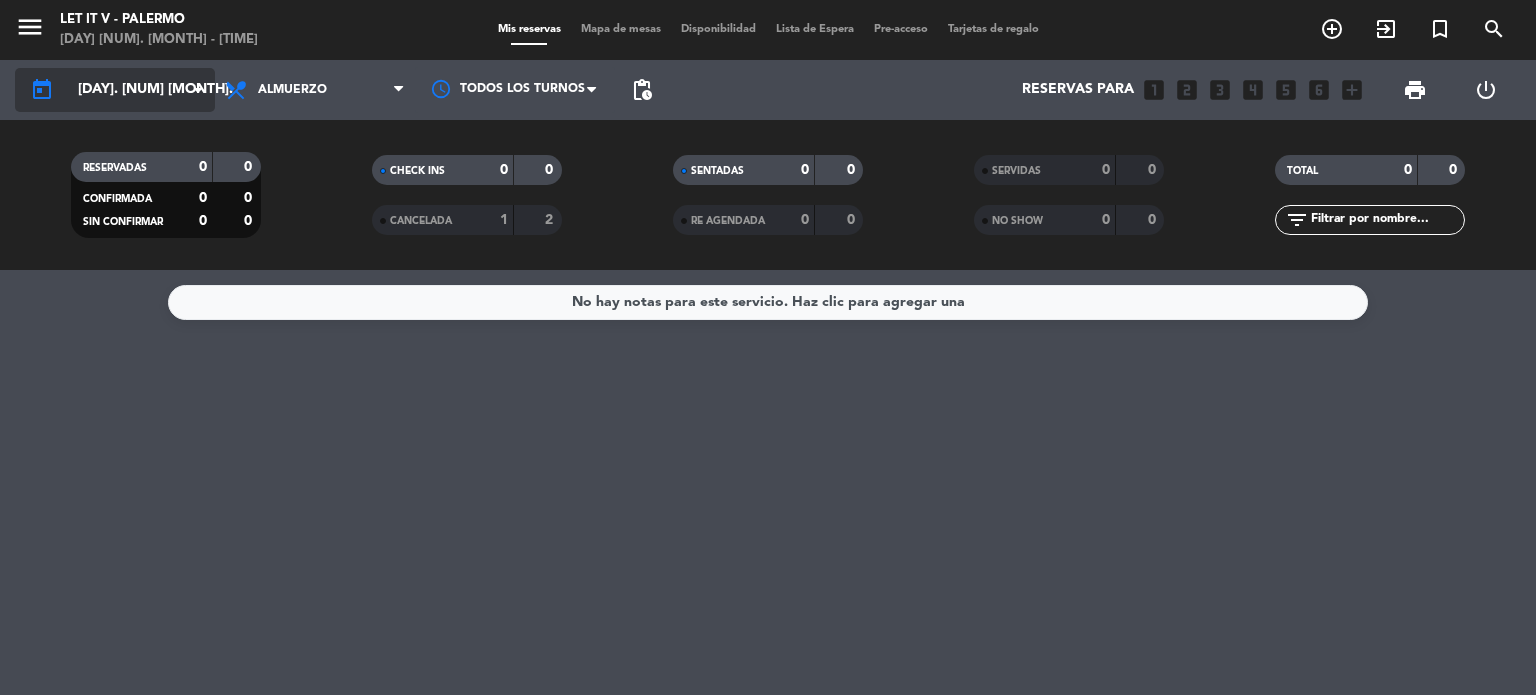 click on "[DAY]. [NUM] [MONTH]." 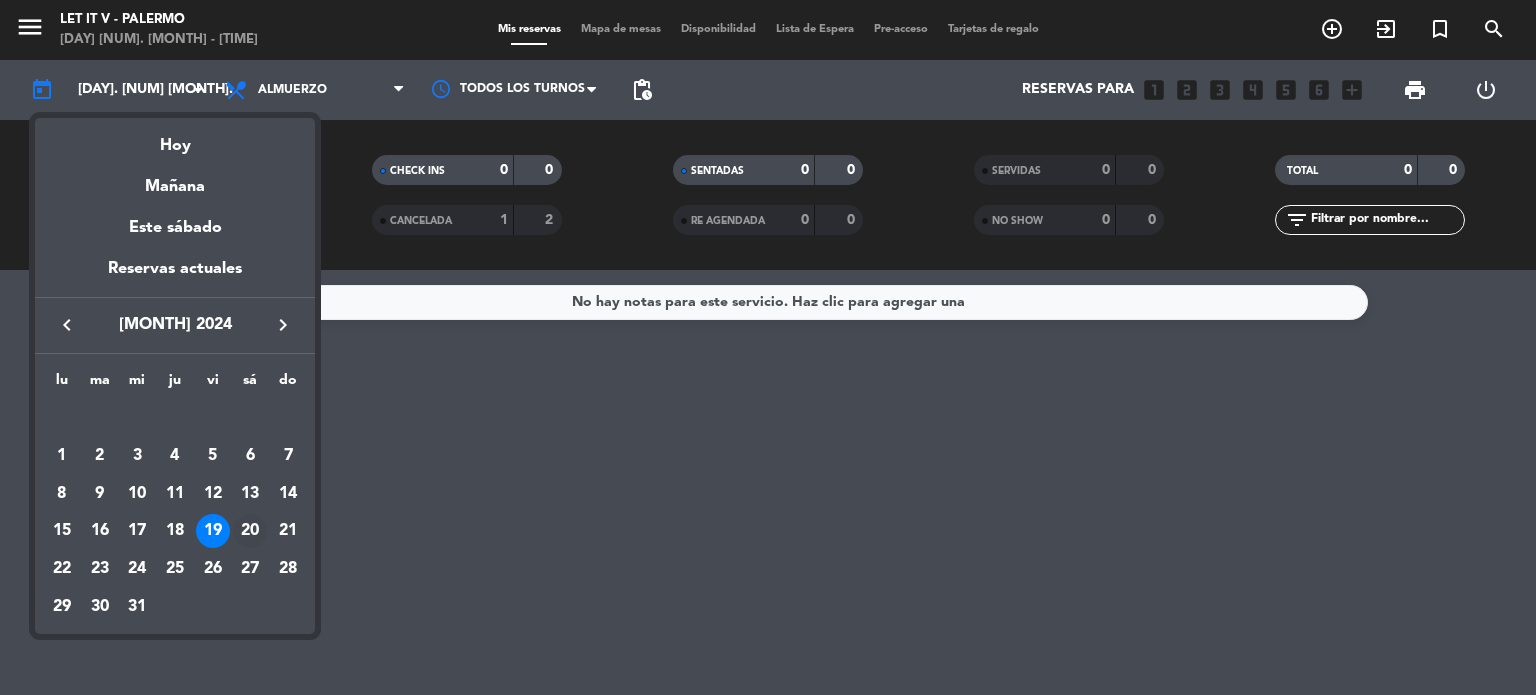 click on "20" at bounding box center (250, 531) 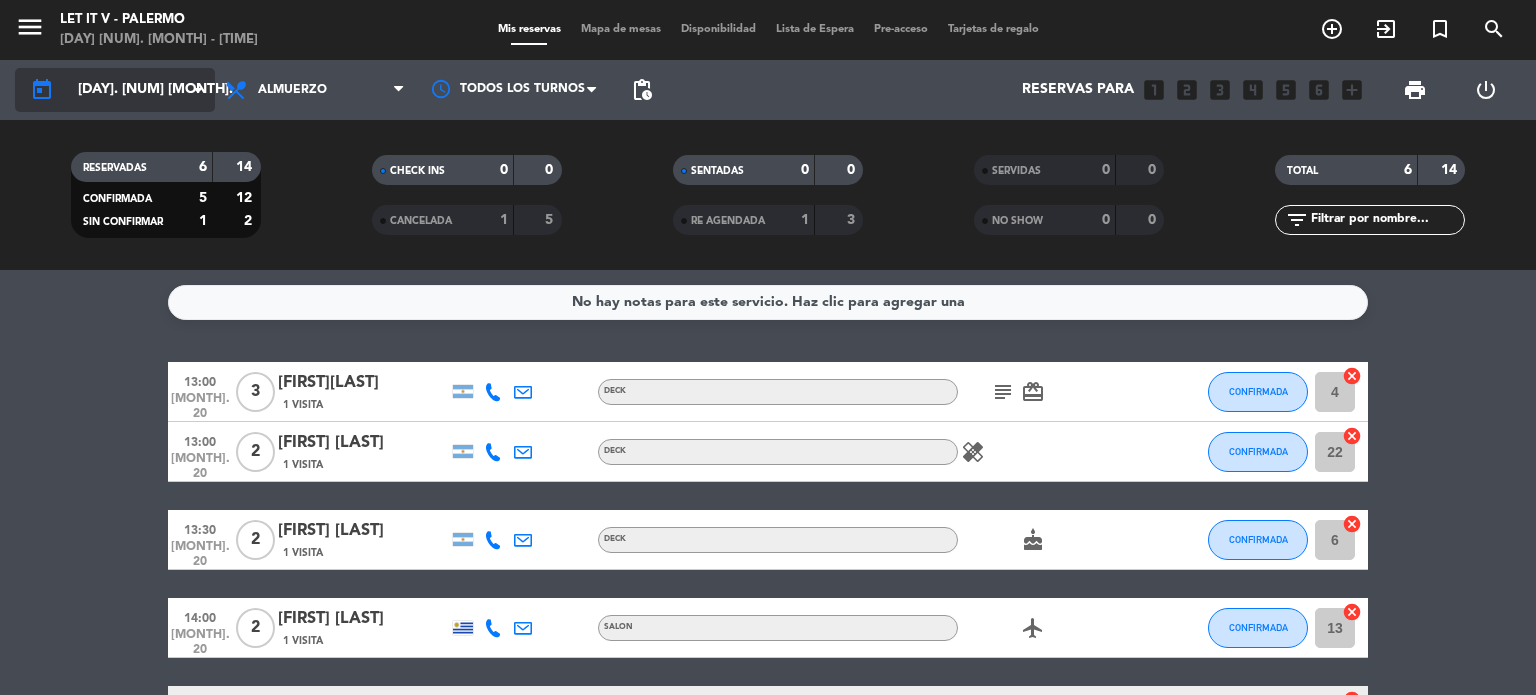 click on "[DAY]. [NUM] [MONTH]." 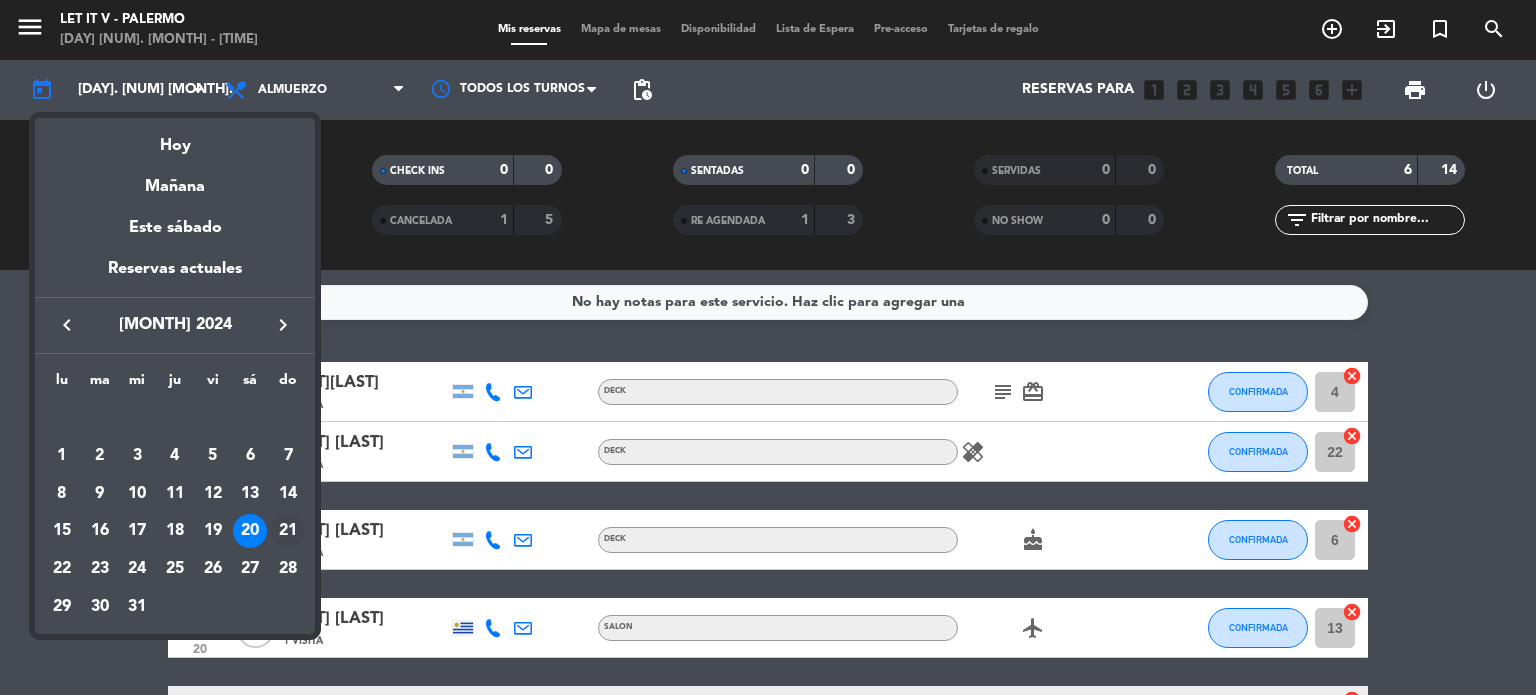 click on "21" at bounding box center (288, 531) 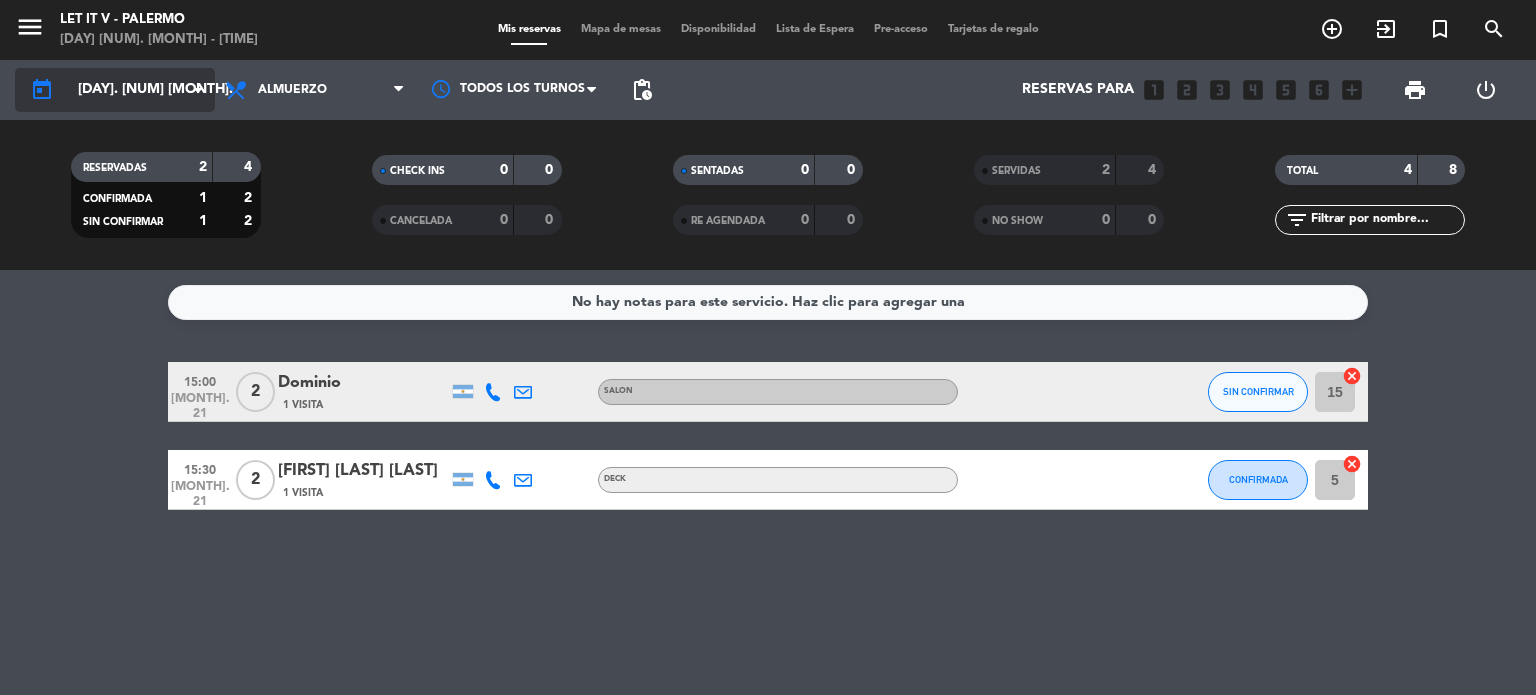 click on "[DAY]. [NUM] [MONTH]." 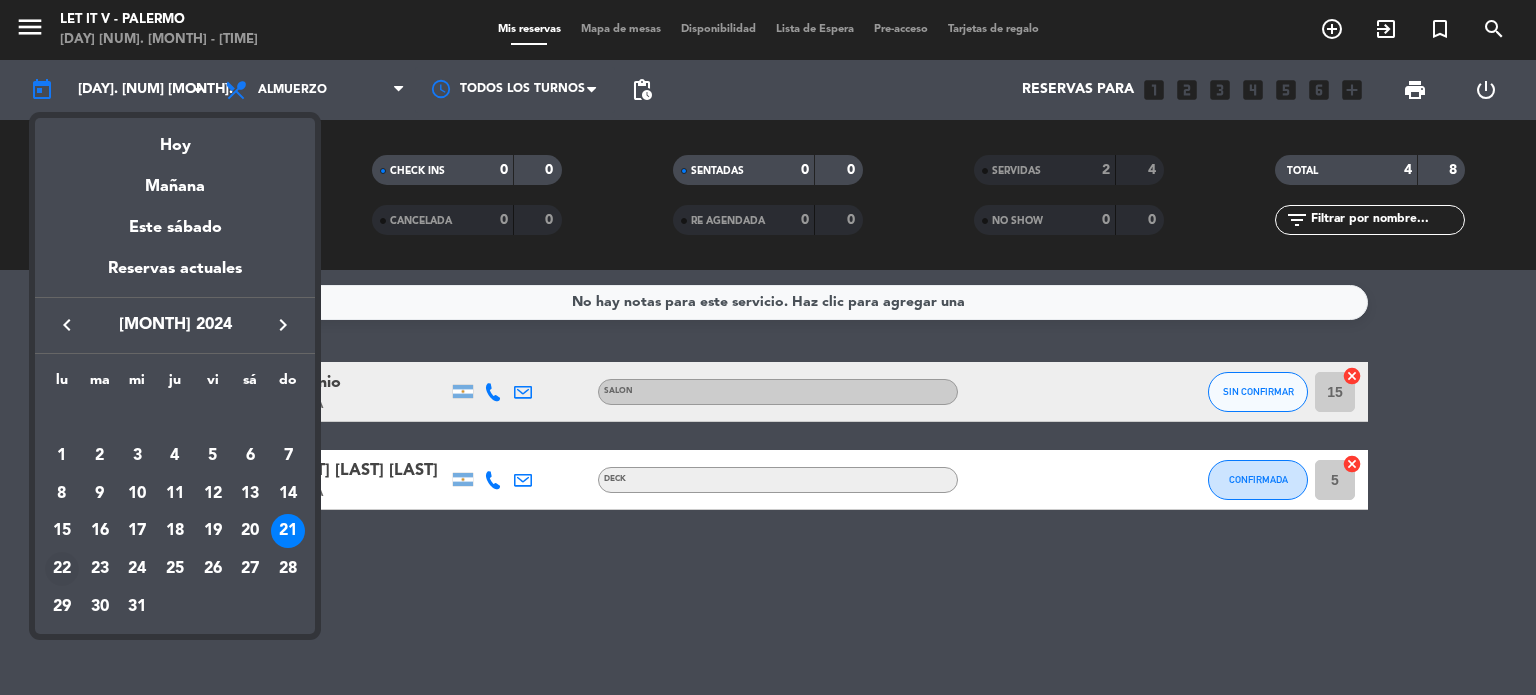 click on "22" at bounding box center [62, 569] 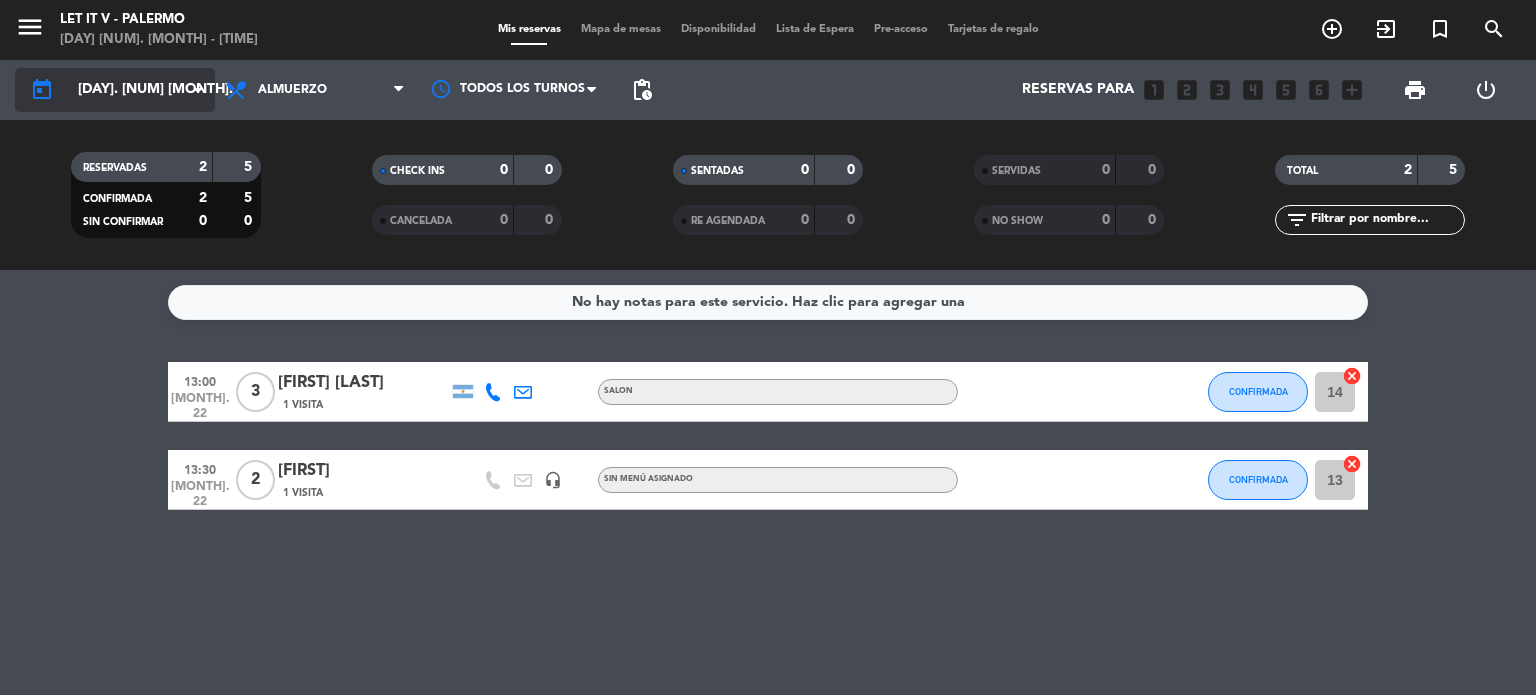 click on "[DAY]. [NUM] [MONTH]." 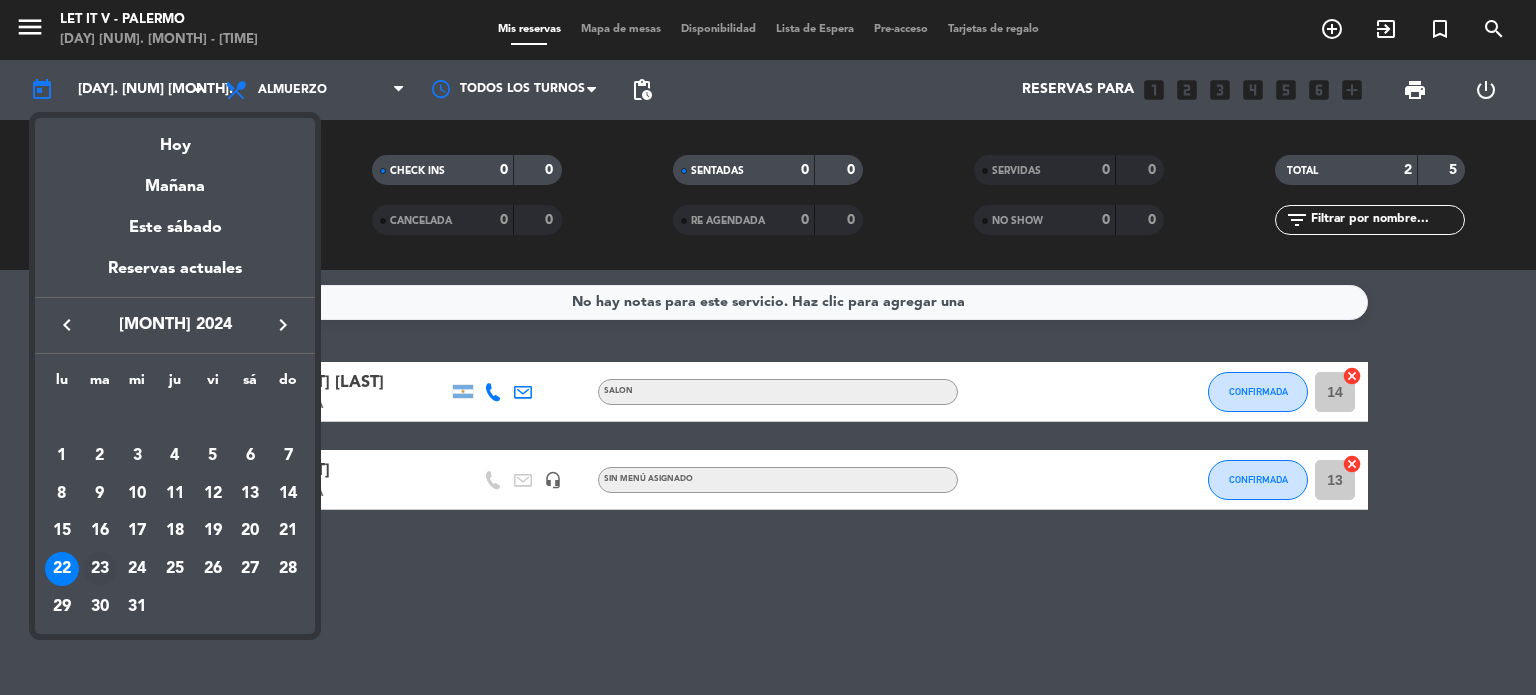 click on "23" at bounding box center [100, 569] 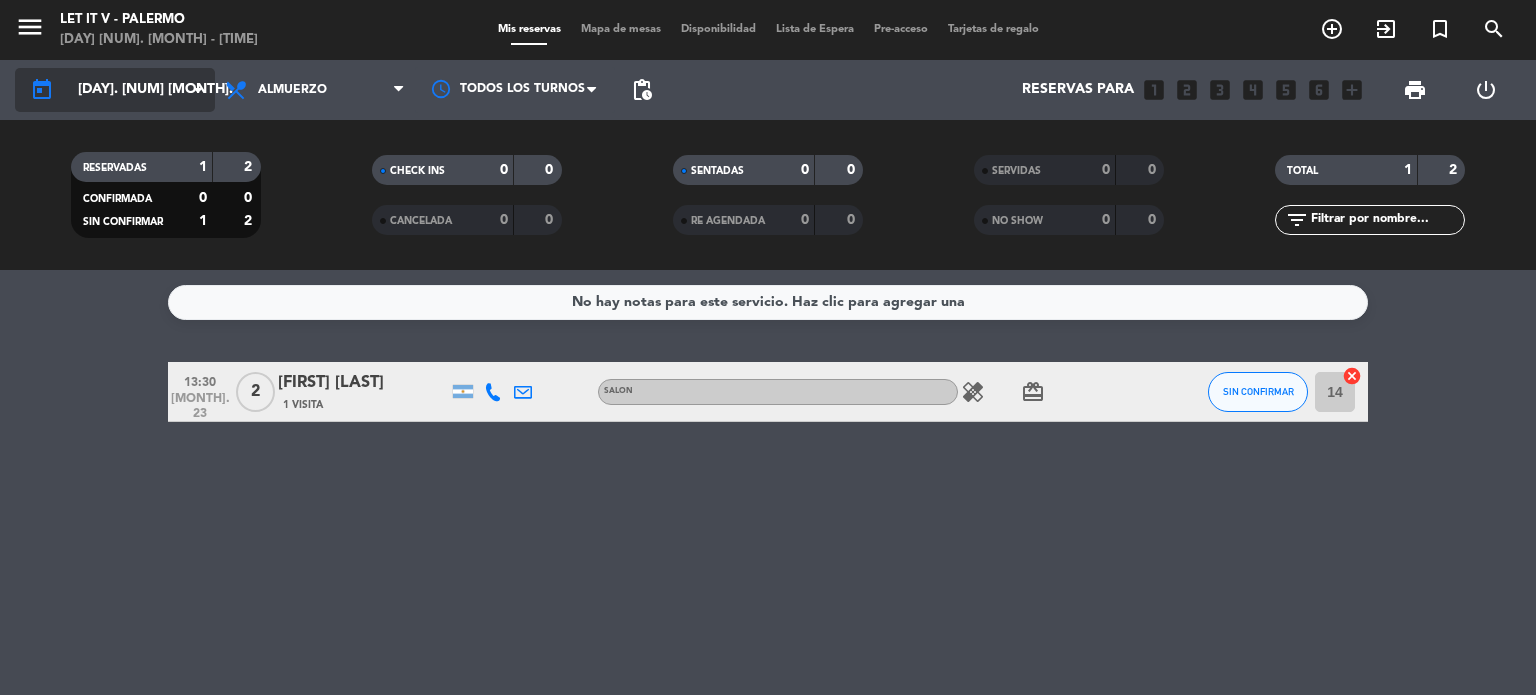 click on "[DAY]. [NUM] [MONTH]." 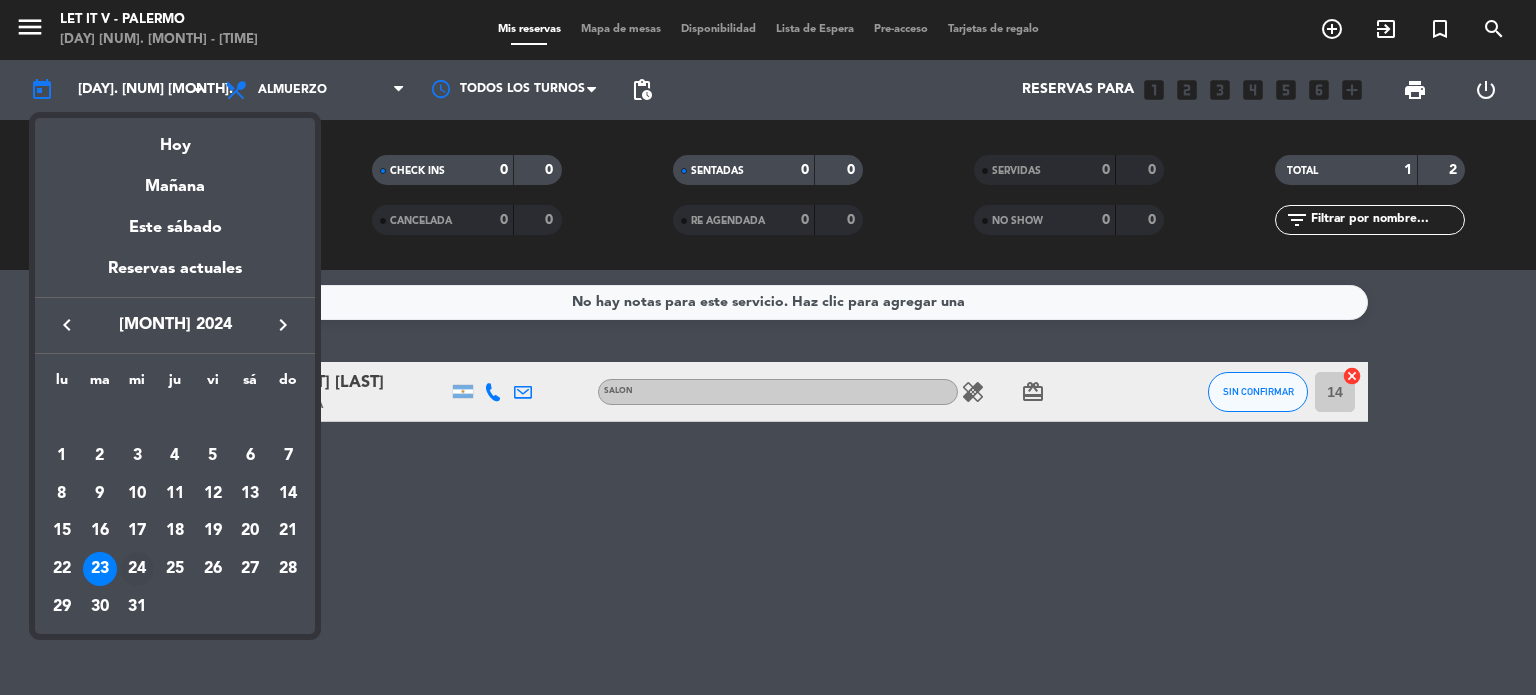 click on "24" at bounding box center [137, 569] 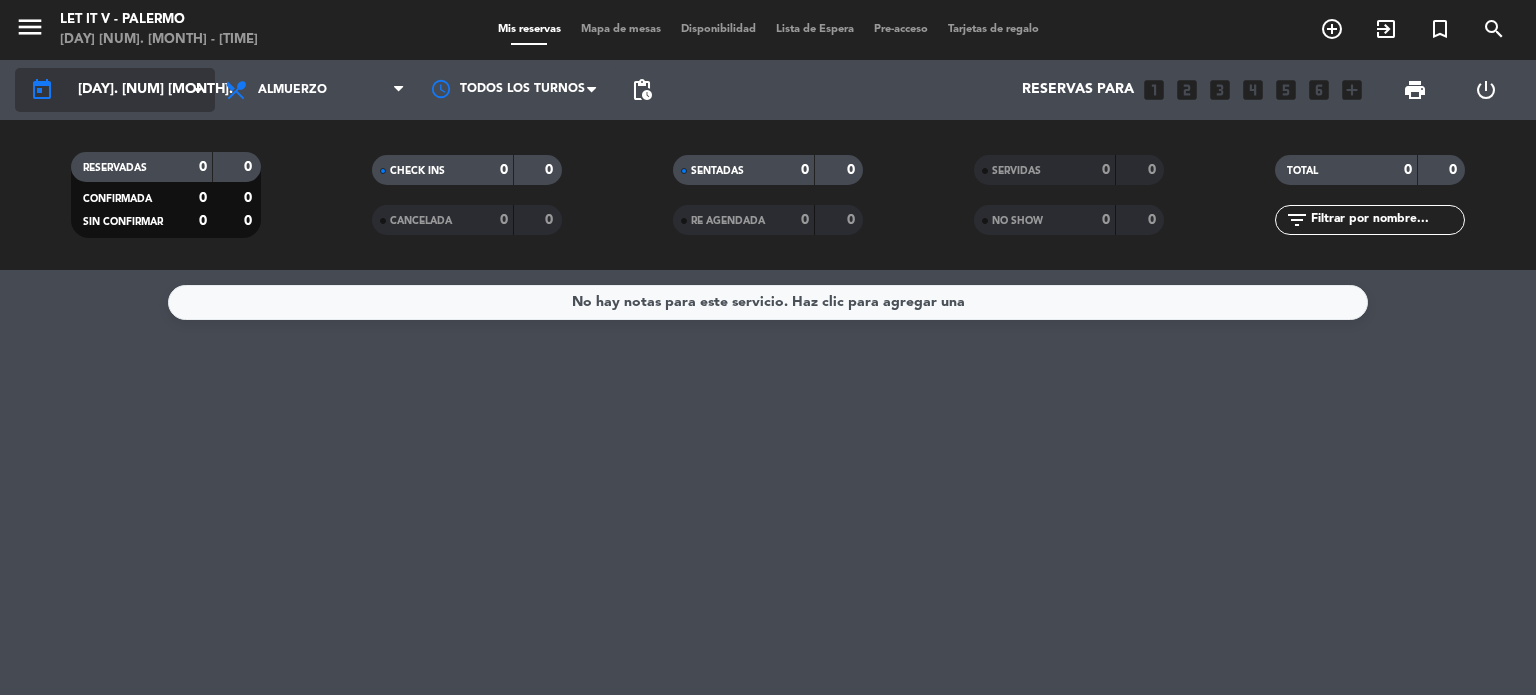 click on "[DAY]. [NUM] [MONTH]." 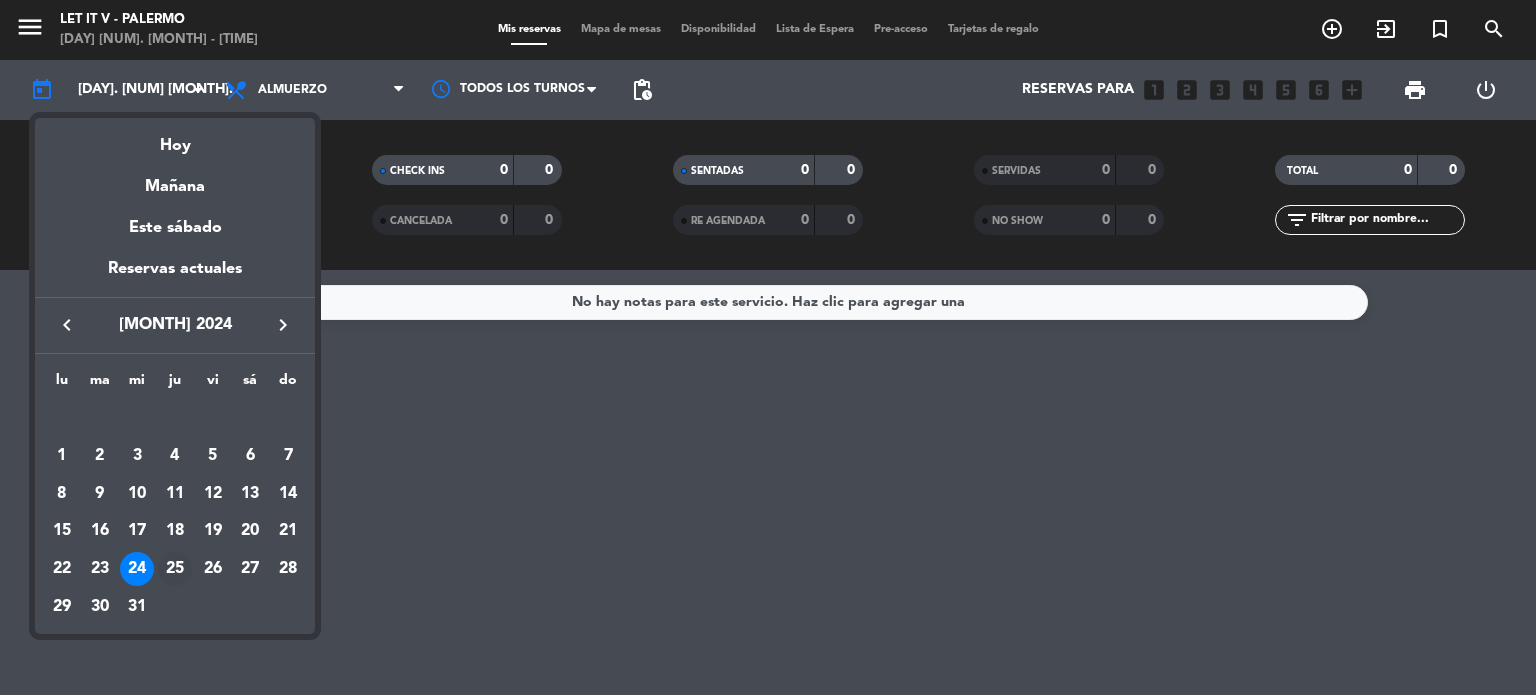 click on "25" at bounding box center (175, 569) 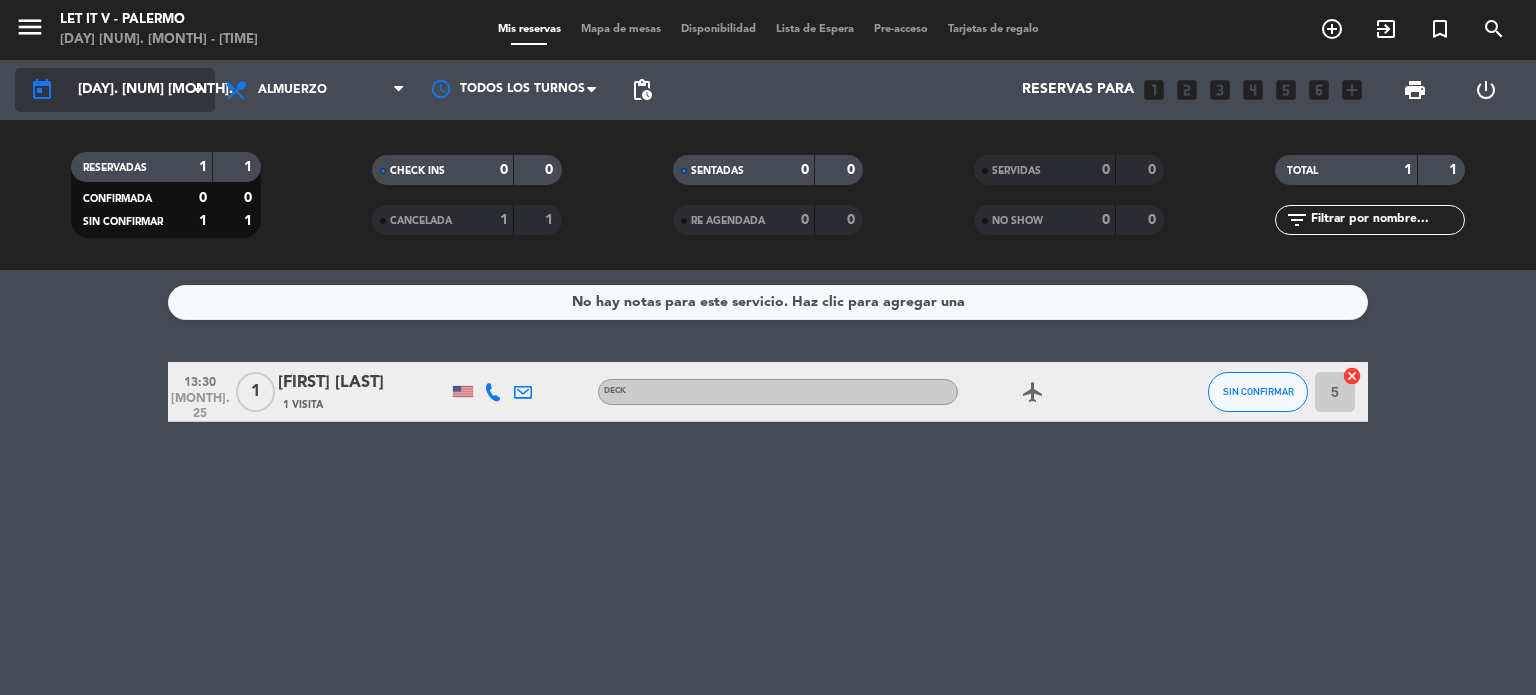 click on "[DAY]. [NUM] [MONTH]." 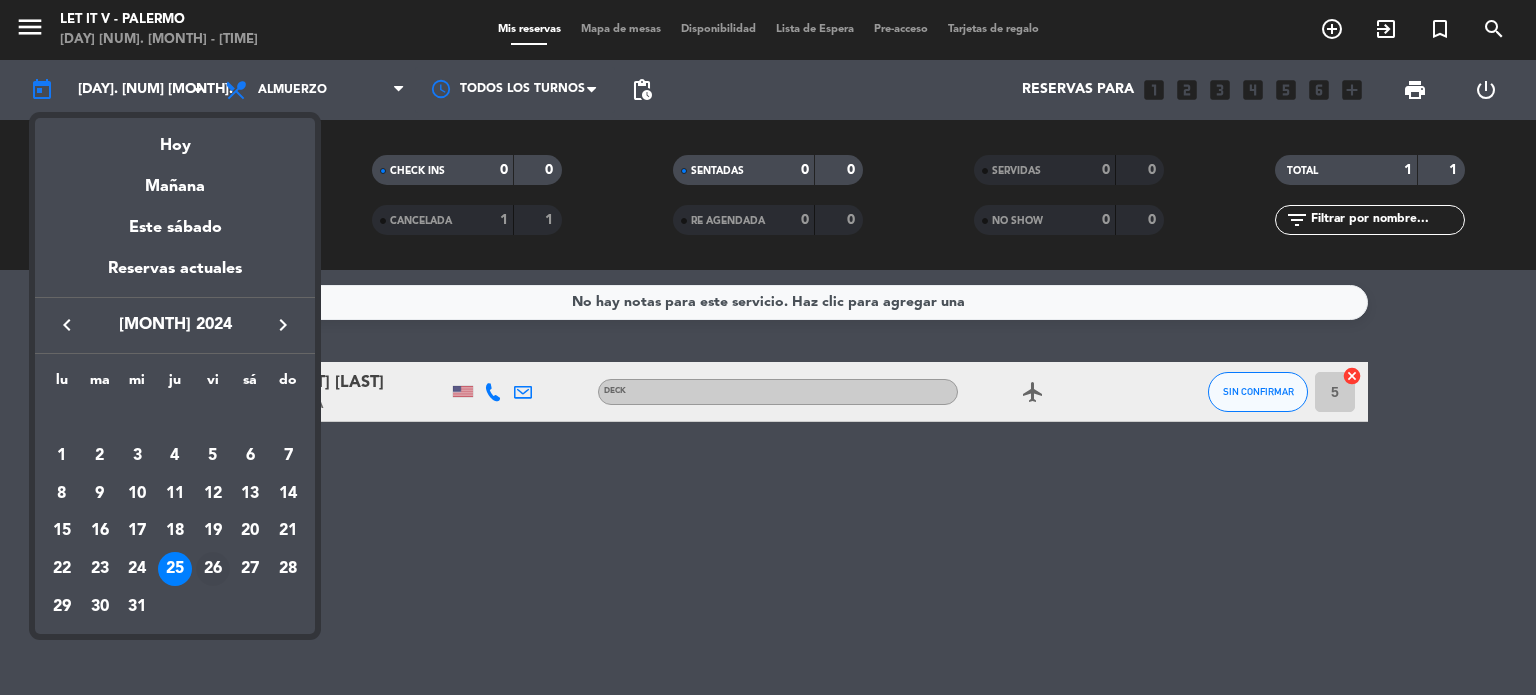 click on "26" at bounding box center [213, 569] 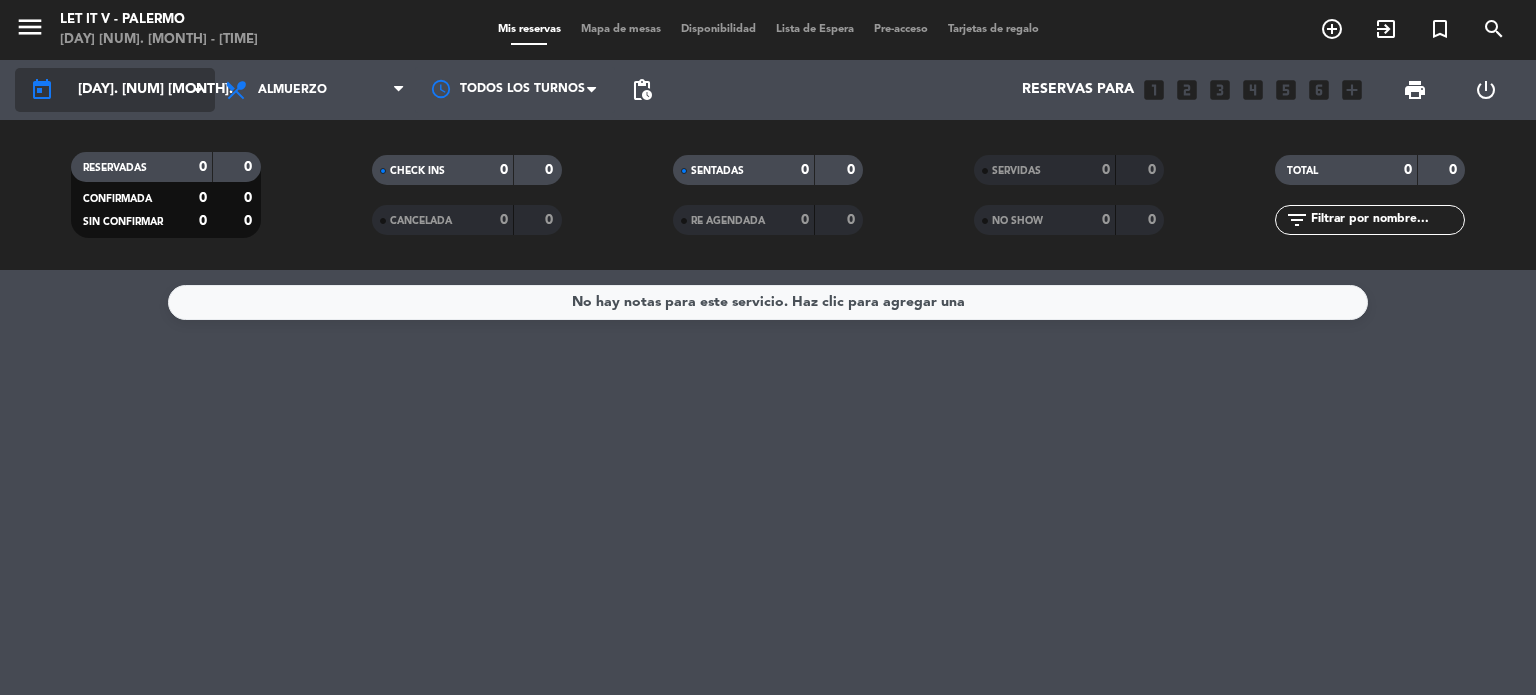 click on "[DAY]. [NUM] [MONTH]." 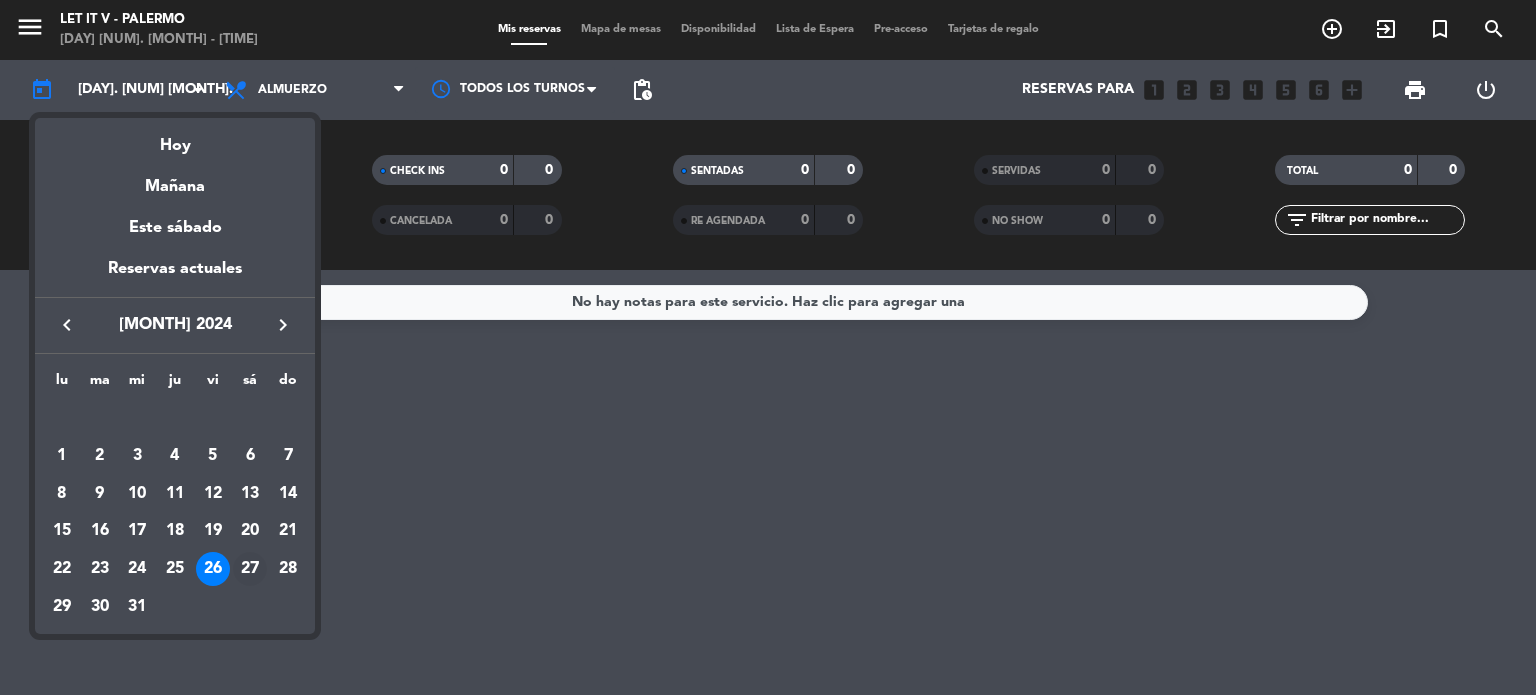 click on "27" at bounding box center (250, 569) 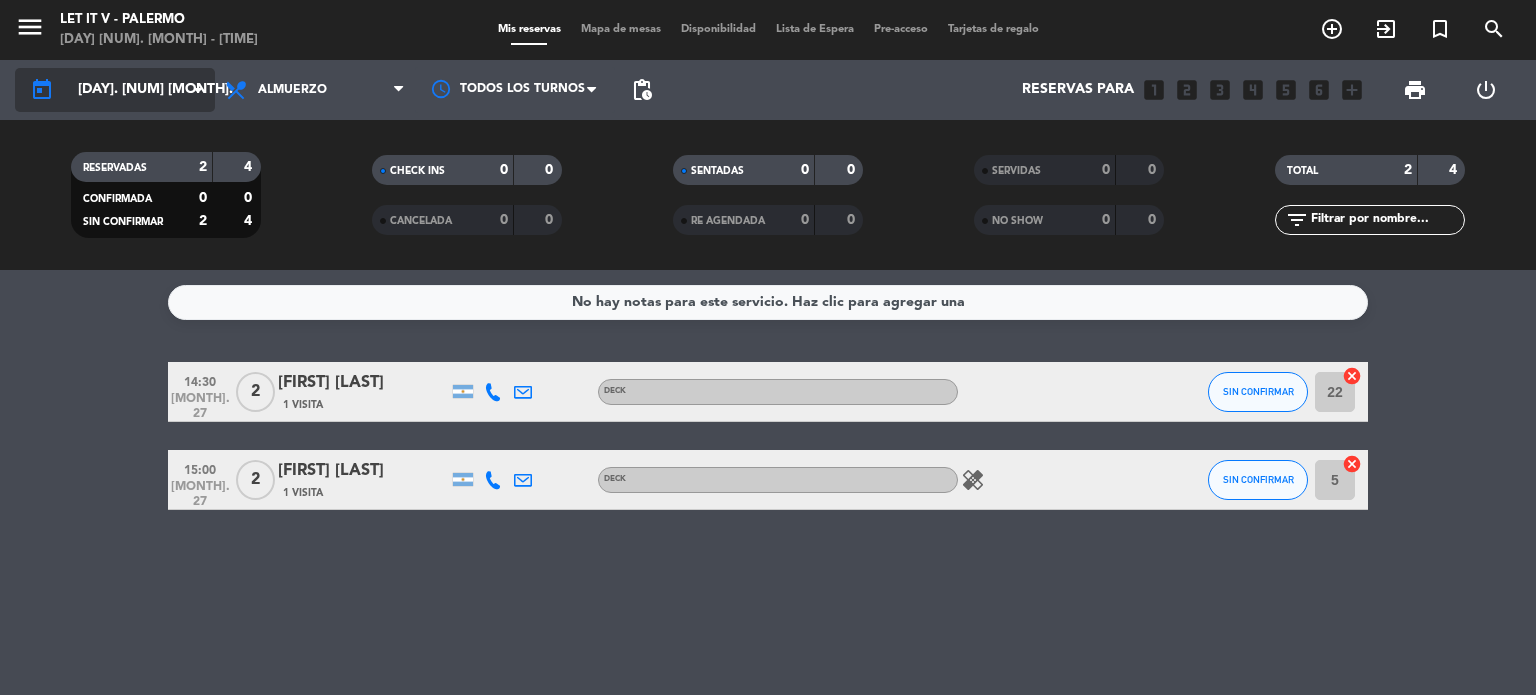 click on "arrow_drop_down" 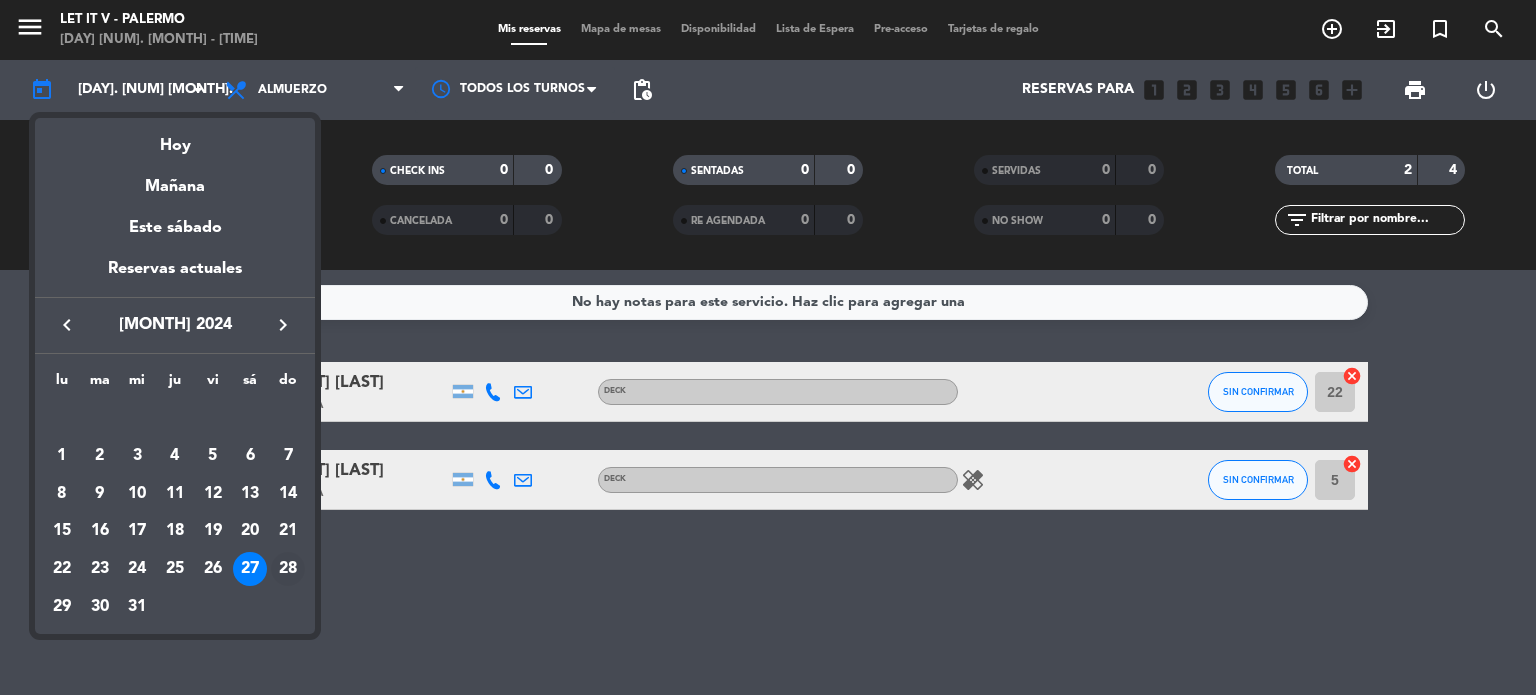 click on "28" at bounding box center [288, 569] 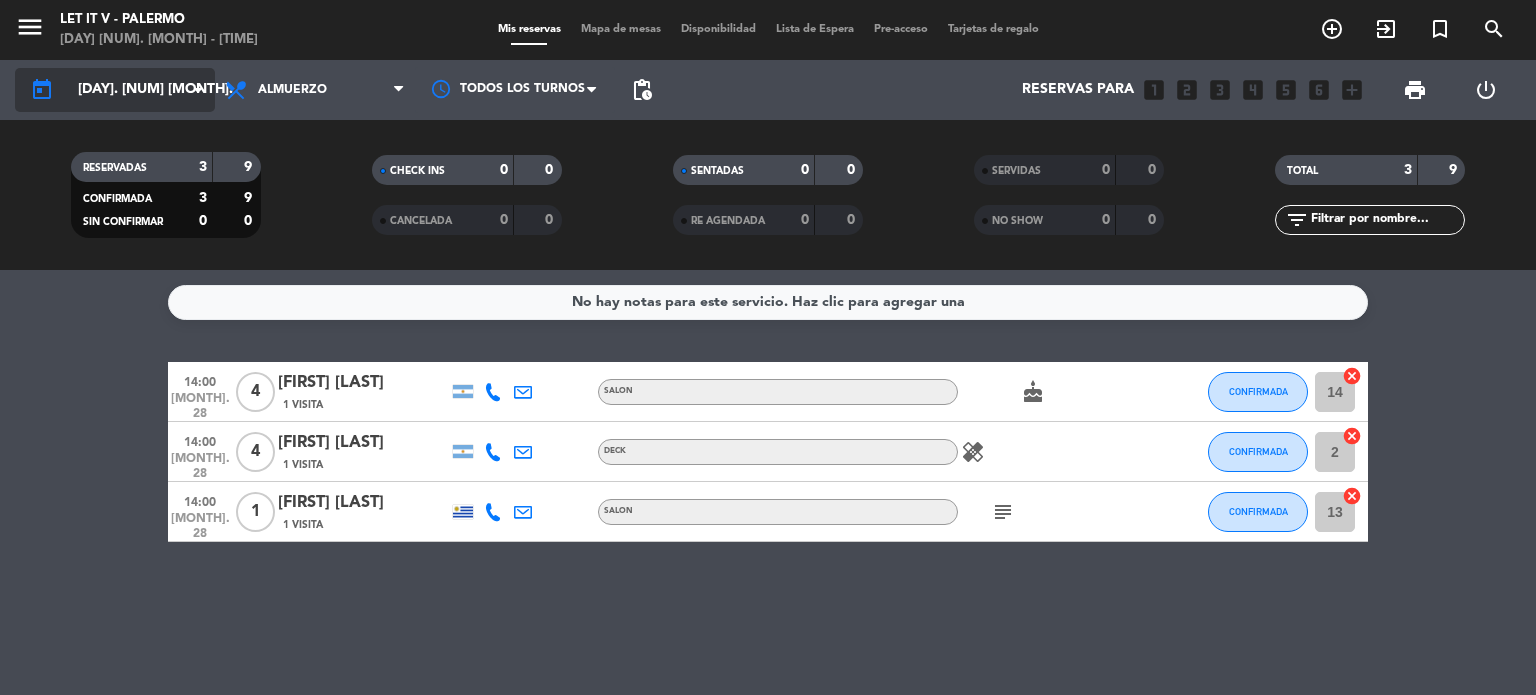 click on "arrow_drop_down" 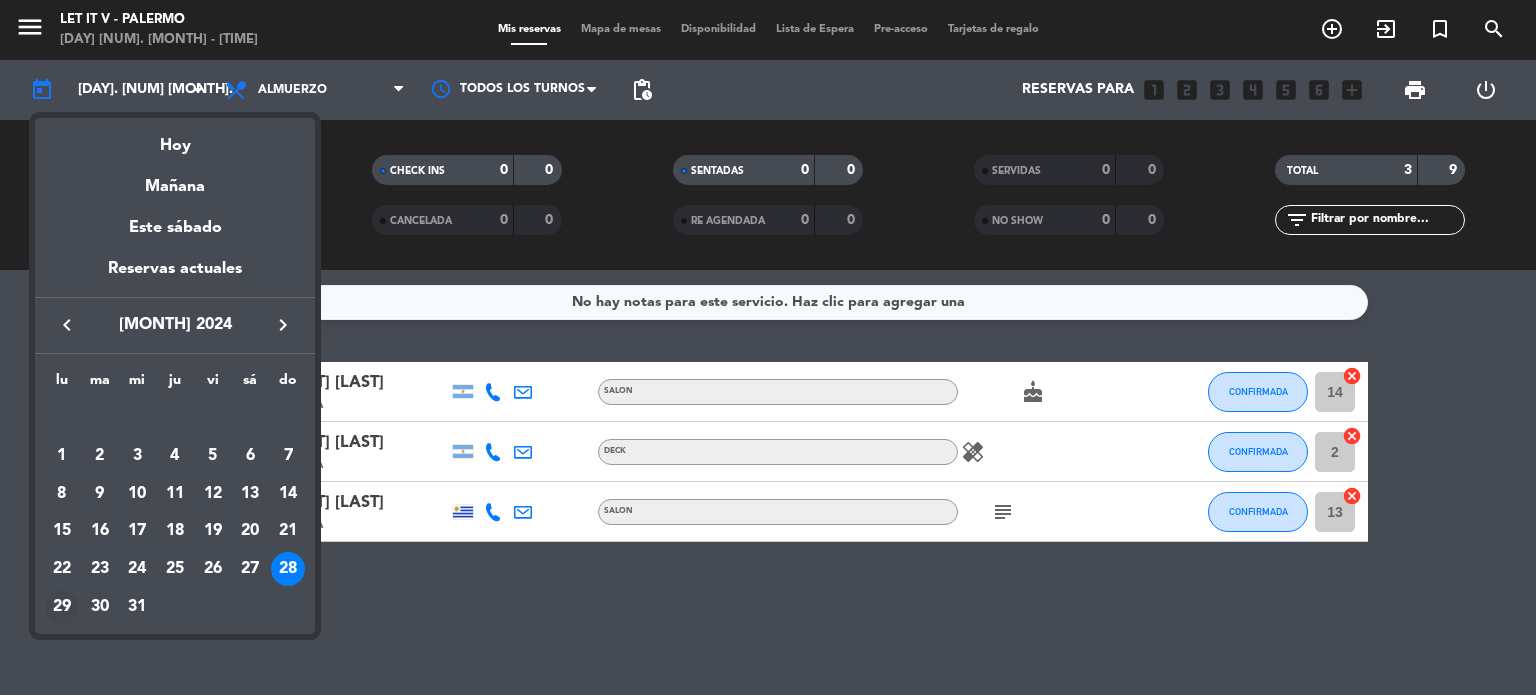 click on "29" at bounding box center [62, 607] 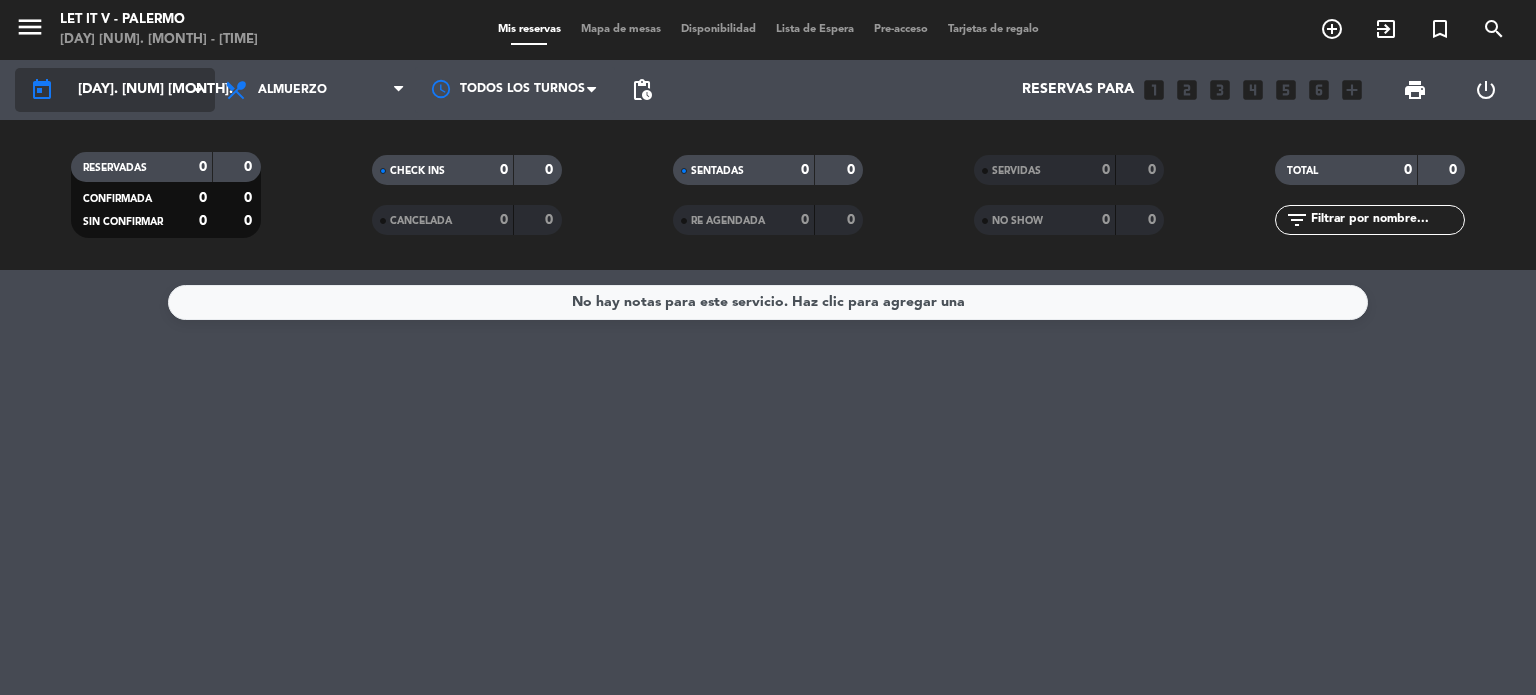 click on "[DAY]. [NUM] [MONTH]." 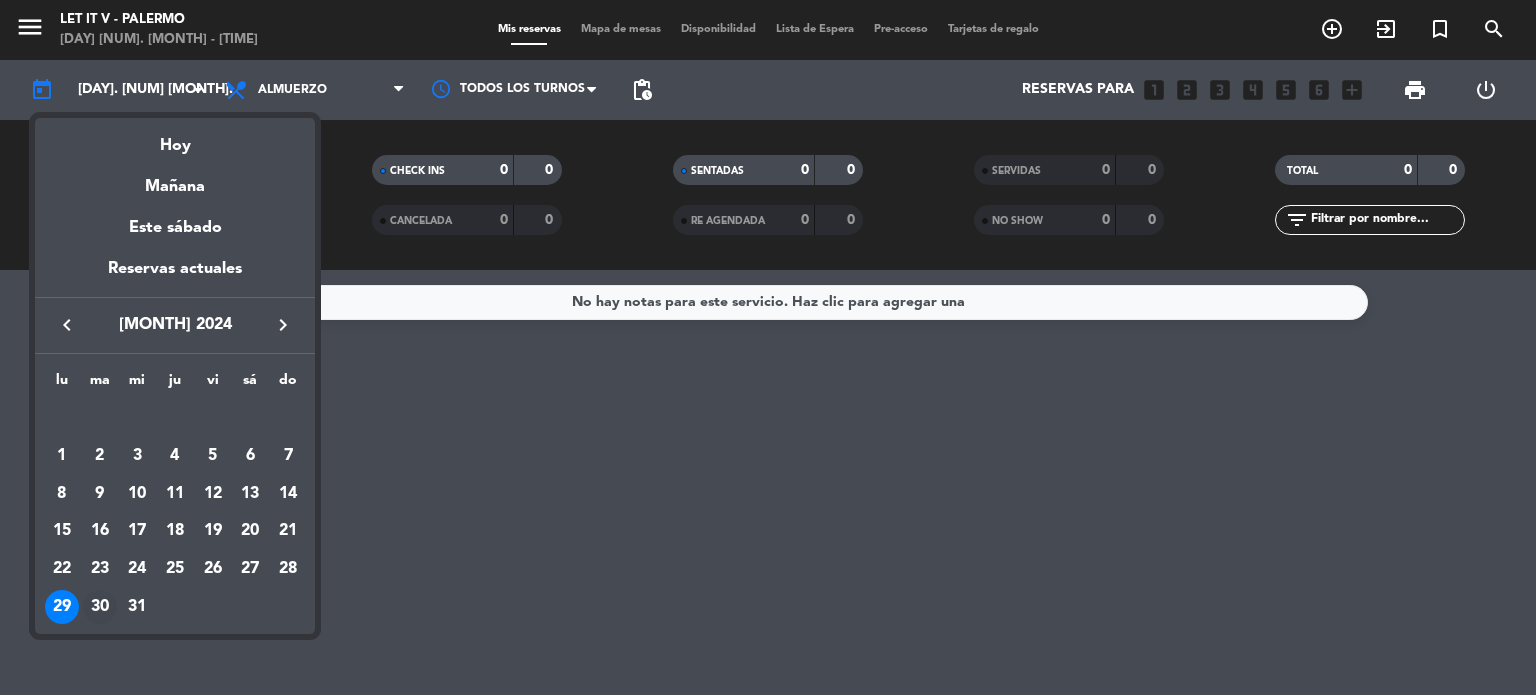 click on "30" at bounding box center [100, 607] 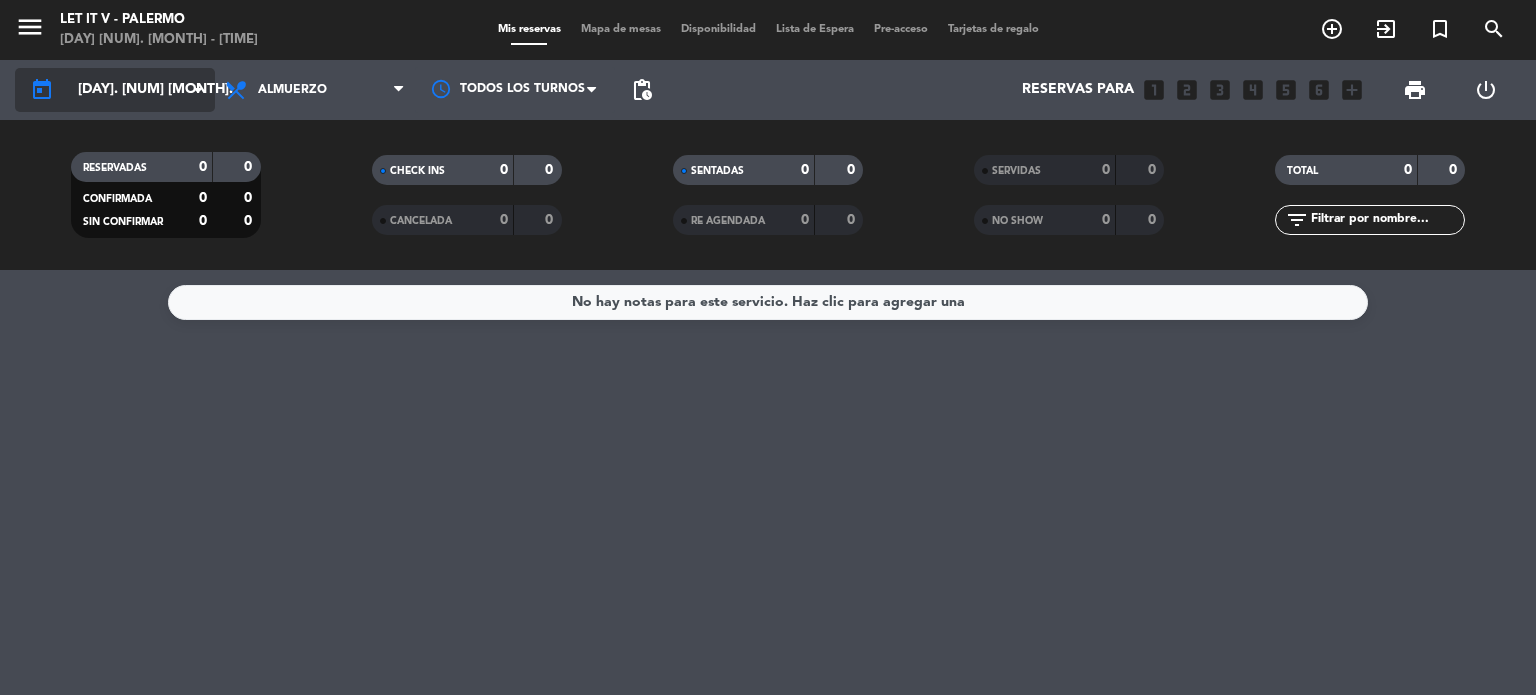 click on "[DAY]. [NUM] [MONTH]." 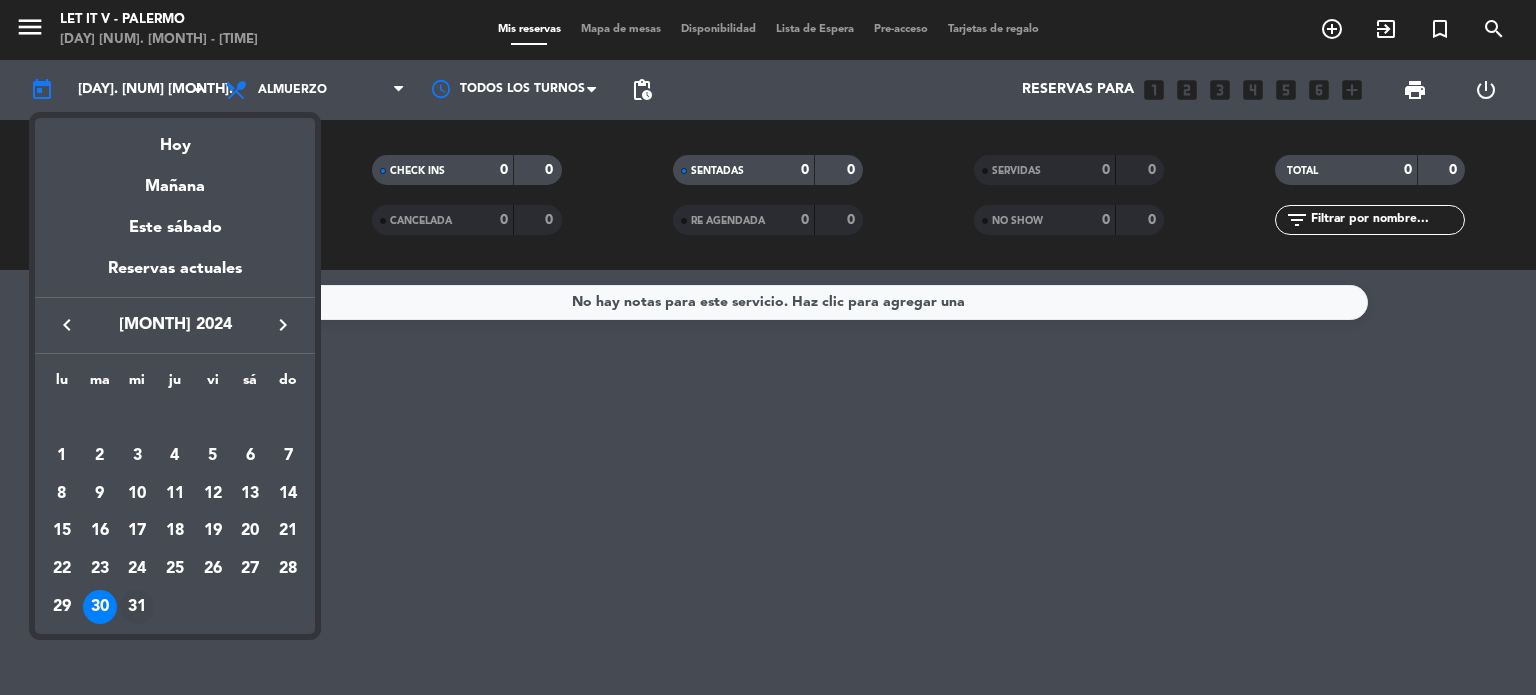 click on "31" at bounding box center [137, 607] 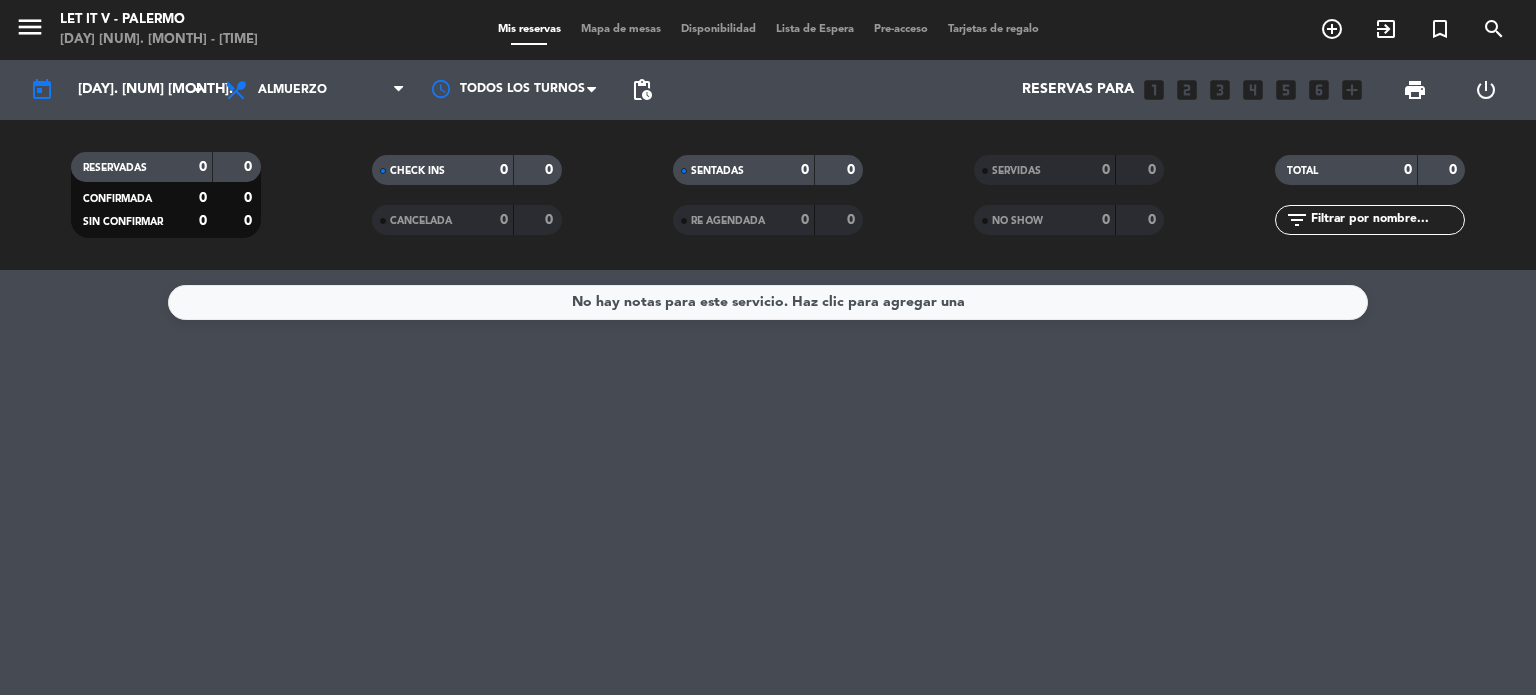 type on "[DAY]. [NUM] [MONTH]." 